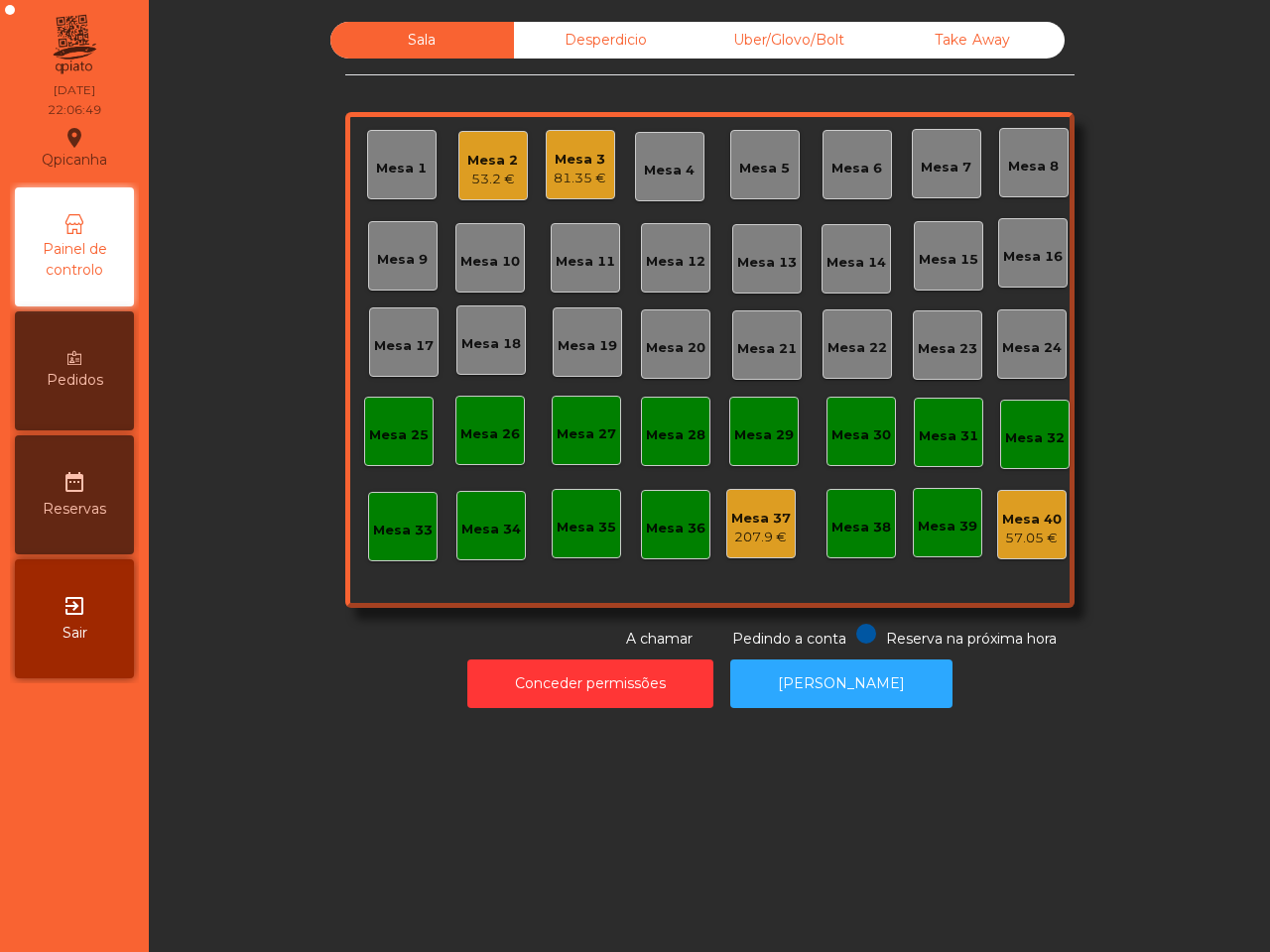 scroll, scrollTop: 0, scrollLeft: 0, axis: both 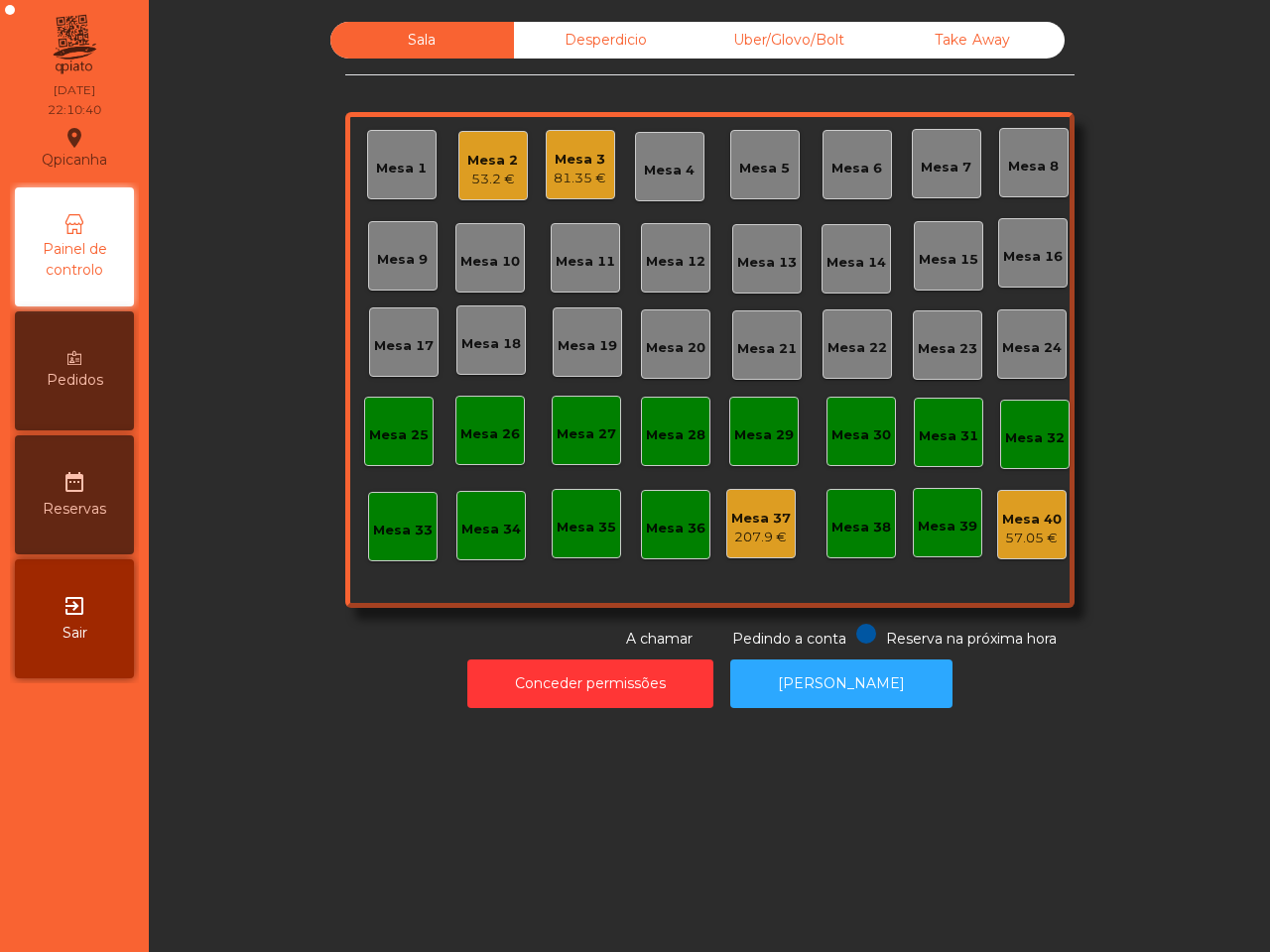 click on "Mesa 1   Mesa 2   53.2 €   Mesa 3   81.35 €   Mesa 4   Mesa 5   Mesa 6   Mesa 7   Mesa 8   Mesa 9   [GEOGRAPHIC_DATA] 10   [GEOGRAPHIC_DATA] 11   [GEOGRAPHIC_DATA] 12   [GEOGRAPHIC_DATA] 14   [GEOGRAPHIC_DATA] 15   [GEOGRAPHIC_DATA] 17   [GEOGRAPHIC_DATA] 19   [GEOGRAPHIC_DATA] 20   [GEOGRAPHIC_DATA] 21   [GEOGRAPHIC_DATA] 22   [GEOGRAPHIC_DATA] [GEOGRAPHIC_DATA] 24   [GEOGRAPHIC_DATA] 26   [GEOGRAPHIC_DATA] 27   [GEOGRAPHIC_DATA] 28   [GEOGRAPHIC_DATA] 29   [GEOGRAPHIC_DATA] 30   [GEOGRAPHIC_DATA] 32   [GEOGRAPHIC_DATA] 34   [GEOGRAPHIC_DATA] 35   [GEOGRAPHIC_DATA] 37   207.9 €   [GEOGRAPHIC_DATA] 38   [GEOGRAPHIC_DATA] 40   57.05 €" 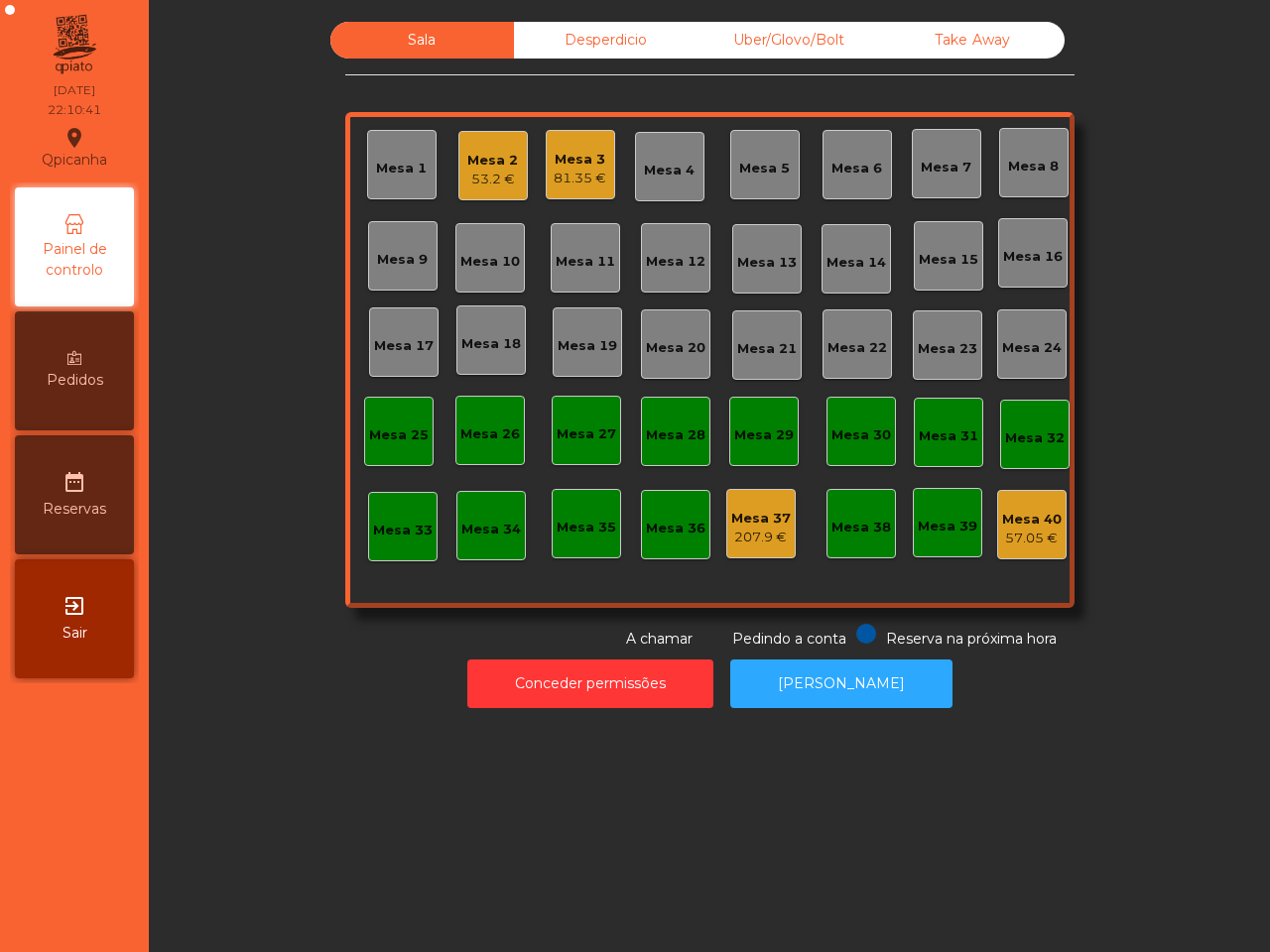 click on "Mesa 2   53.2 €" 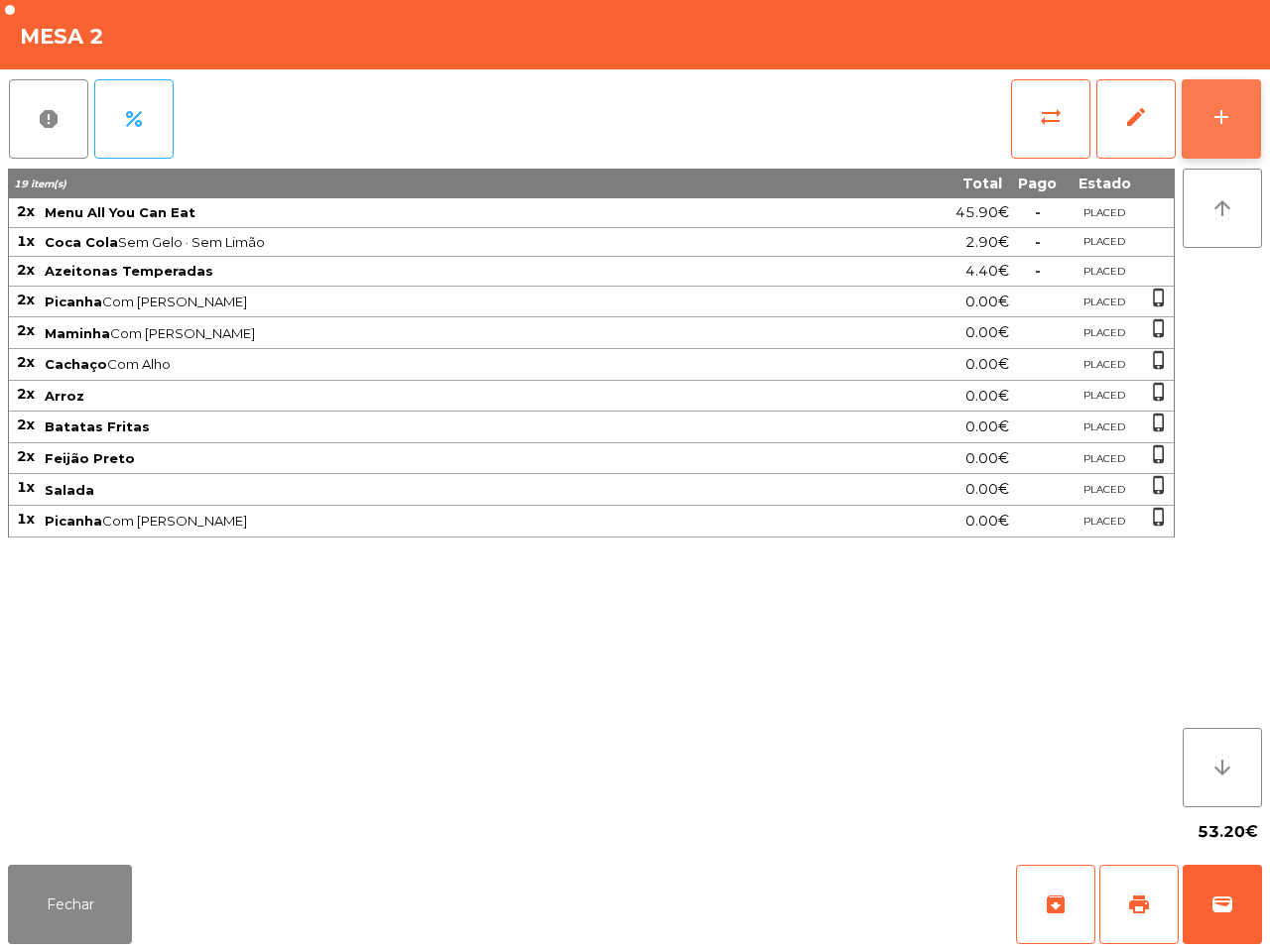 click on "add" 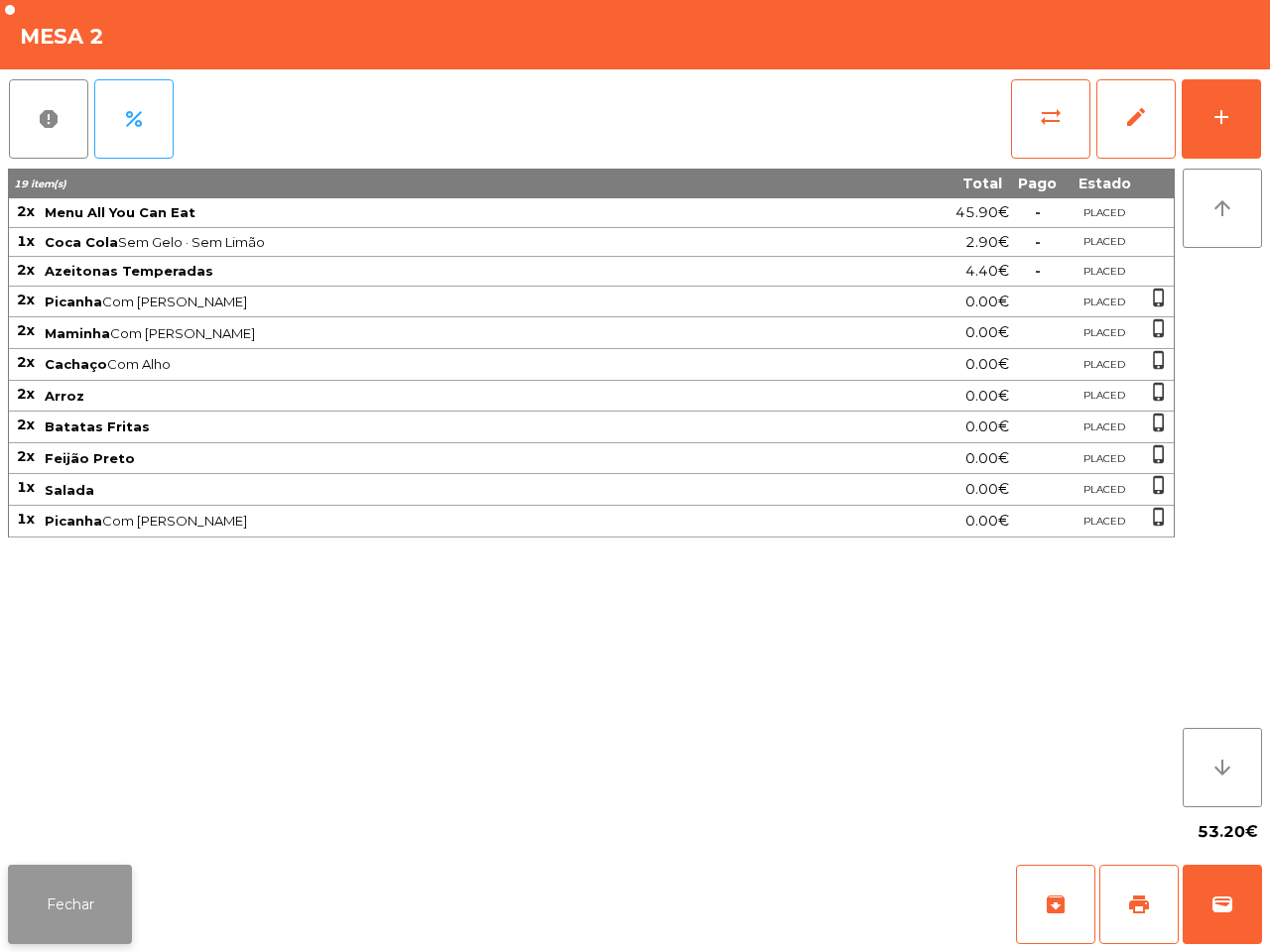 click on "Fechar" 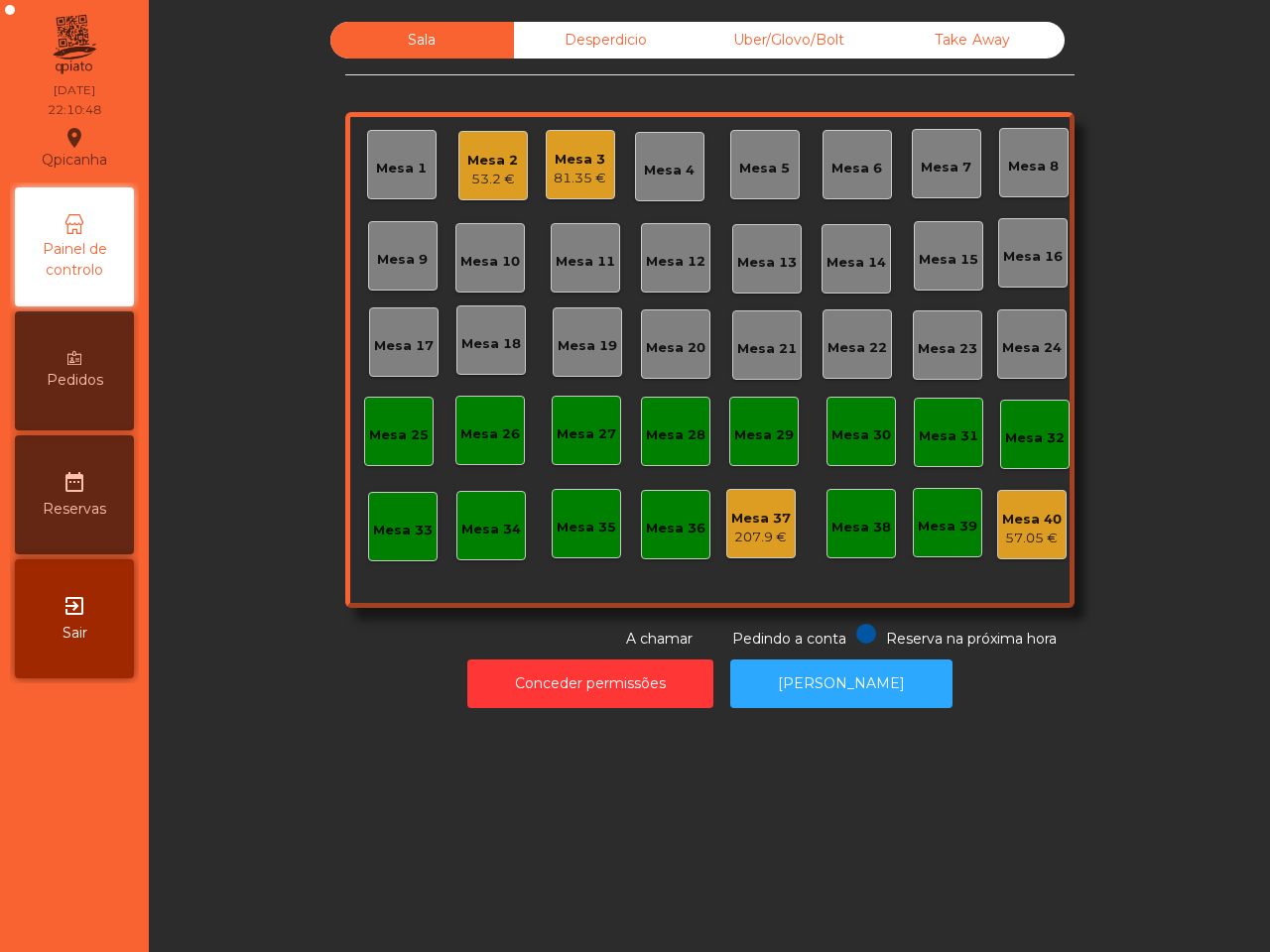 click on "53.2 €" 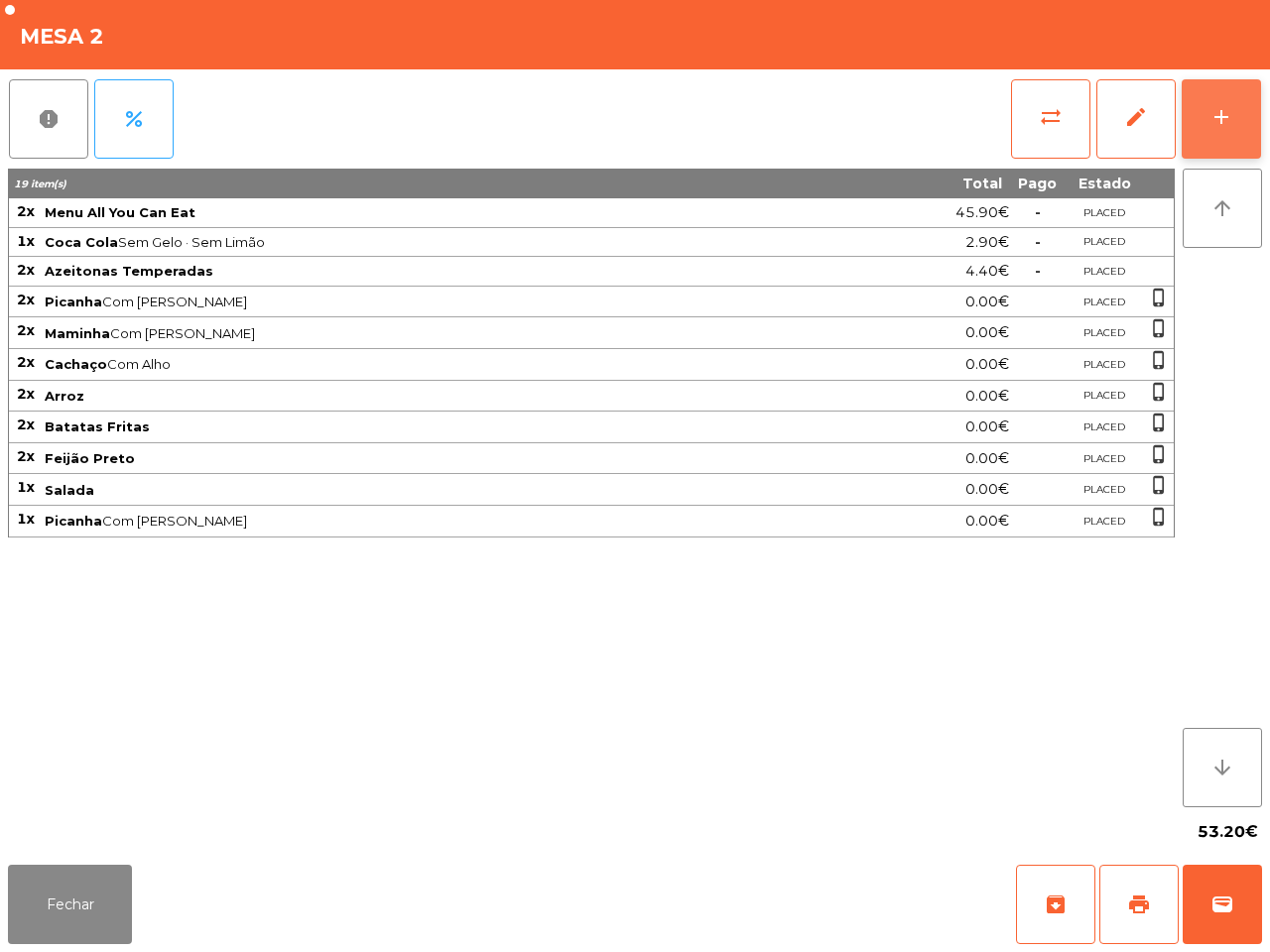 click on "add" 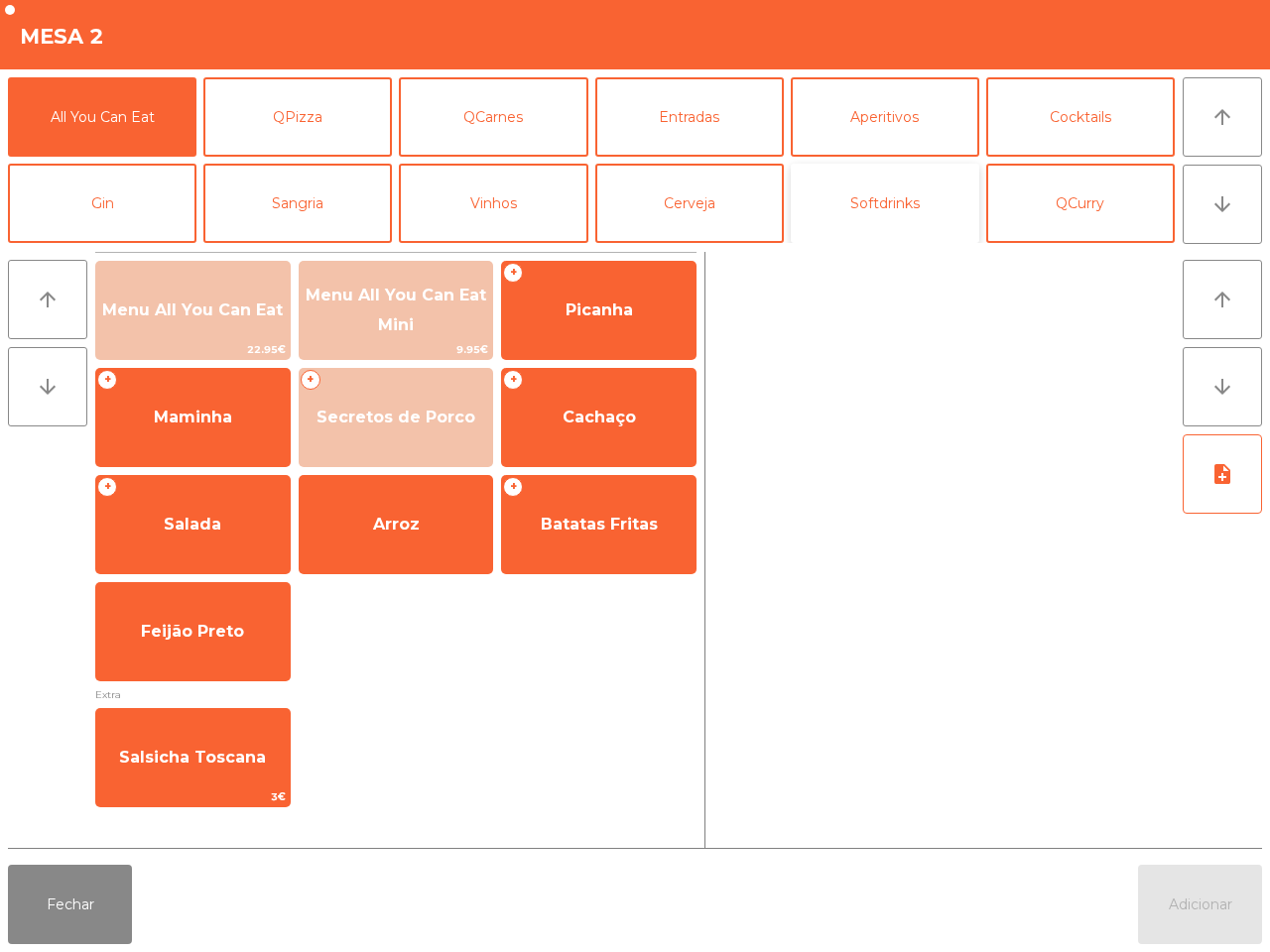 click on "Softdrinks" 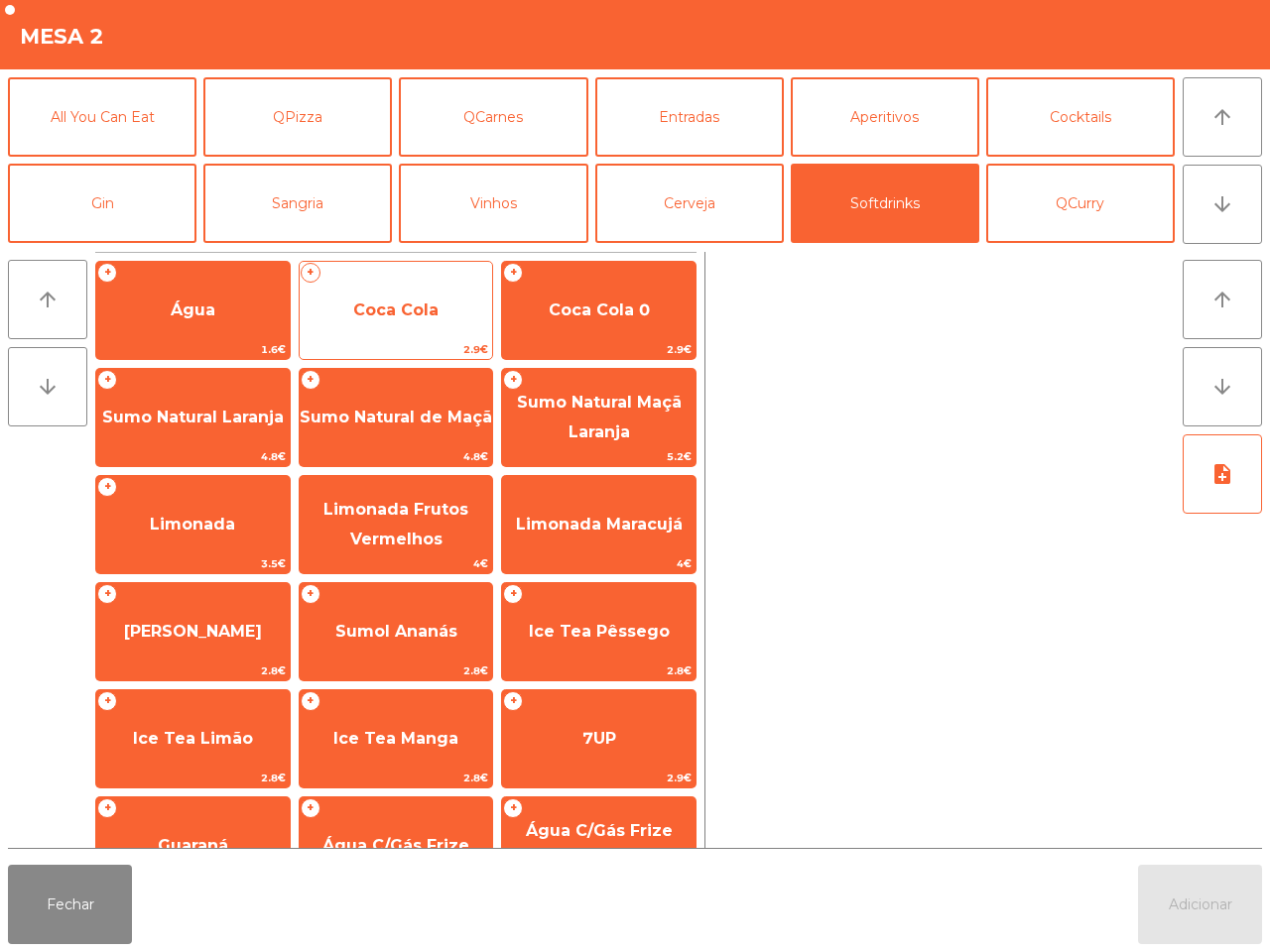 click on "Coca Cola" 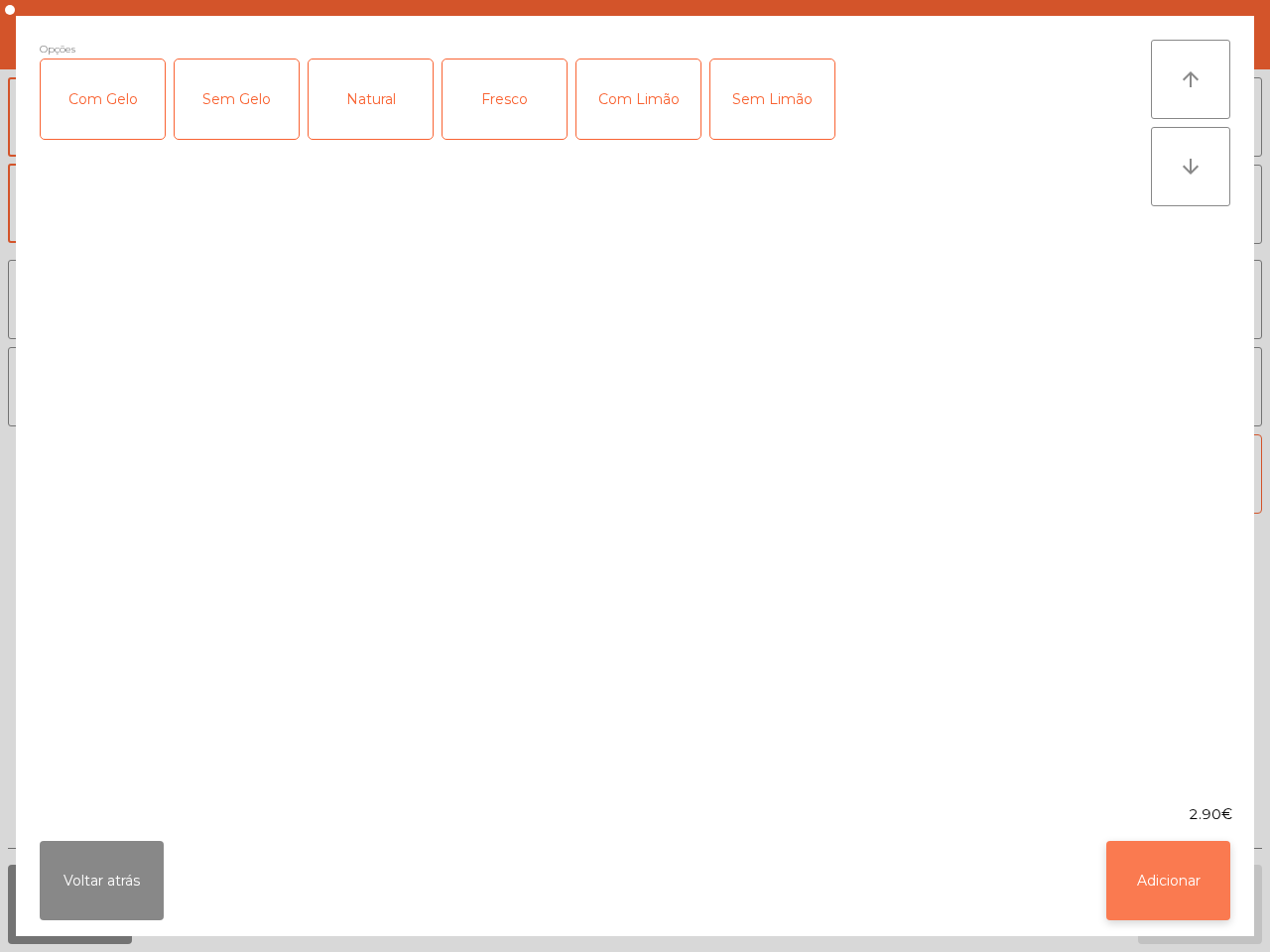 click on "Adicionar" 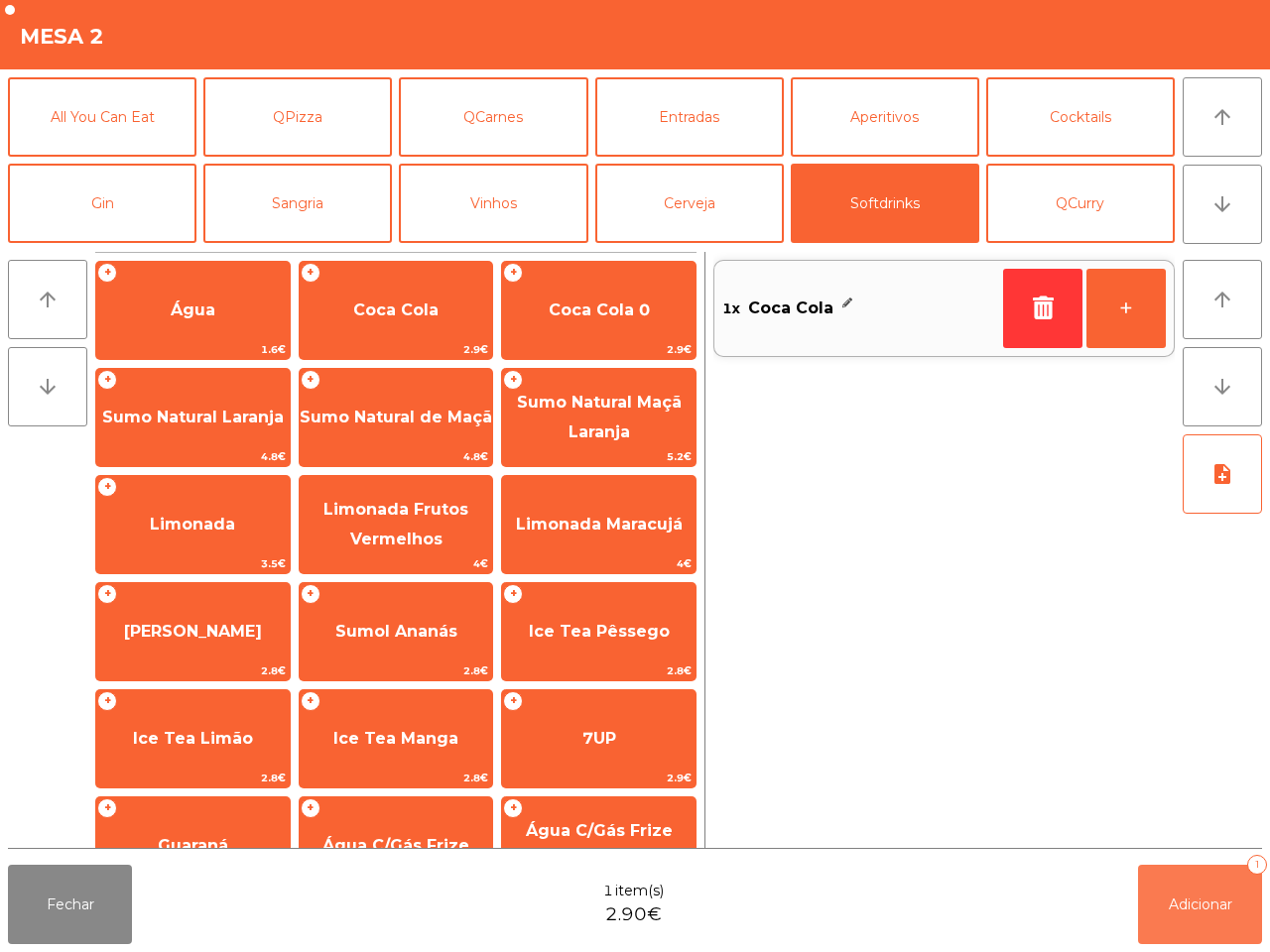 click on "Adicionar" 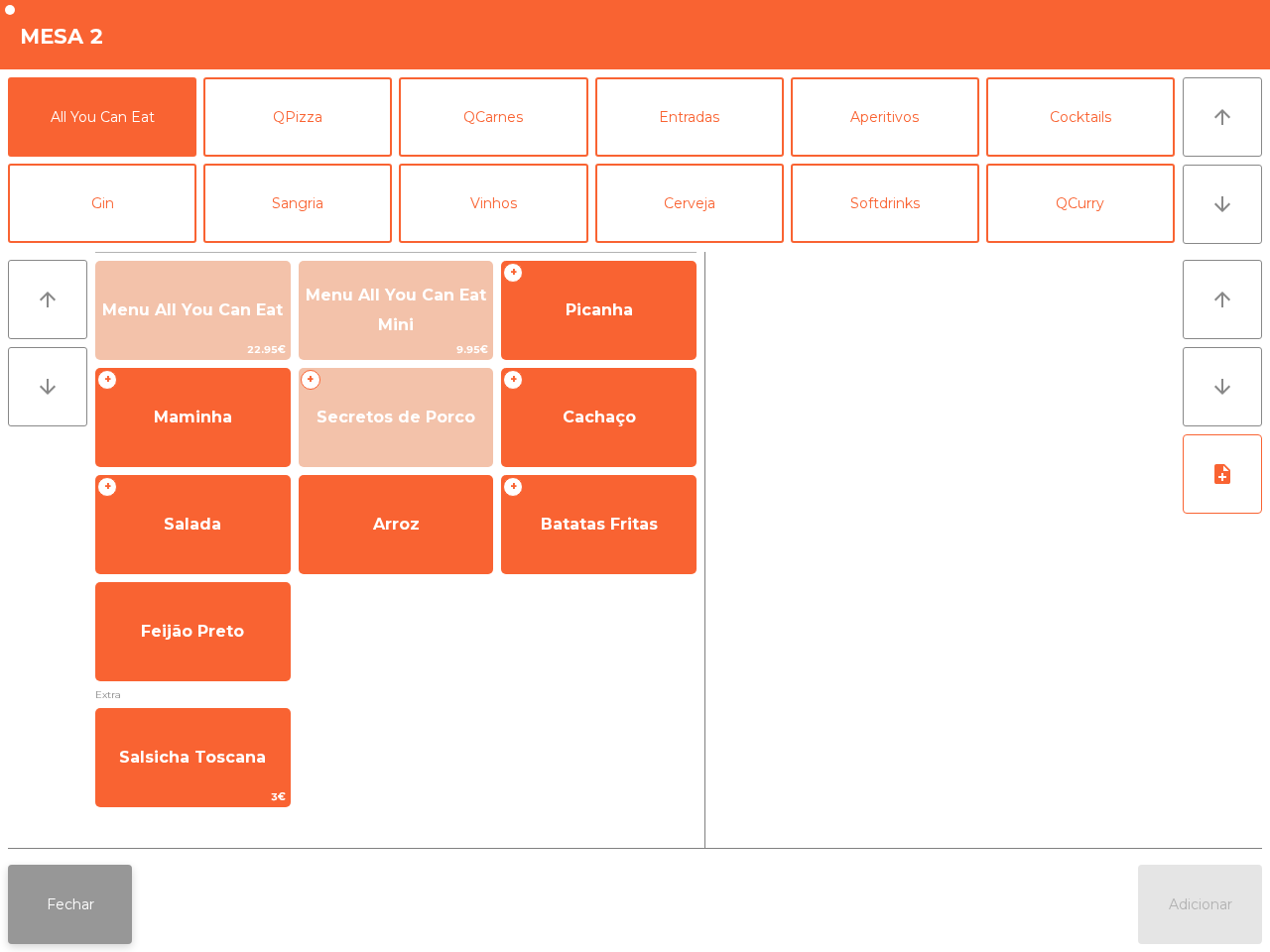 click on "Fechar" 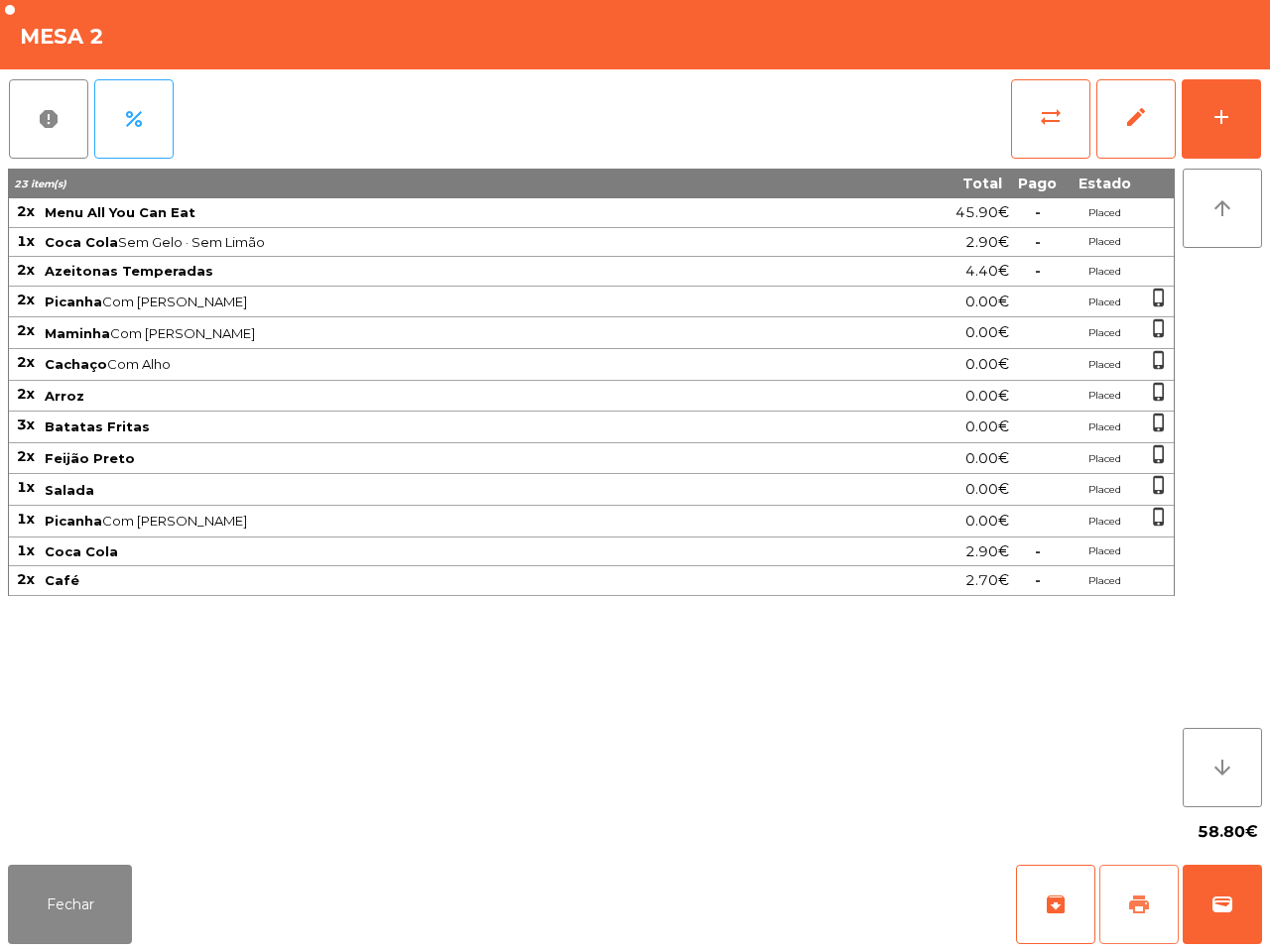 click on "print" 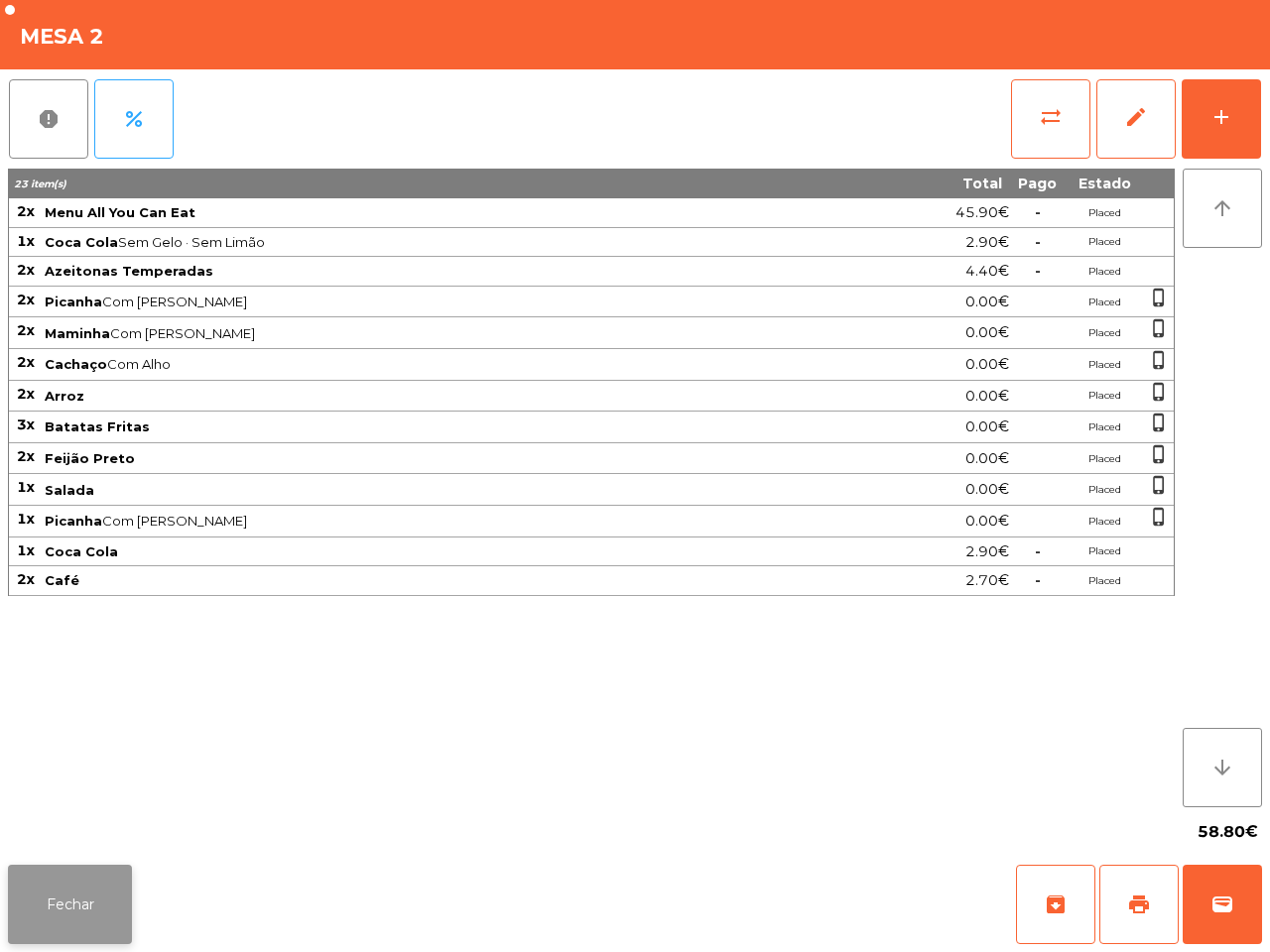 click on "Fechar" 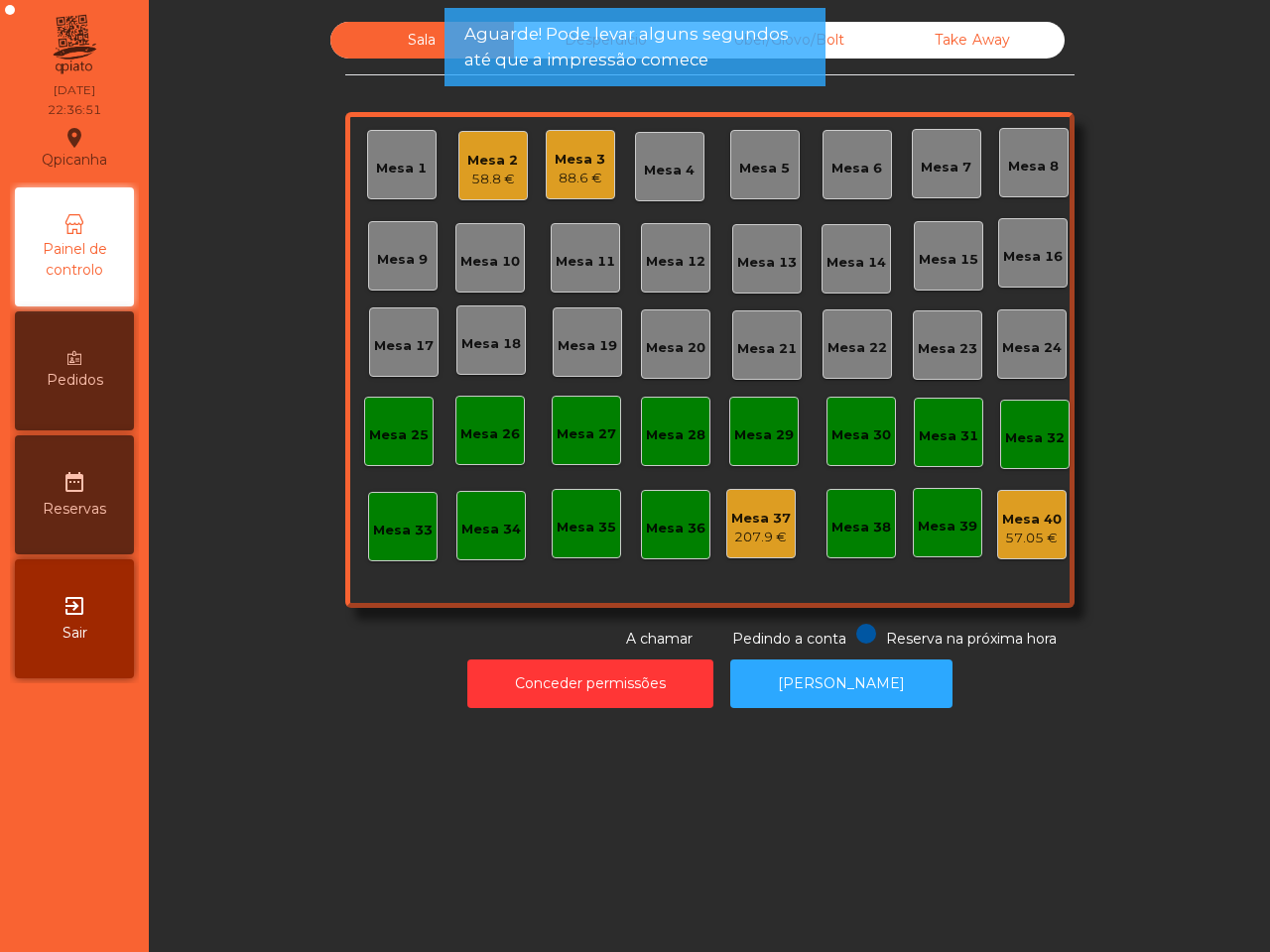 click on "88.6 €" 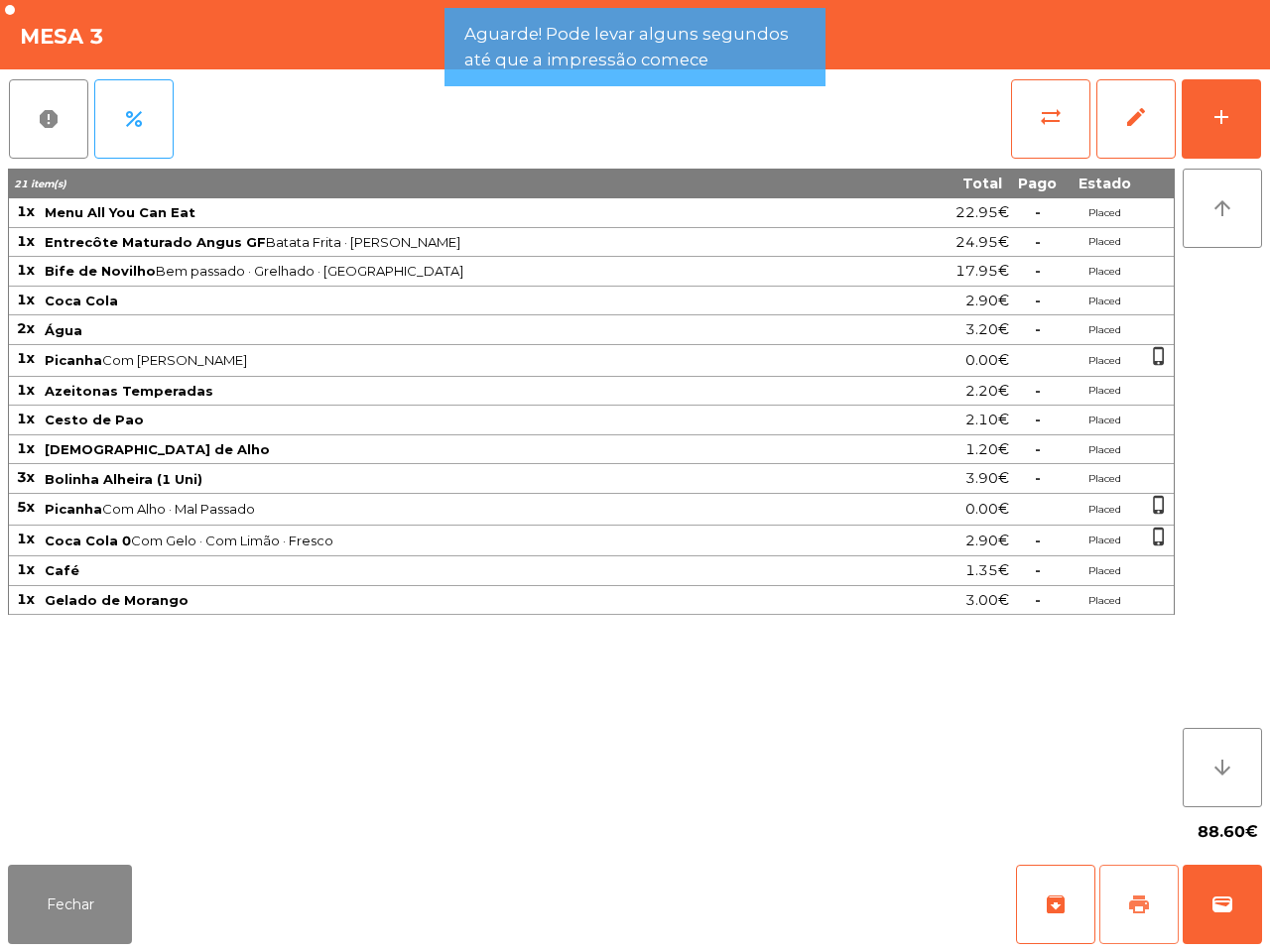 click on "print" 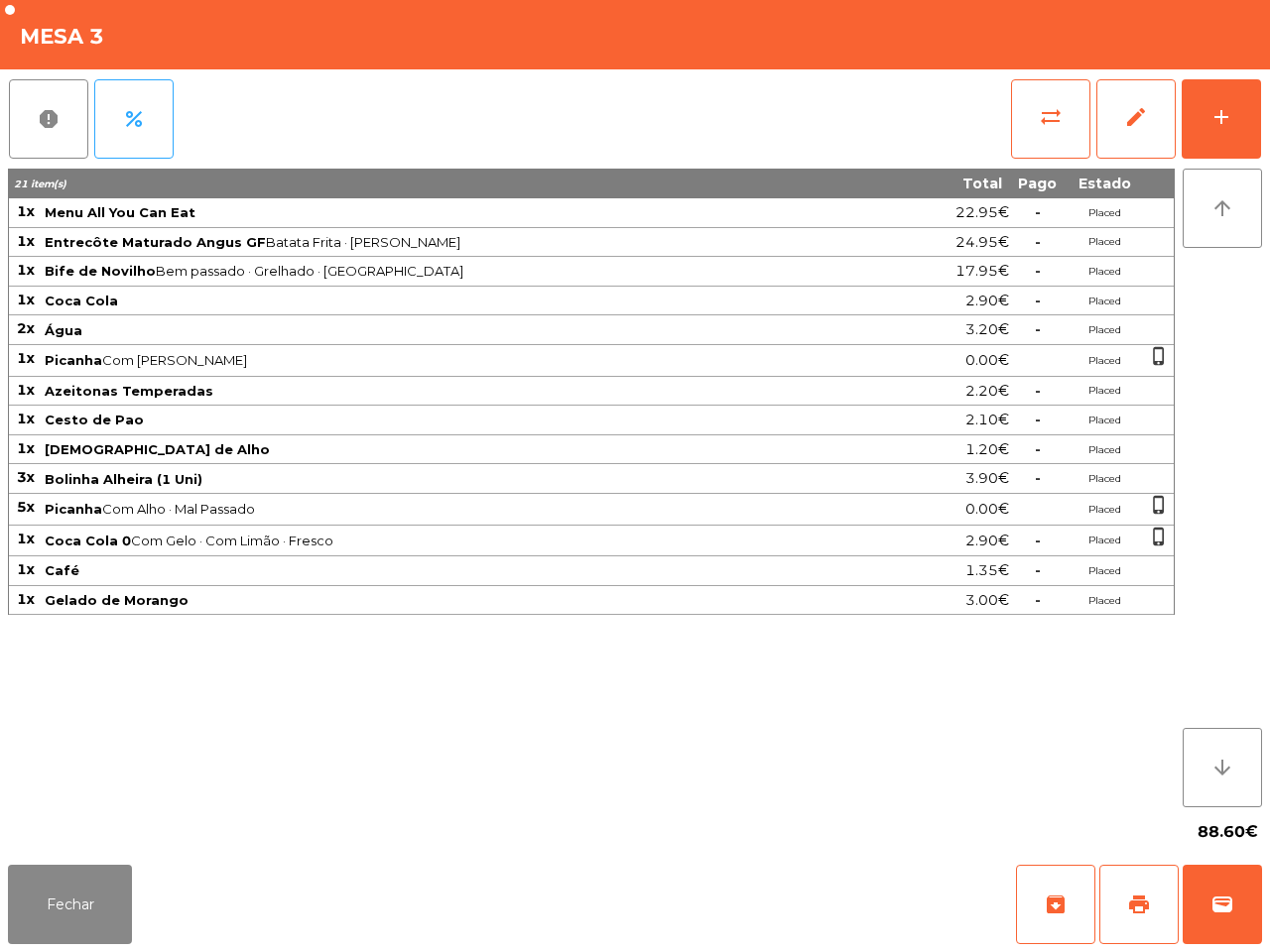 click on "Fechar   archive   print   wallet" 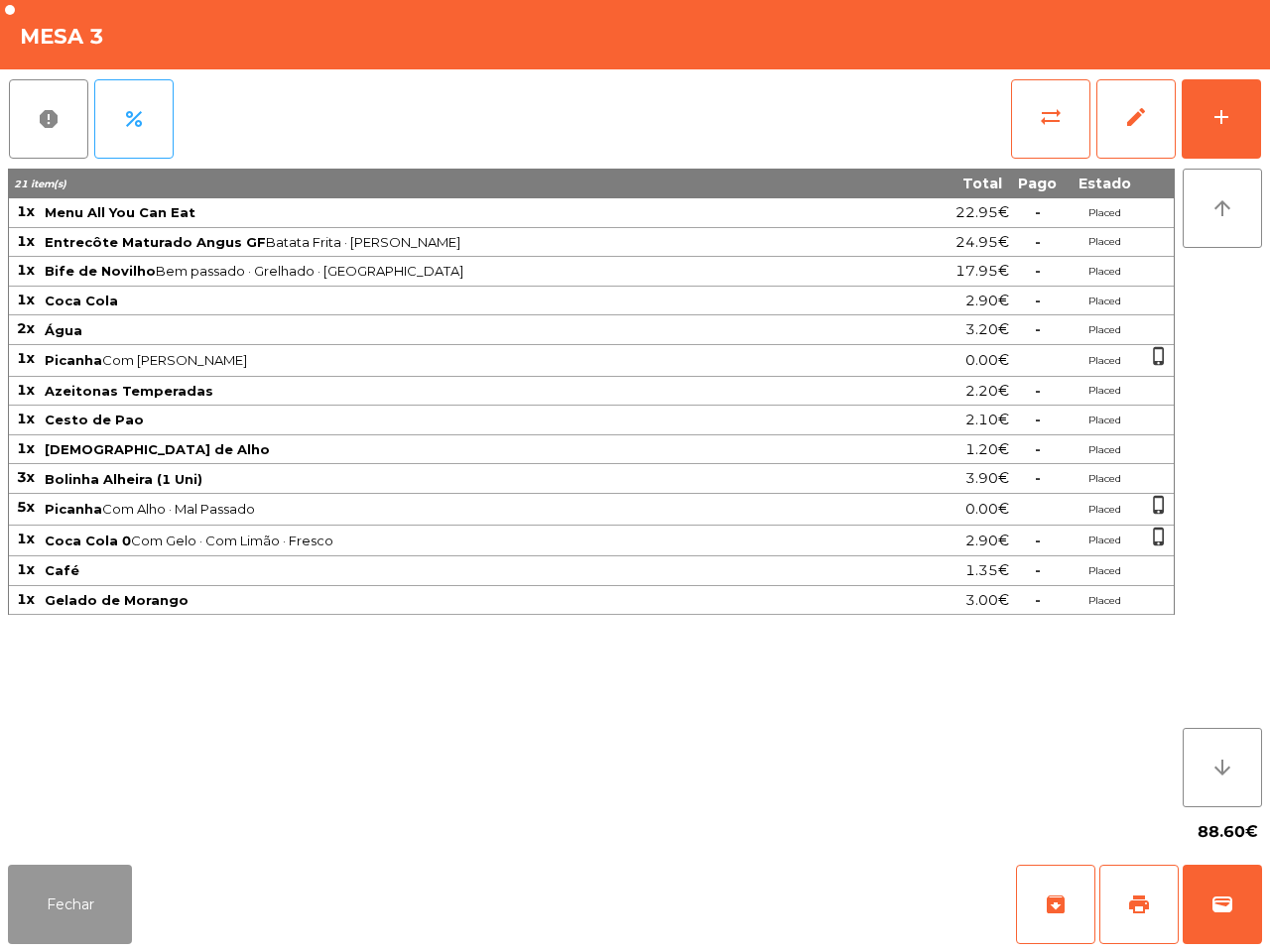 click on "Fechar" 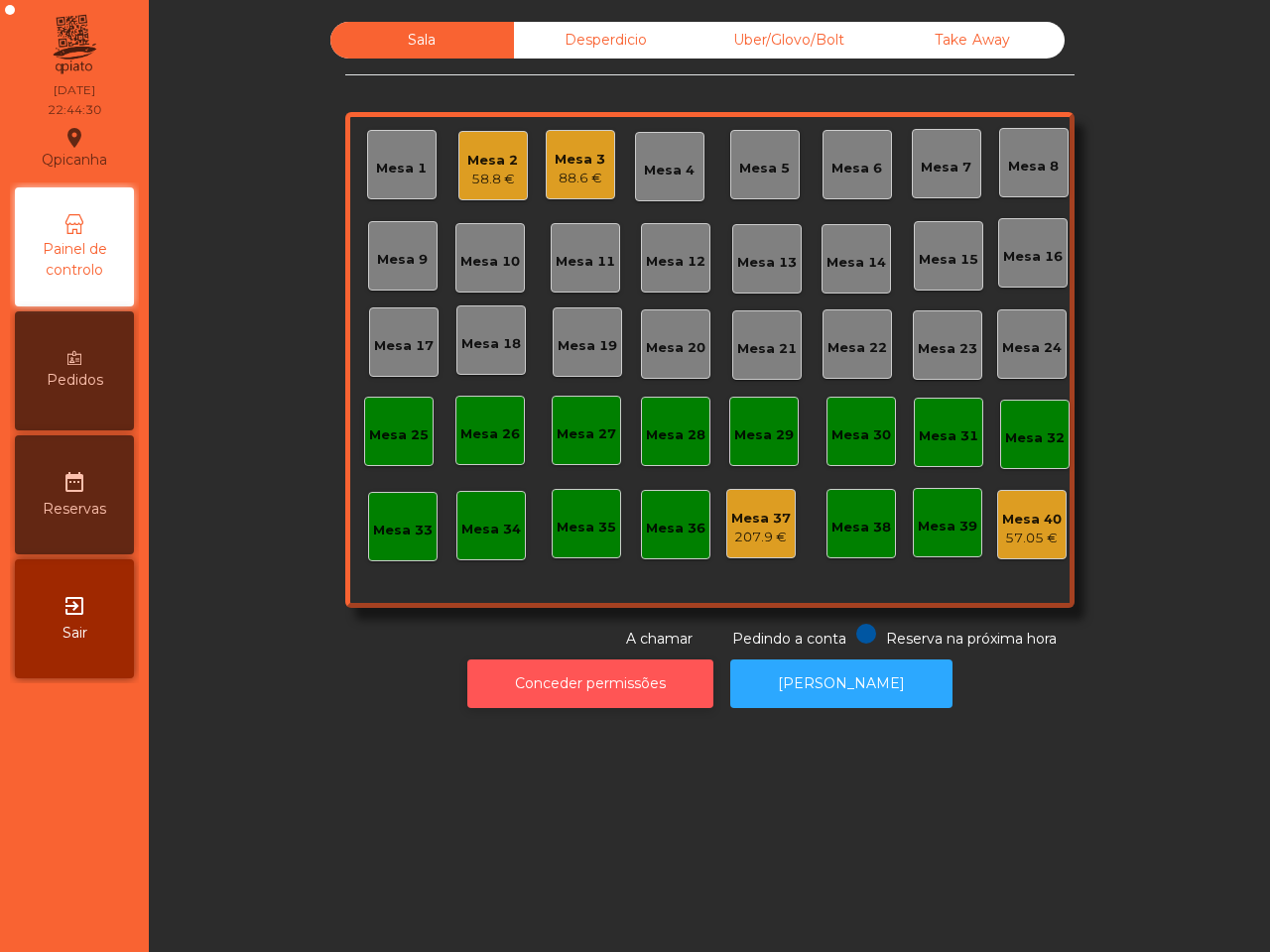 click on "Conceder permissões" 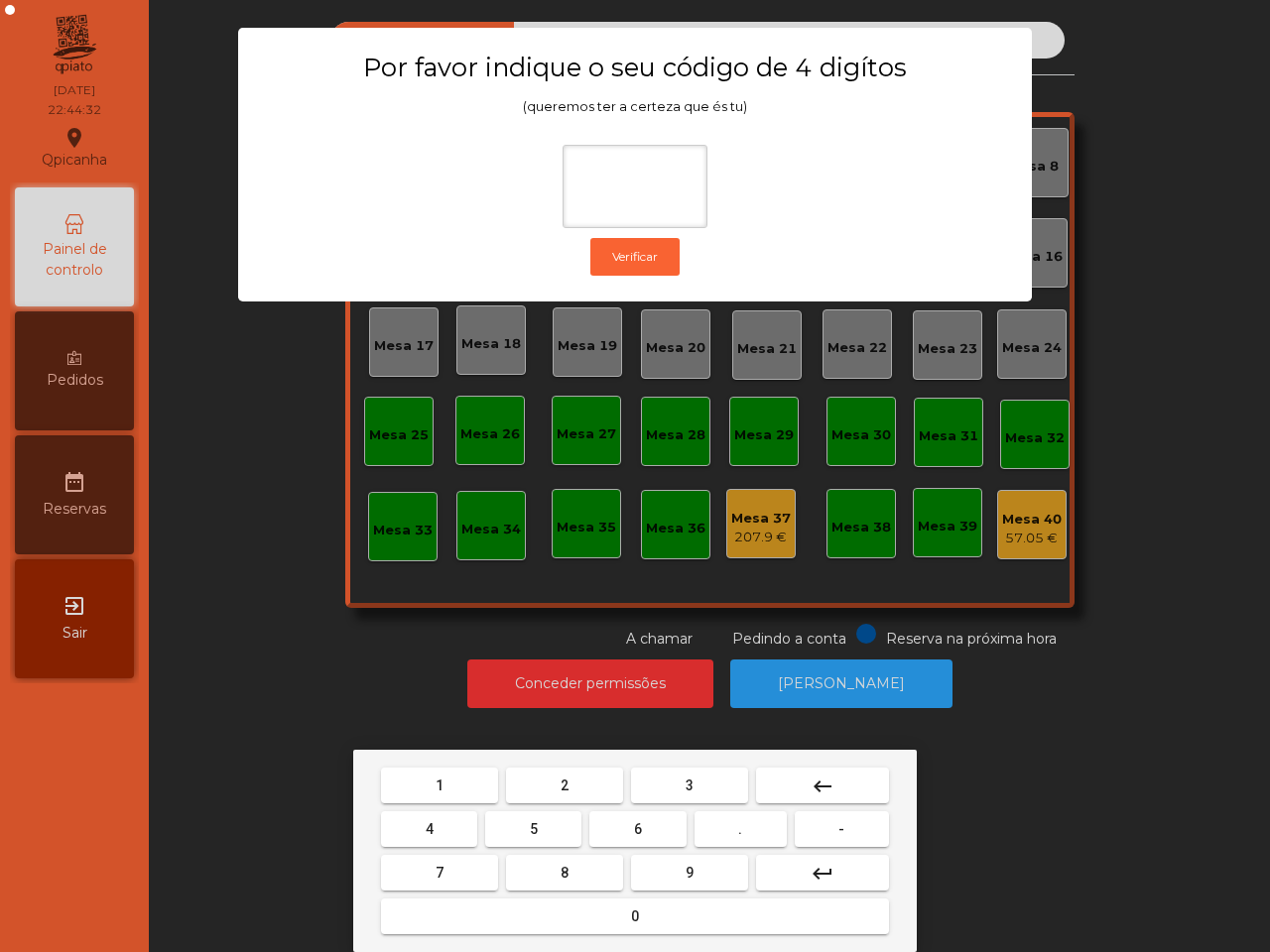 drag, startPoint x: 439, startPoint y: 780, endPoint x: 447, endPoint y: 774, distance: 10 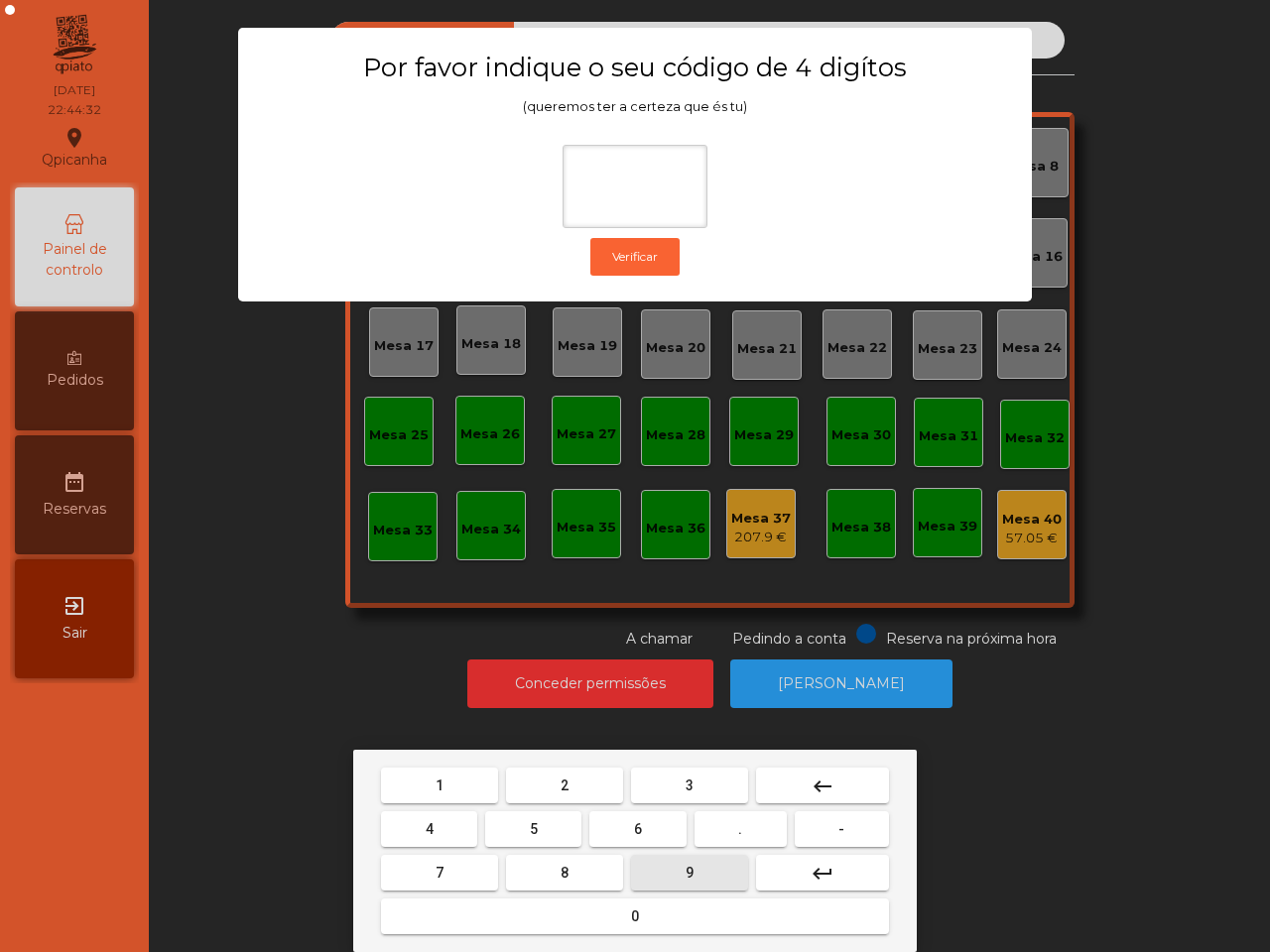 drag, startPoint x: 690, startPoint y: 868, endPoint x: 573, endPoint y: 850, distance: 118.37652 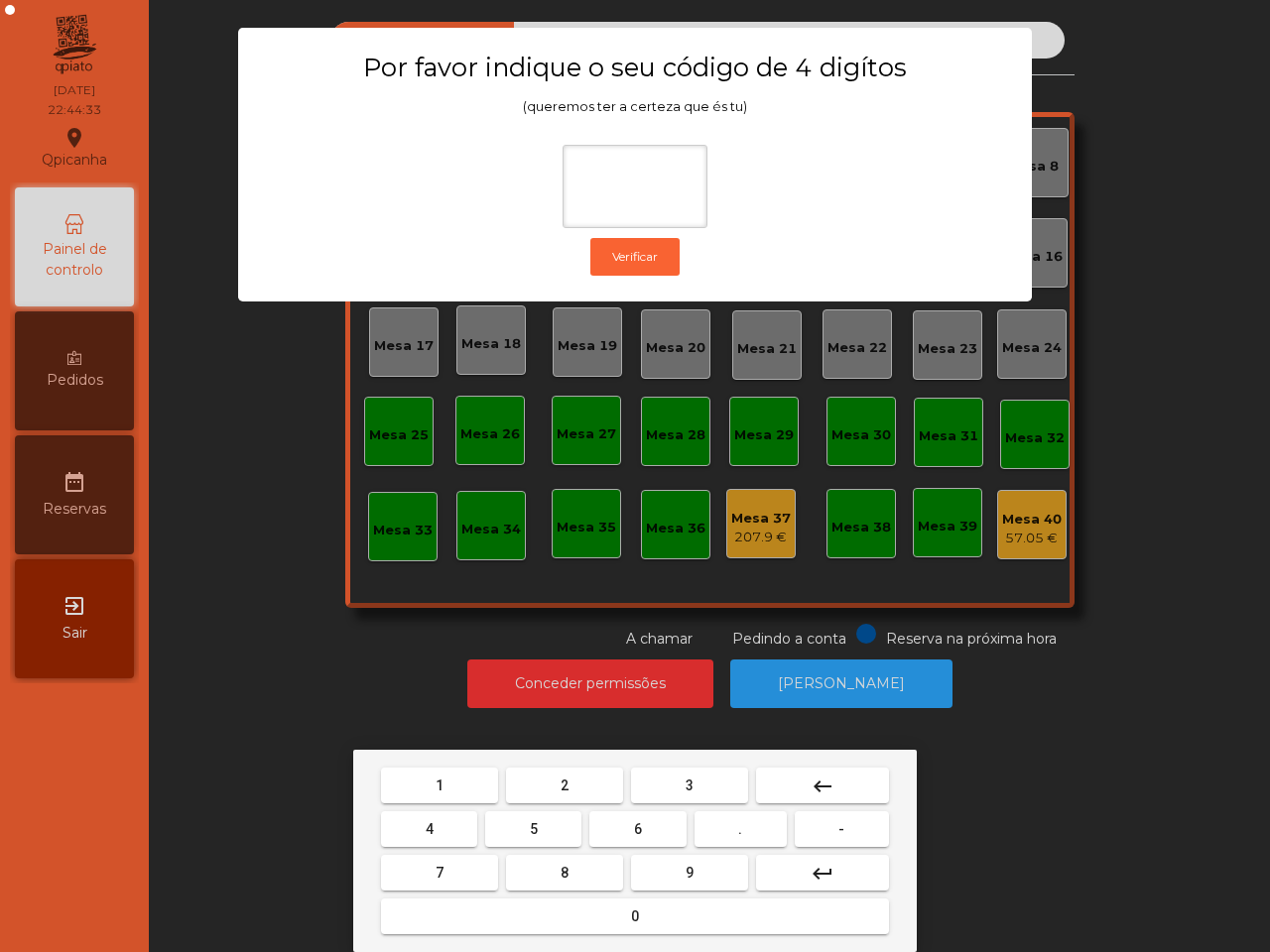click on "7" at bounding box center (440, 873) 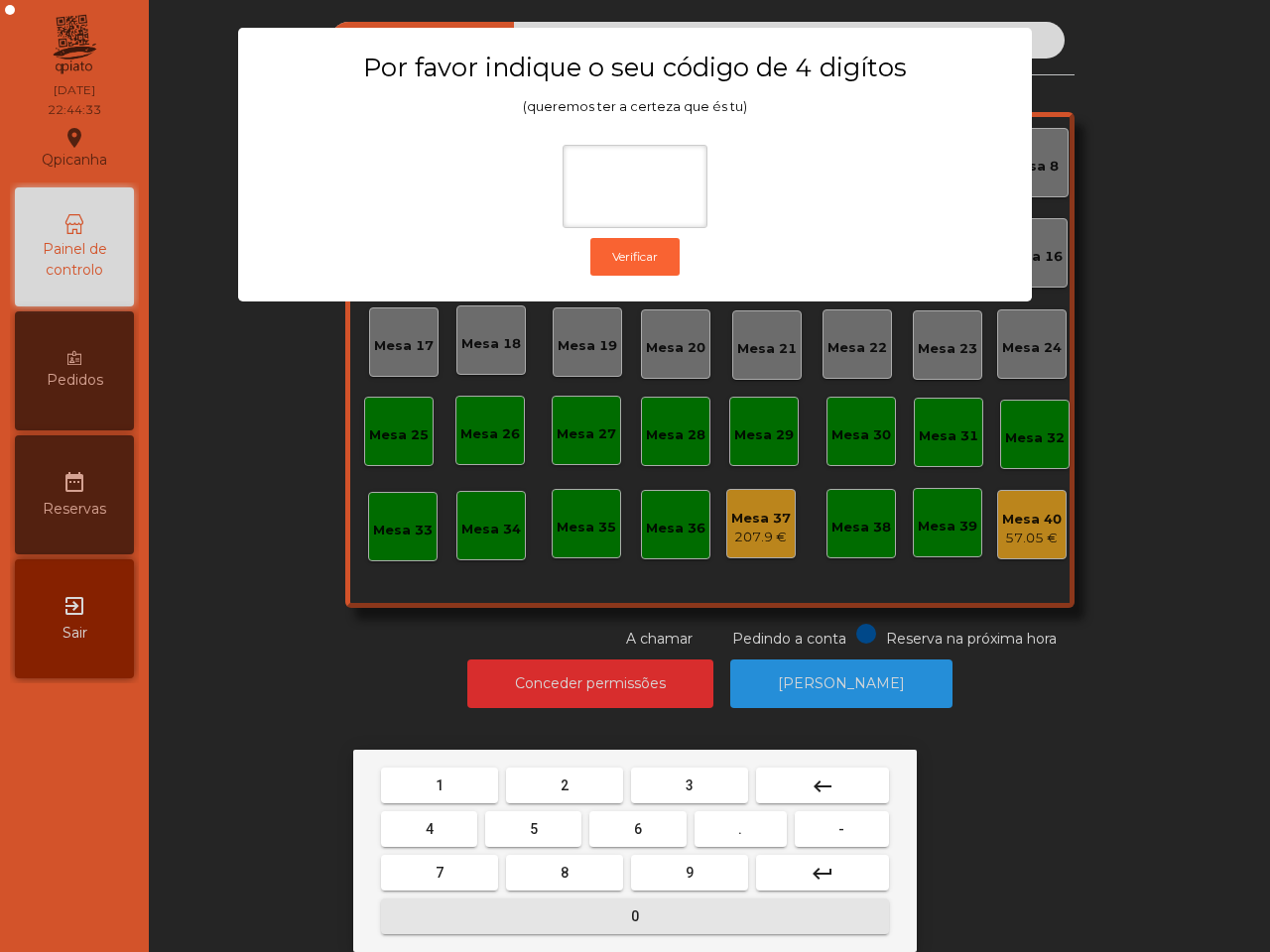 drag, startPoint x: 521, startPoint y: 905, endPoint x: 513, endPoint y: 895, distance: 12.806248 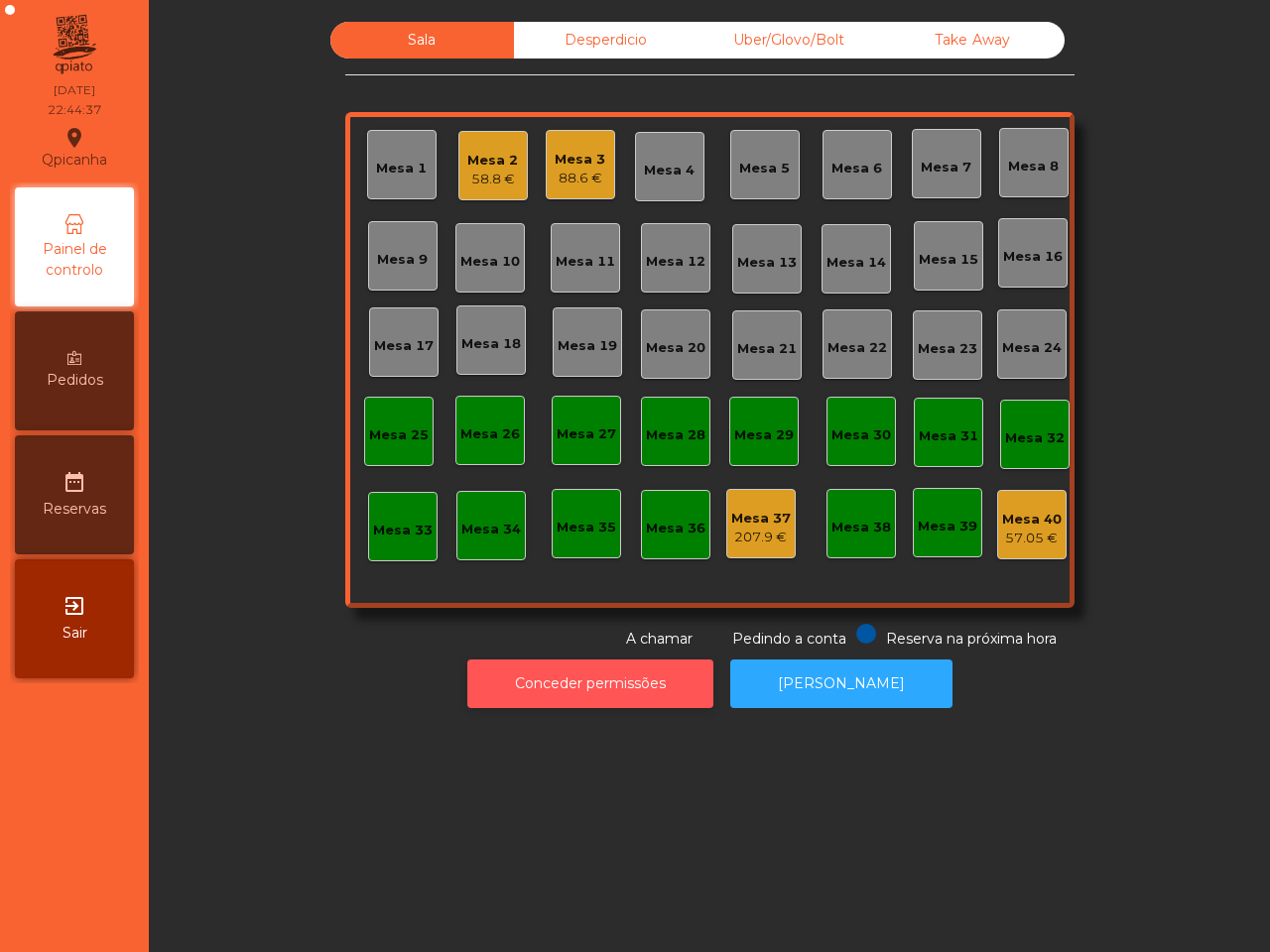 click on "Conceder permissões" 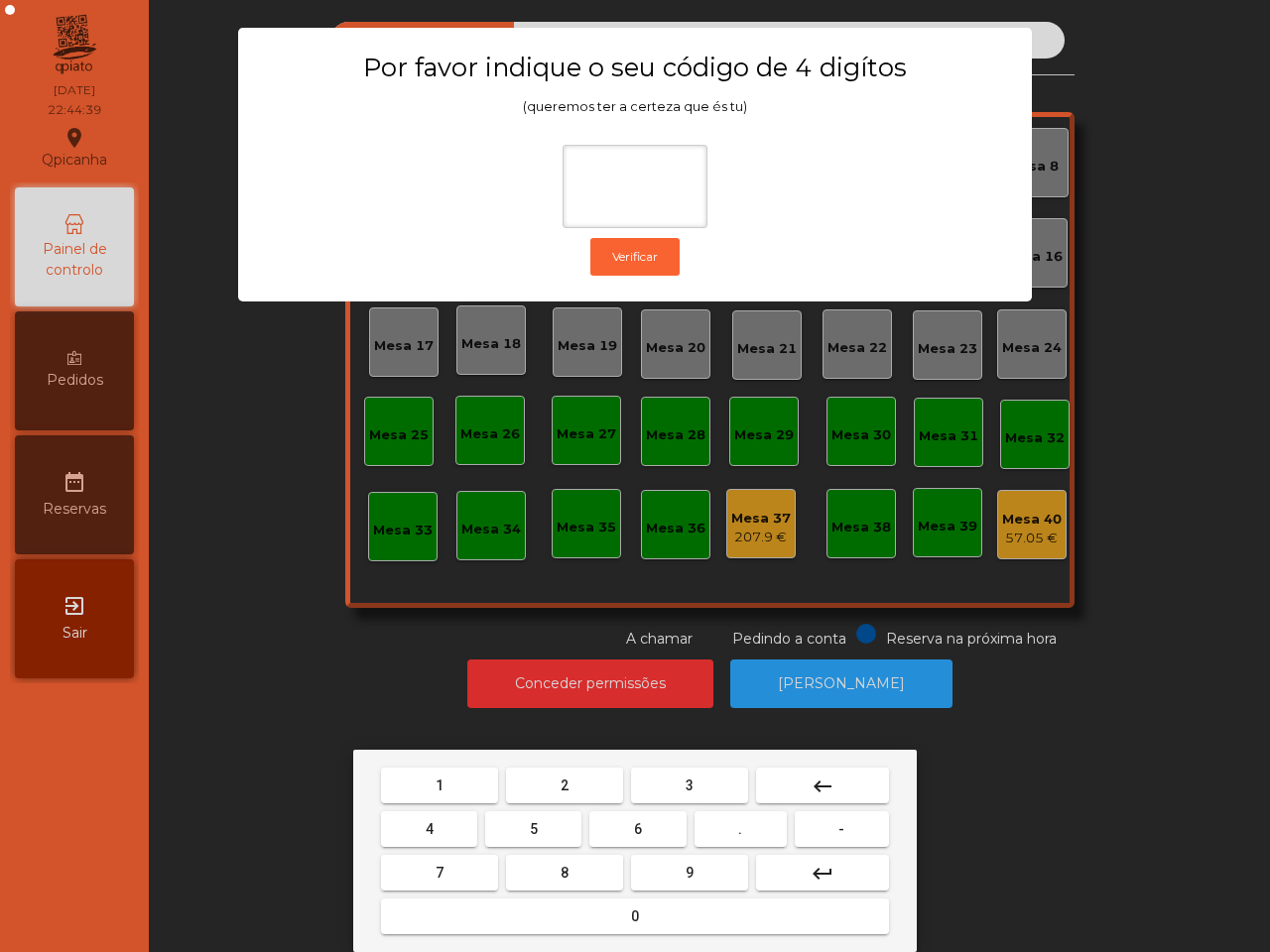 drag, startPoint x: 446, startPoint y: 781, endPoint x: 531, endPoint y: 826, distance: 96.17692 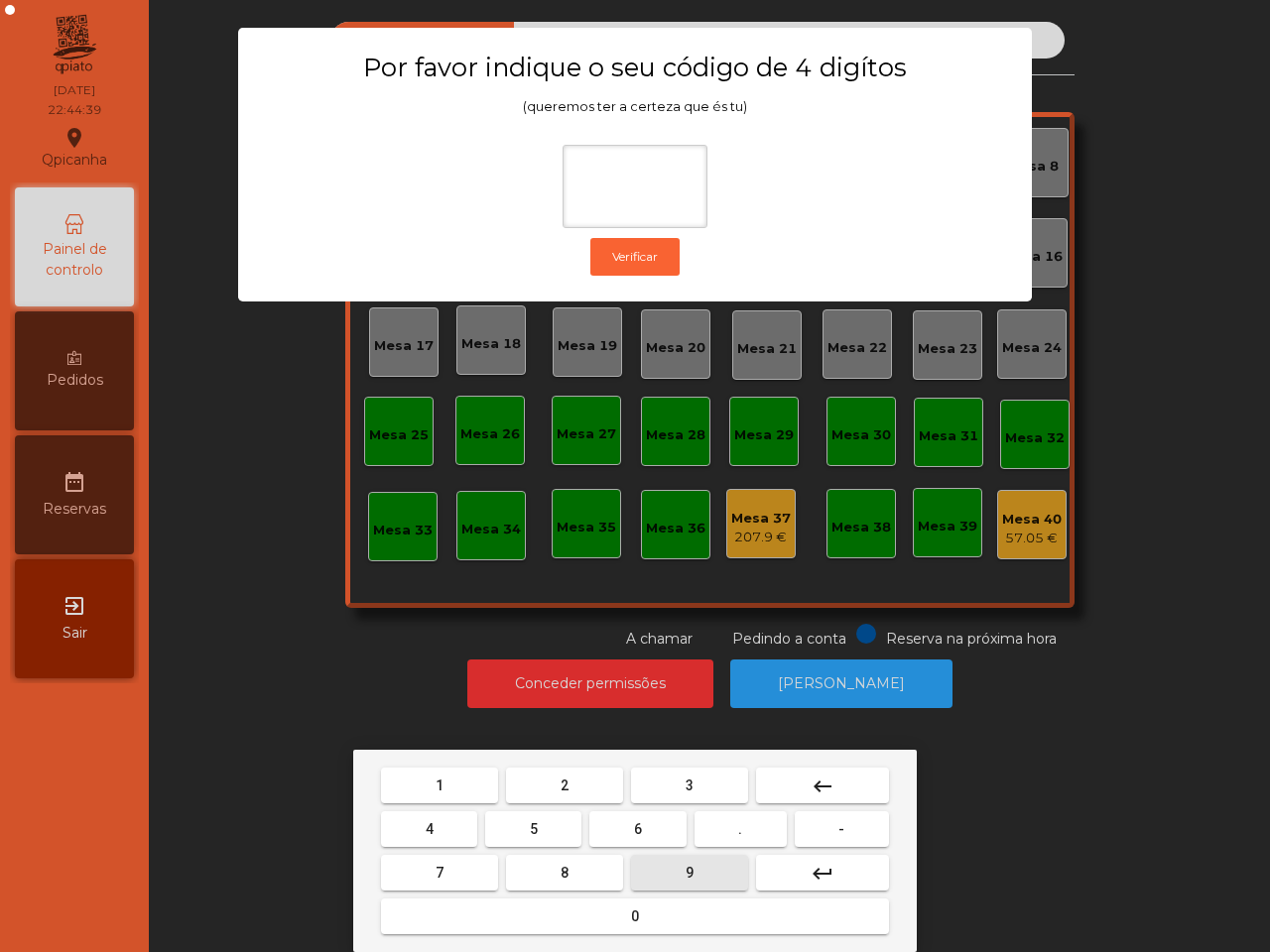 drag, startPoint x: 680, startPoint y: 866, endPoint x: 640, endPoint y: 871, distance: 40.311289 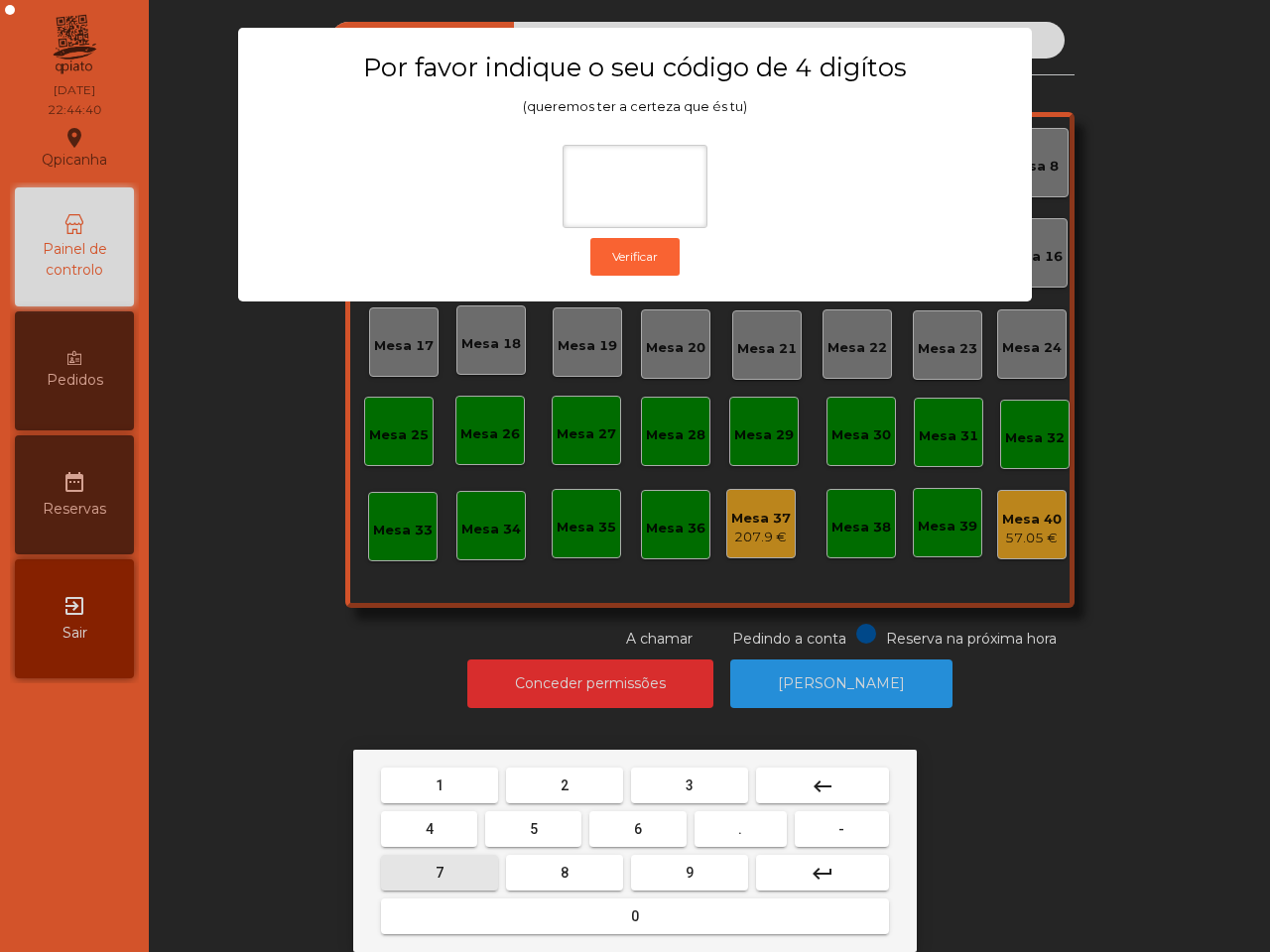 drag, startPoint x: 452, startPoint y: 859, endPoint x: 482, endPoint y: 875, distance: 34 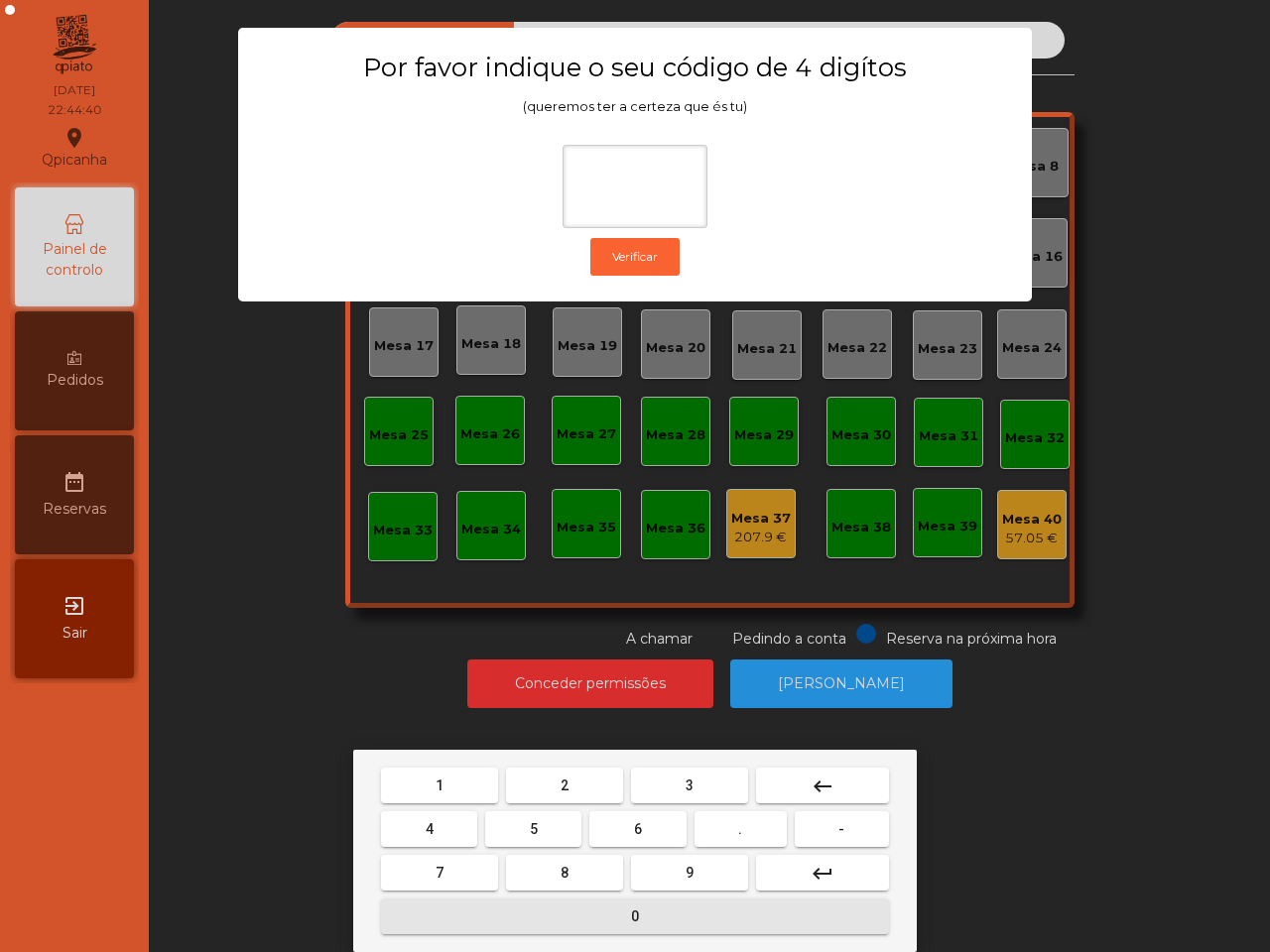 click on "0" at bounding box center (635, 916) 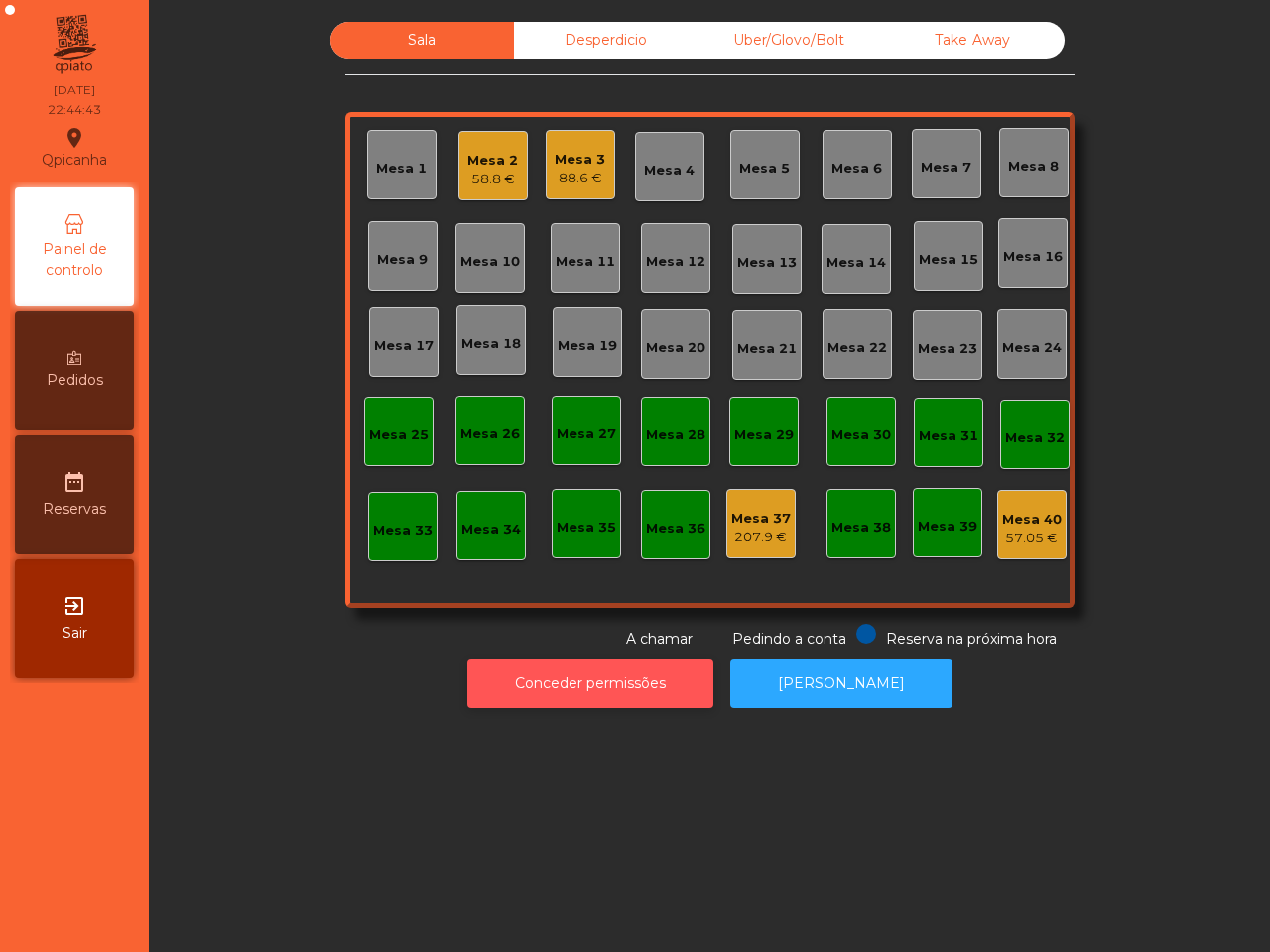 click on "Conceder permissões" 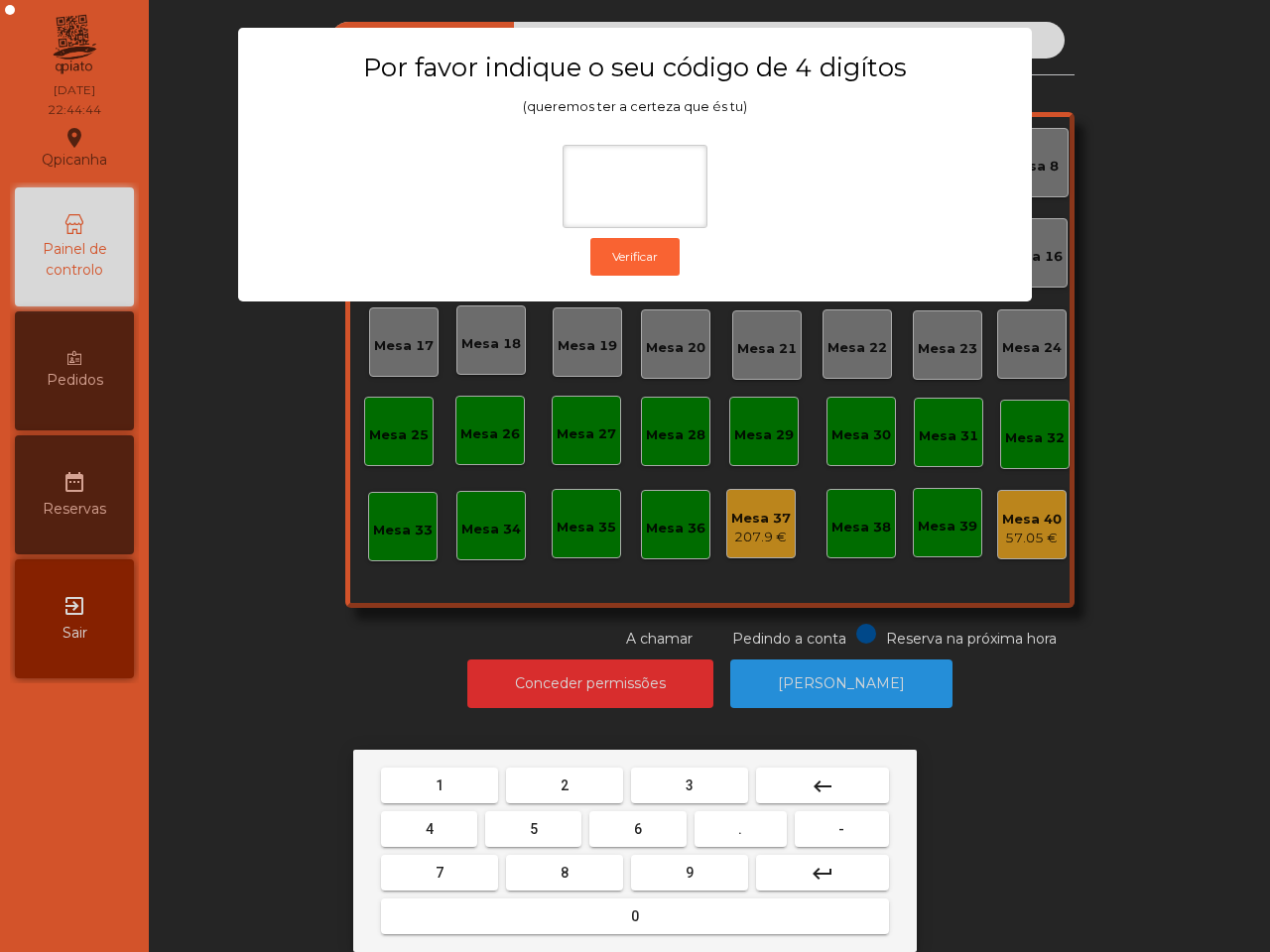 drag, startPoint x: 430, startPoint y: 774, endPoint x: 449, endPoint y: 781, distance: 20.248457 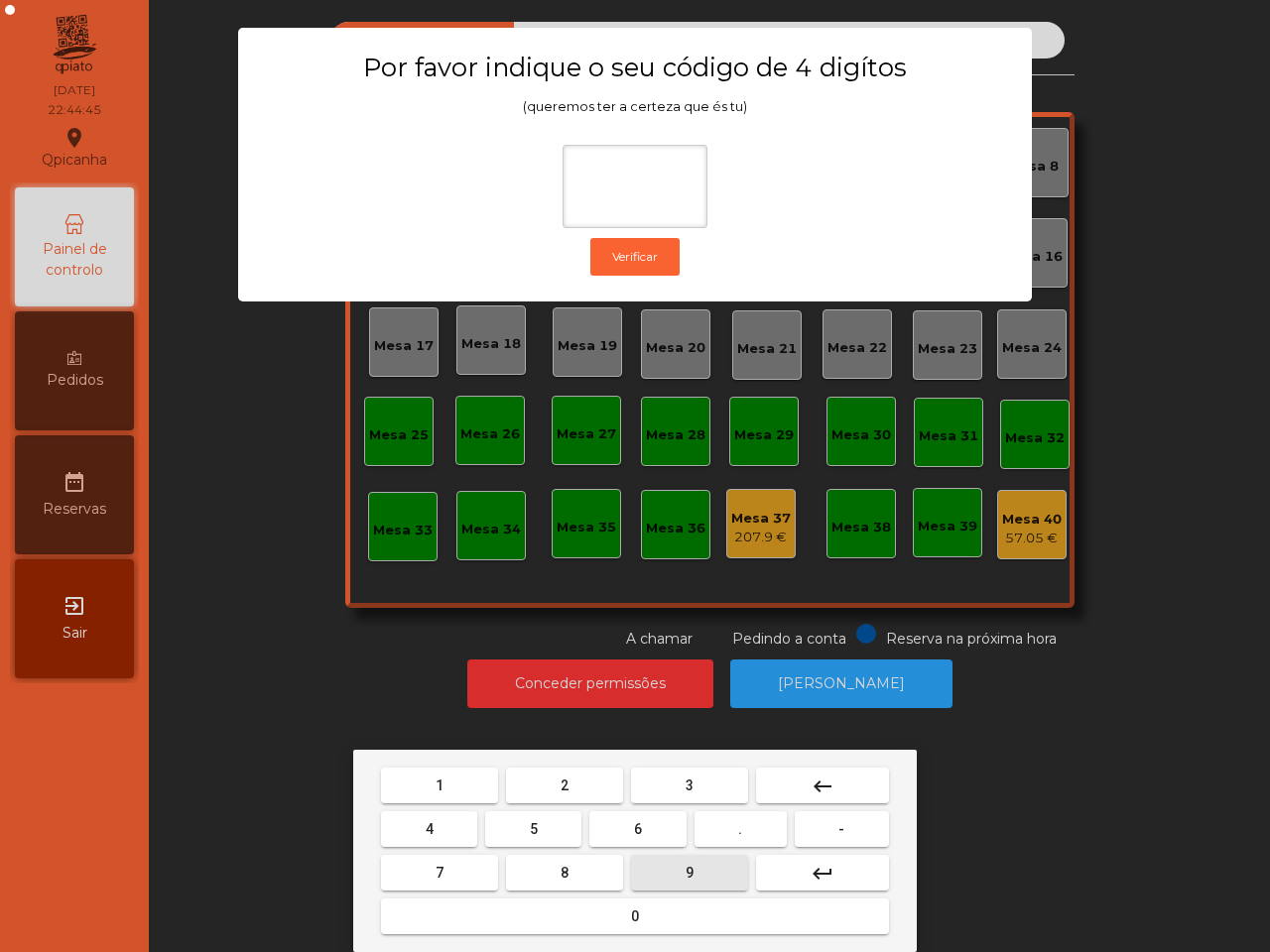 click on "9" at bounding box center (690, 873) 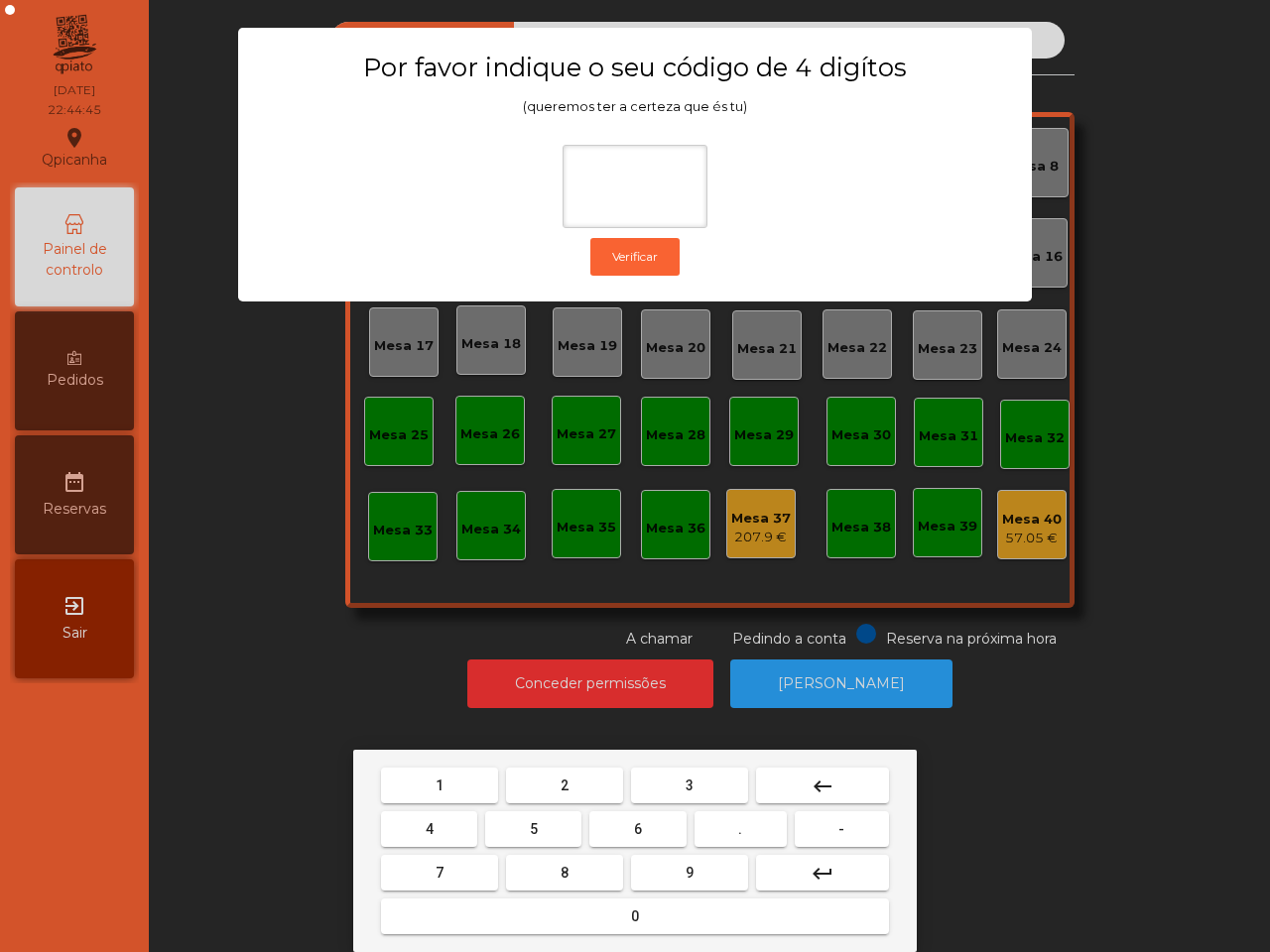 click on "4" at bounding box center (429, 829) 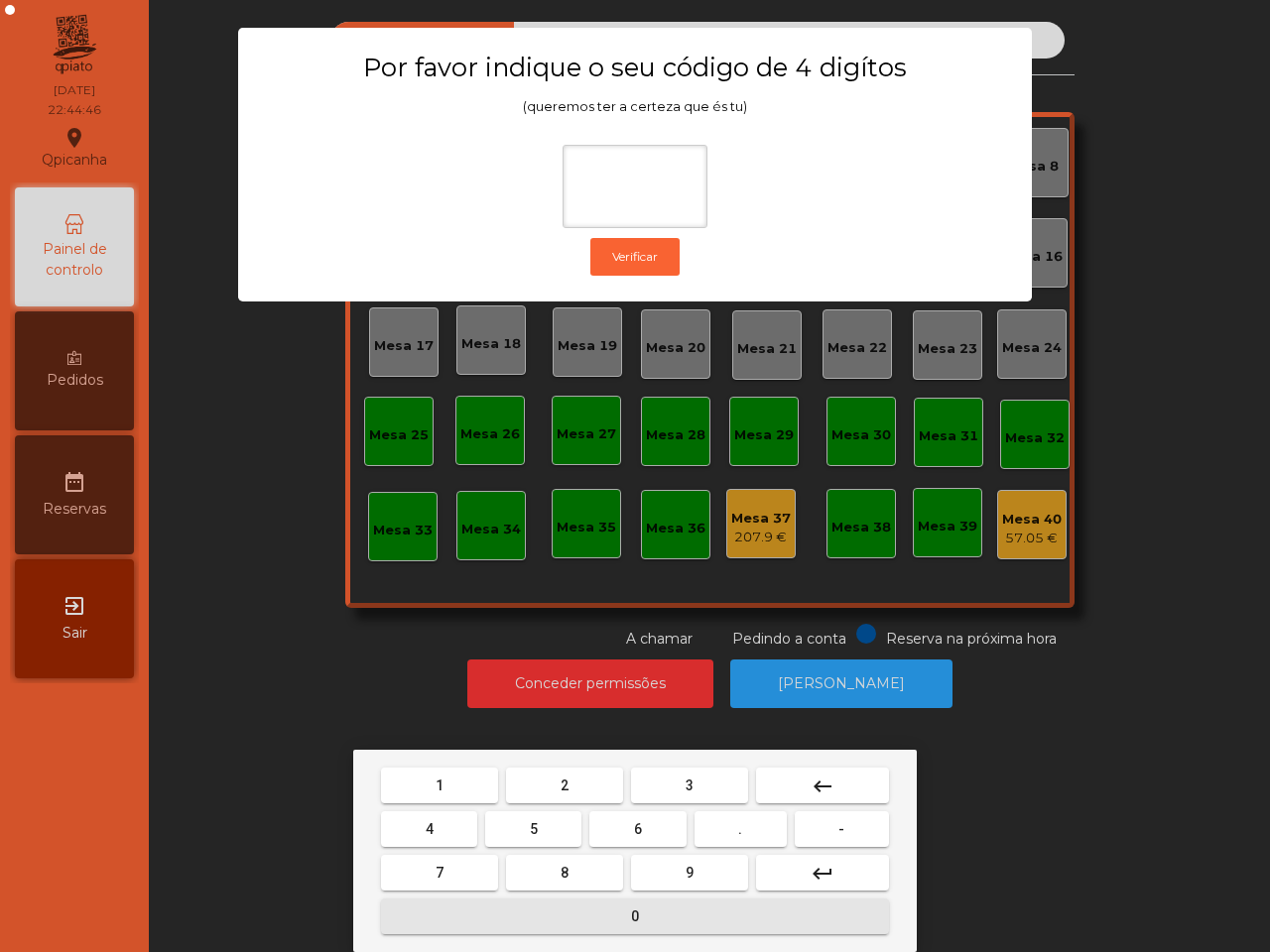 click on "0" at bounding box center (635, 916) 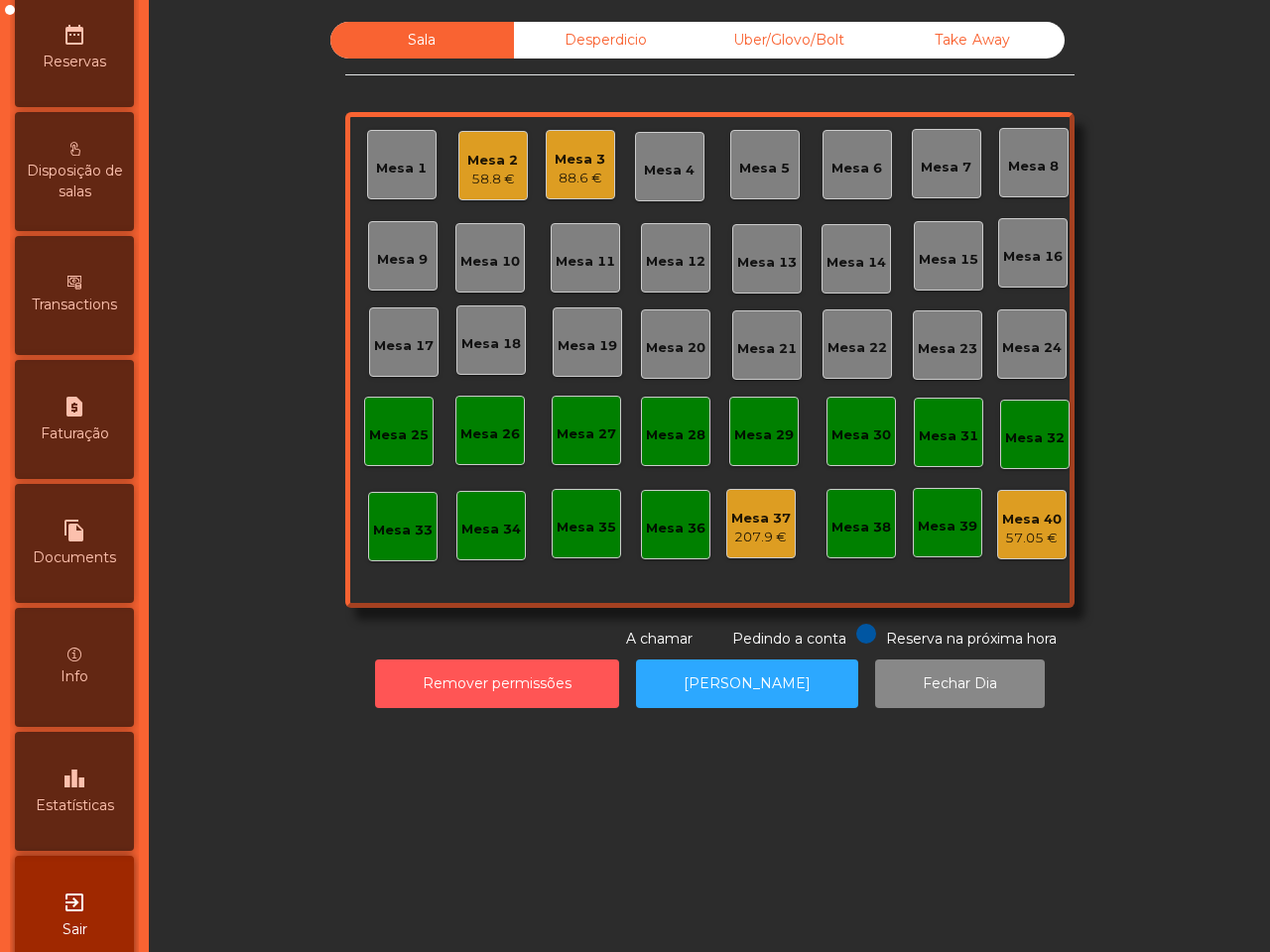 scroll, scrollTop: 754, scrollLeft: 0, axis: vertical 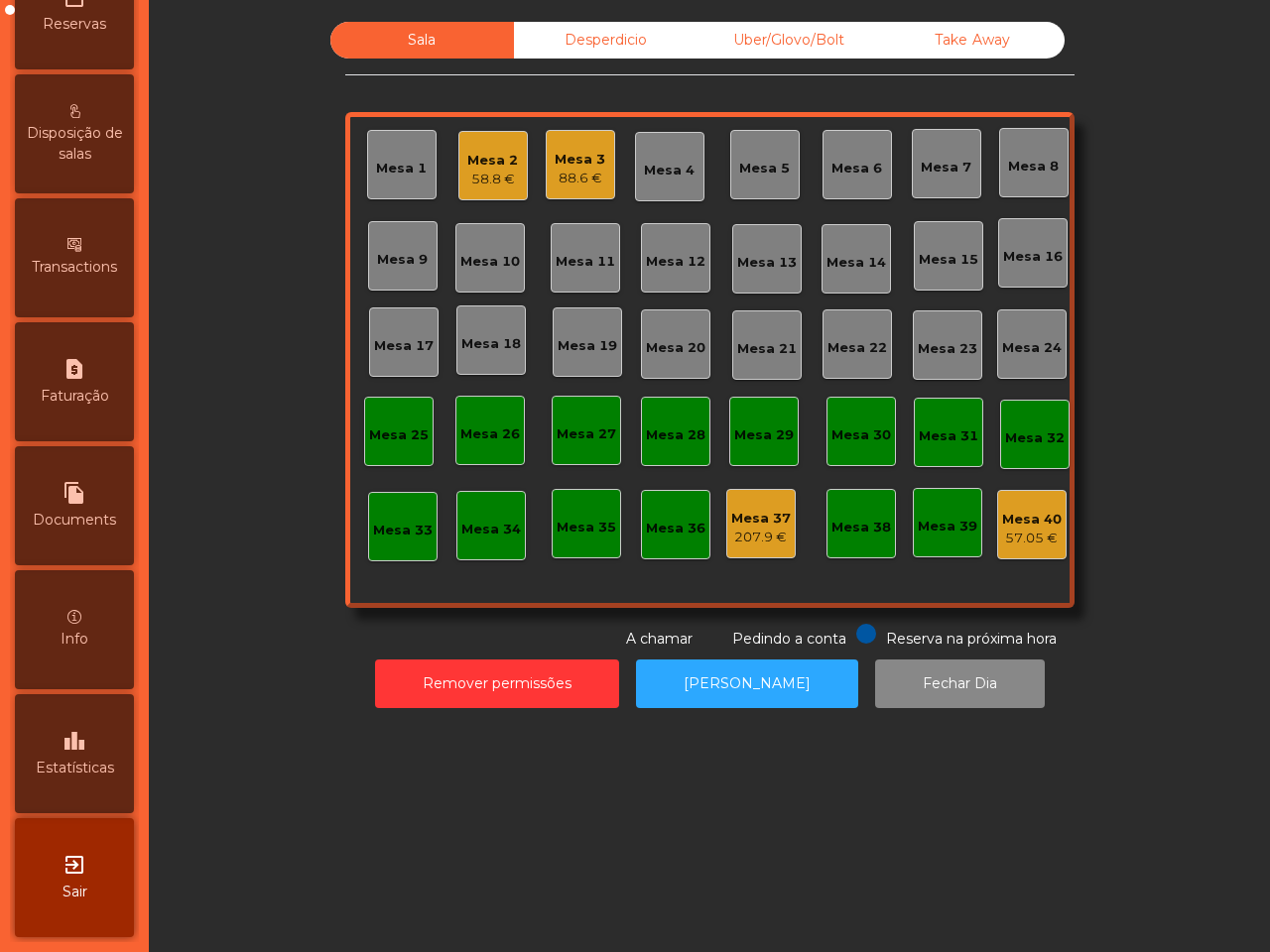 click on "leaderboard  Estatísticas" at bounding box center [74, 754] 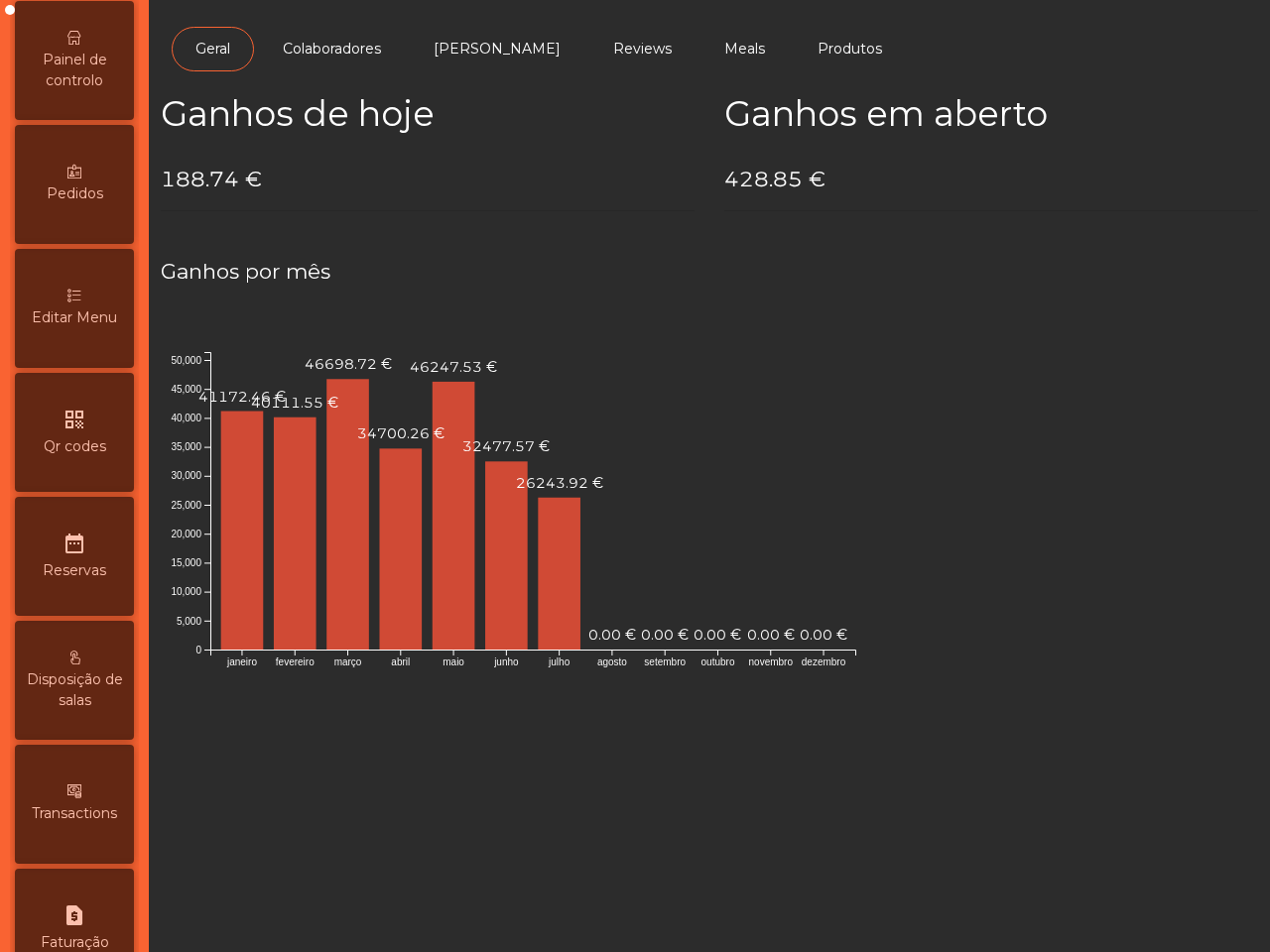 scroll, scrollTop: 0, scrollLeft: 0, axis: both 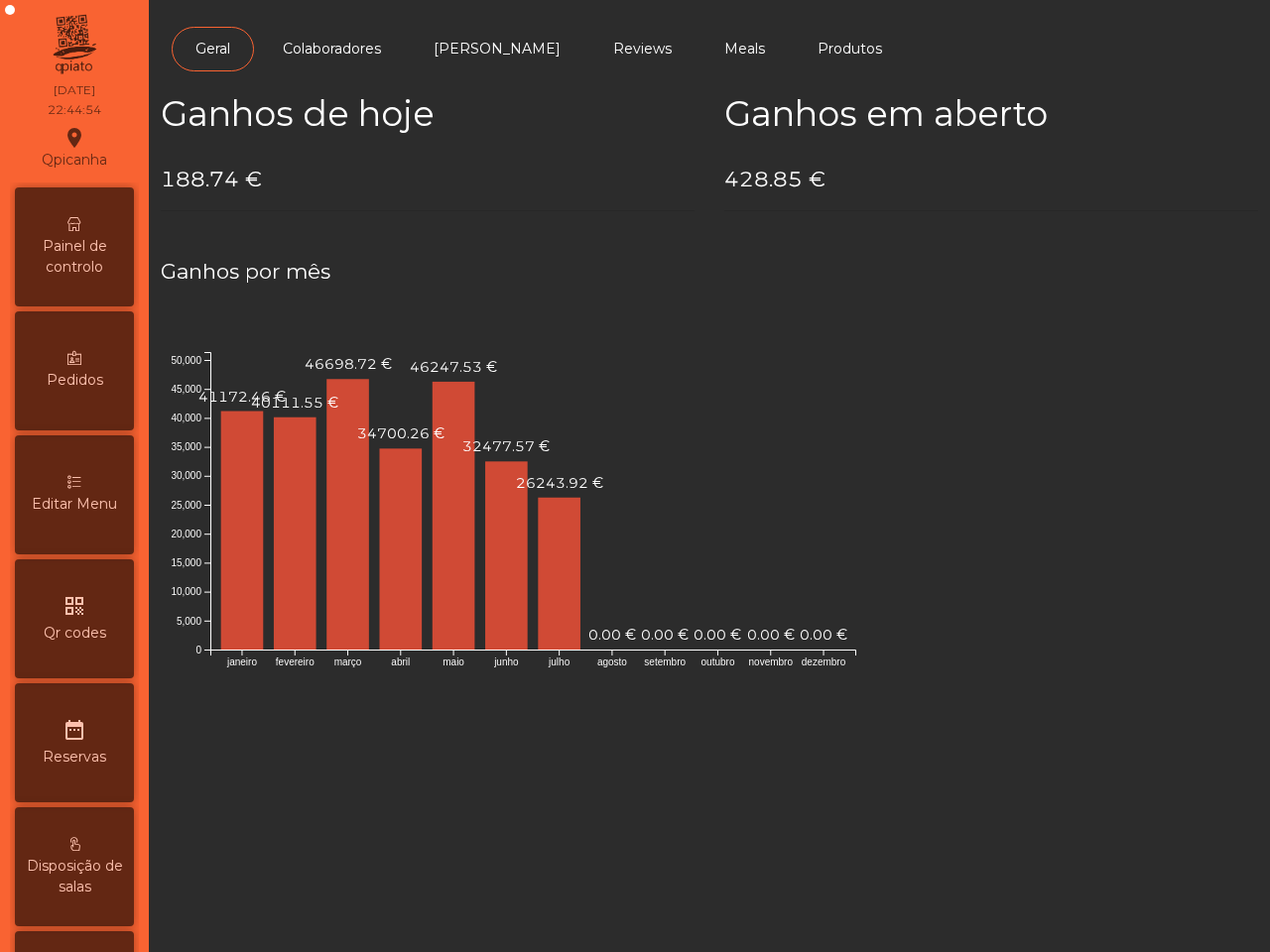click on "Painel de controlo" at bounding box center (74, 247) 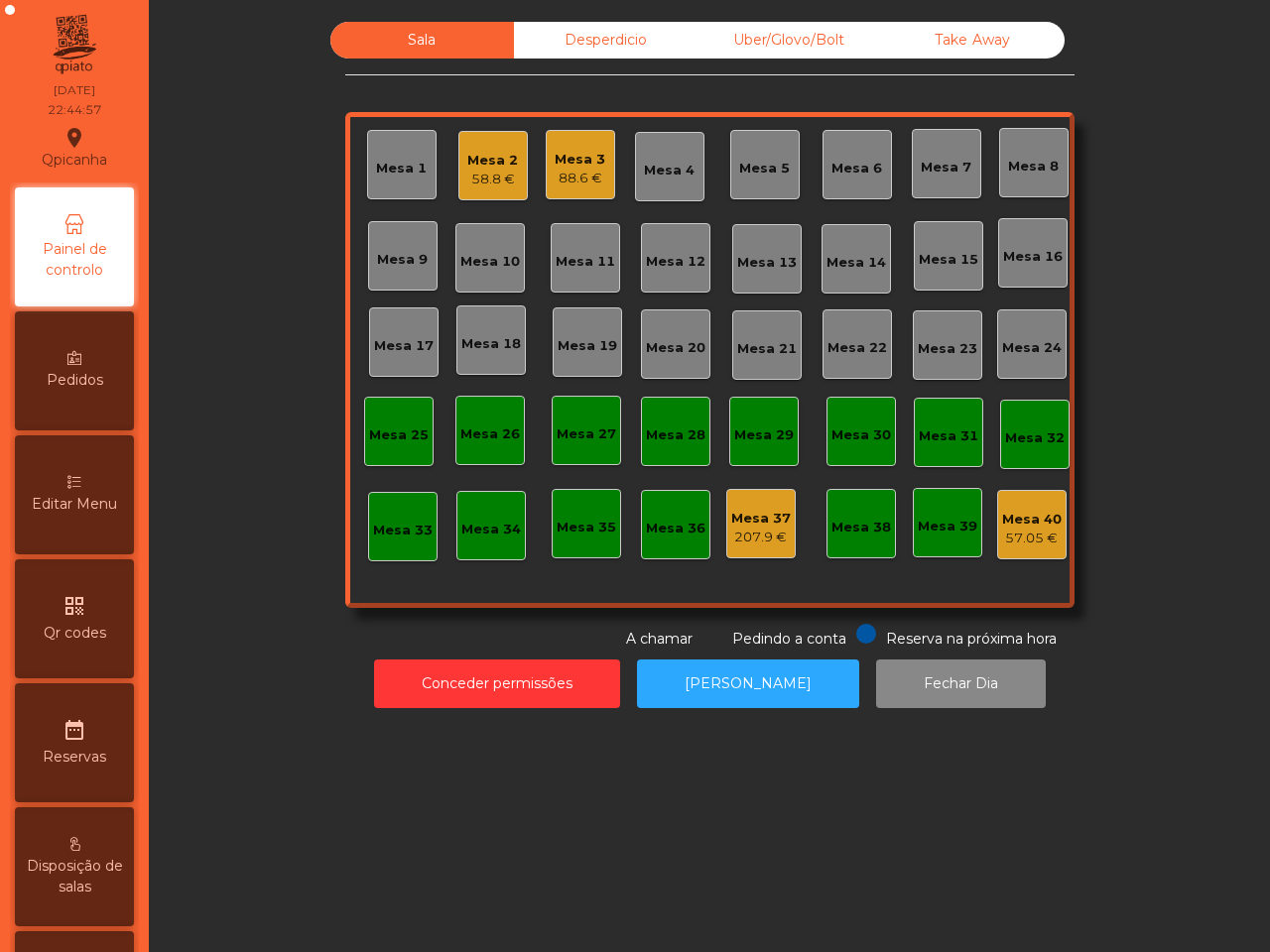 click on "58.8 €" 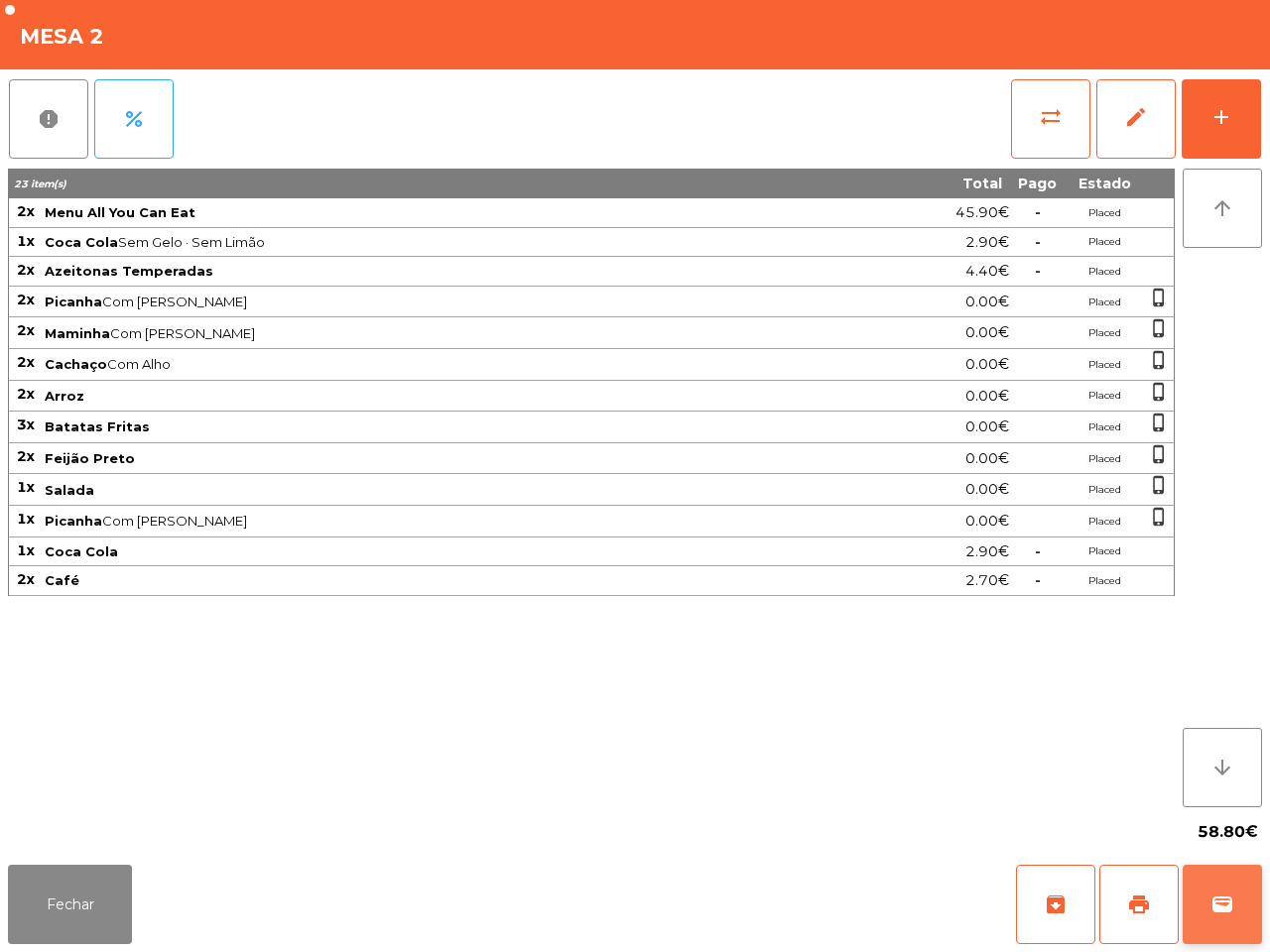 click on "wallet" 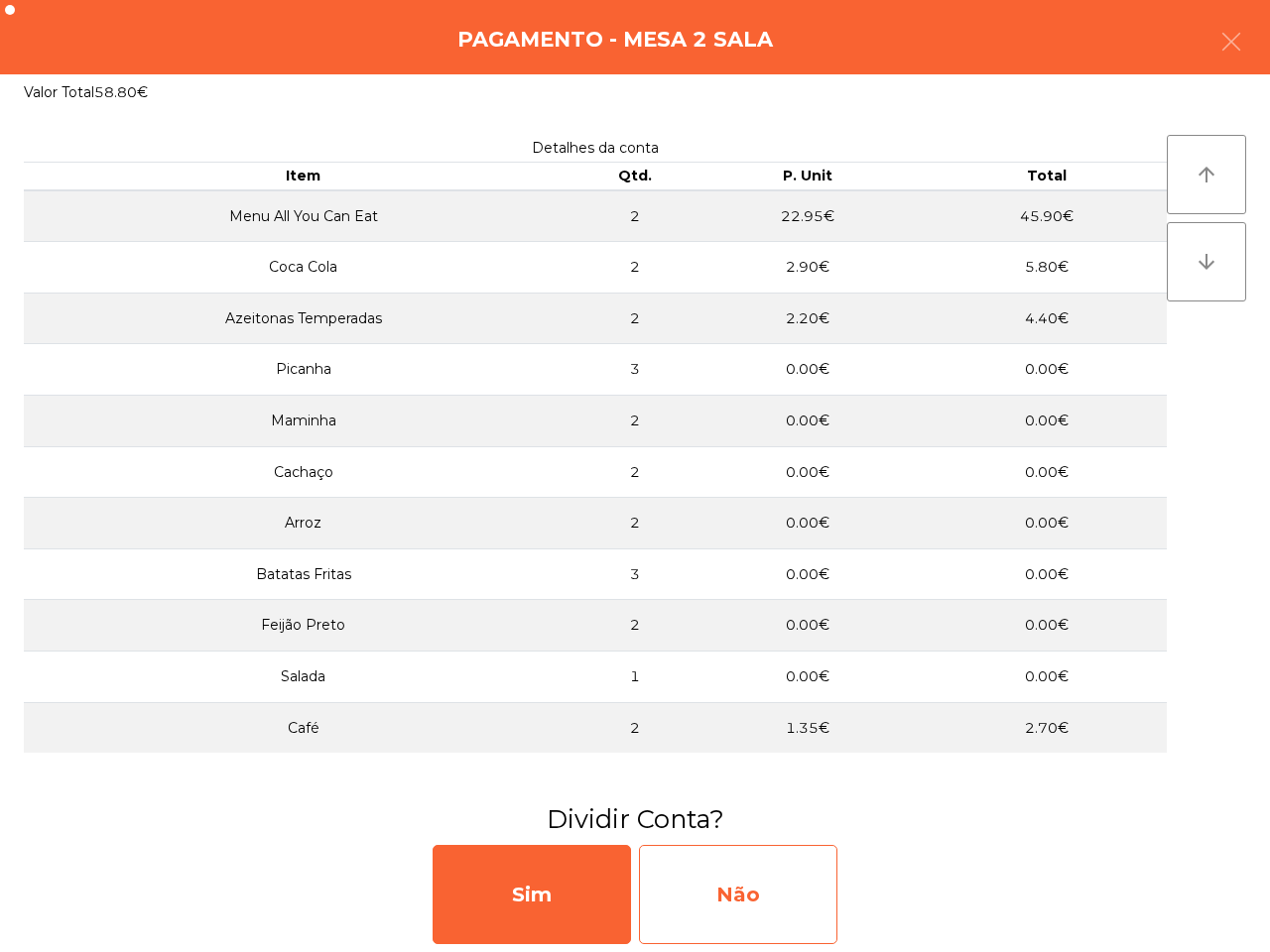 click on "Não" 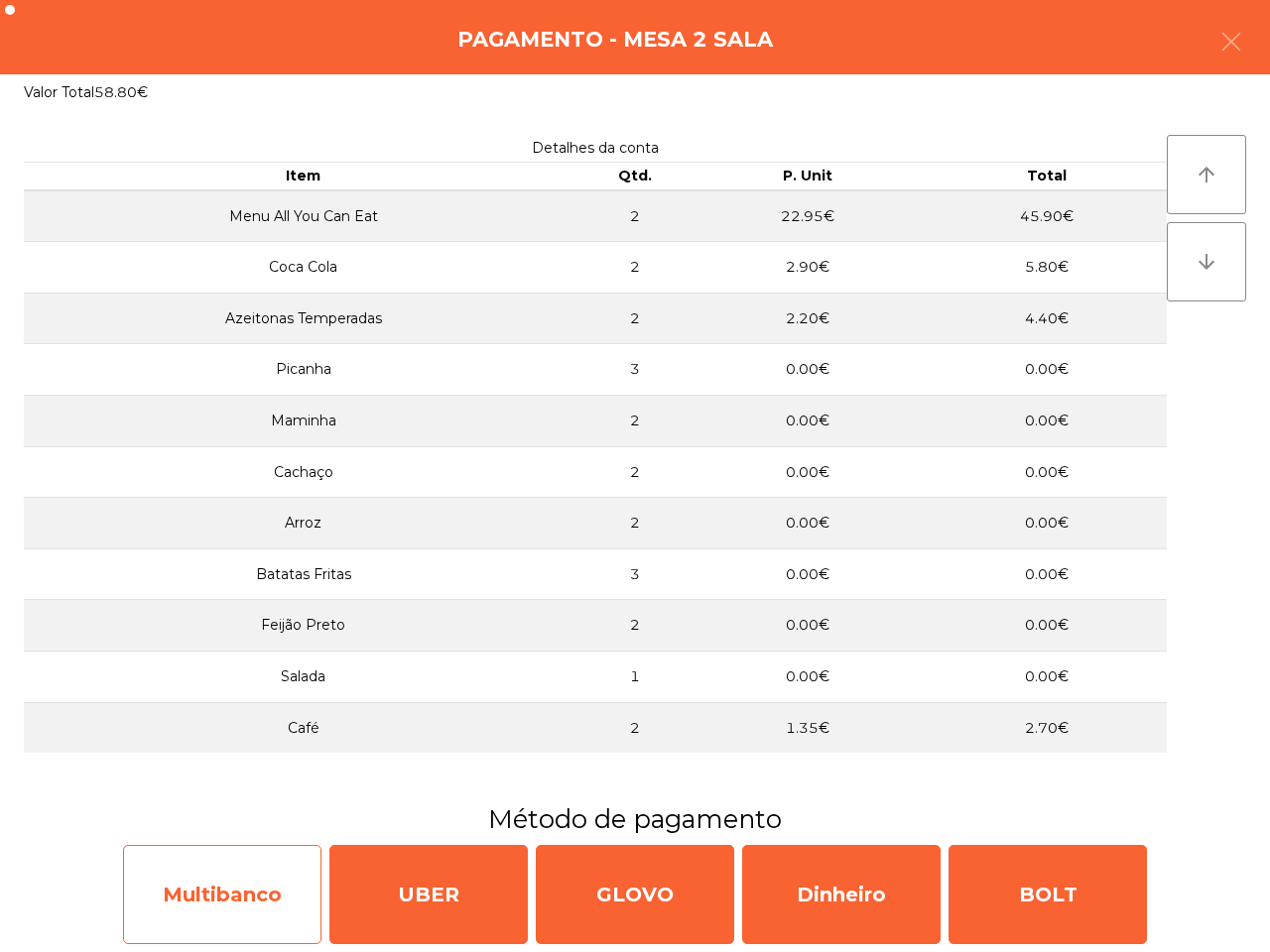 click on "Multibanco" 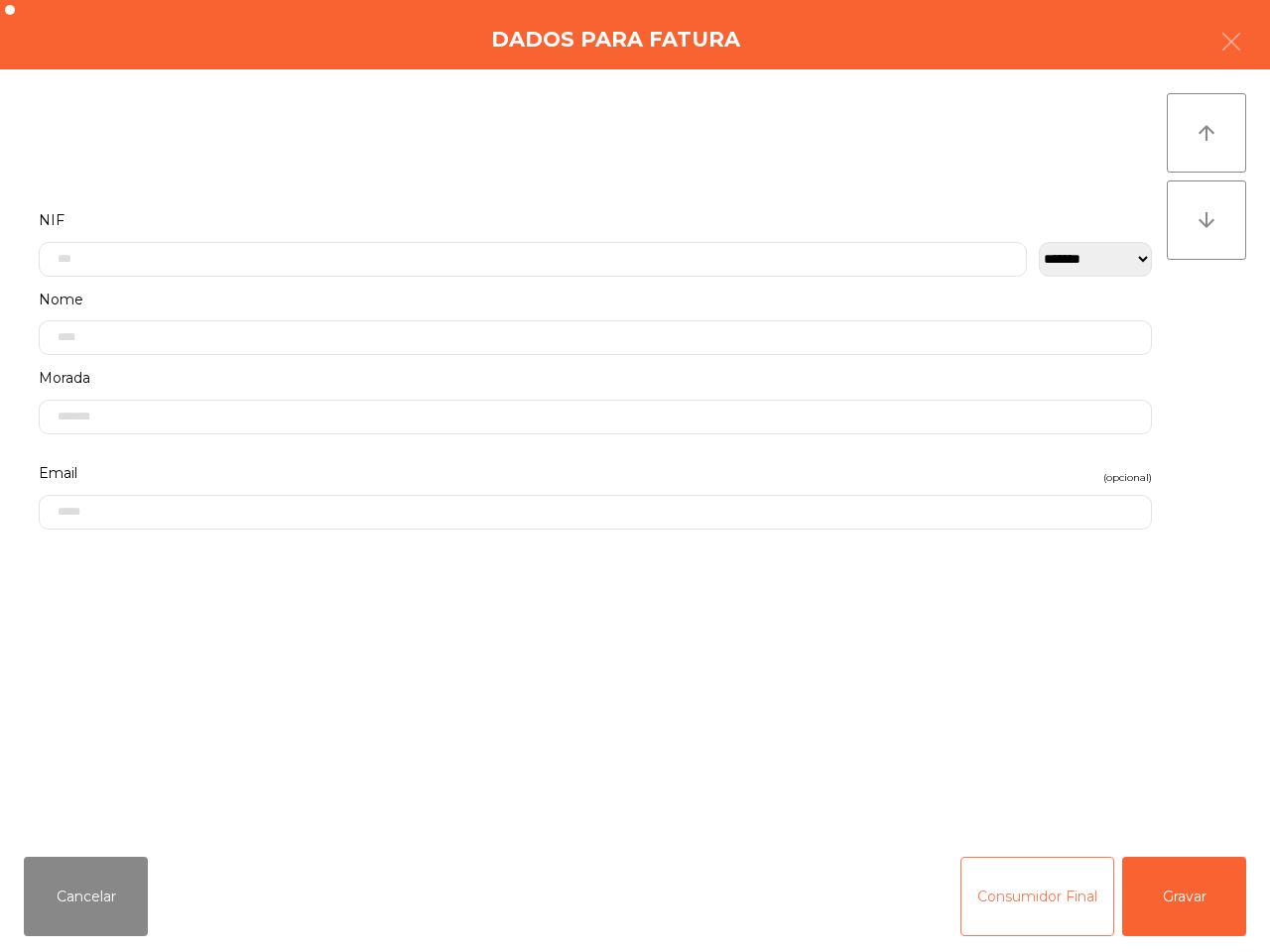 click on "Consumidor Final" 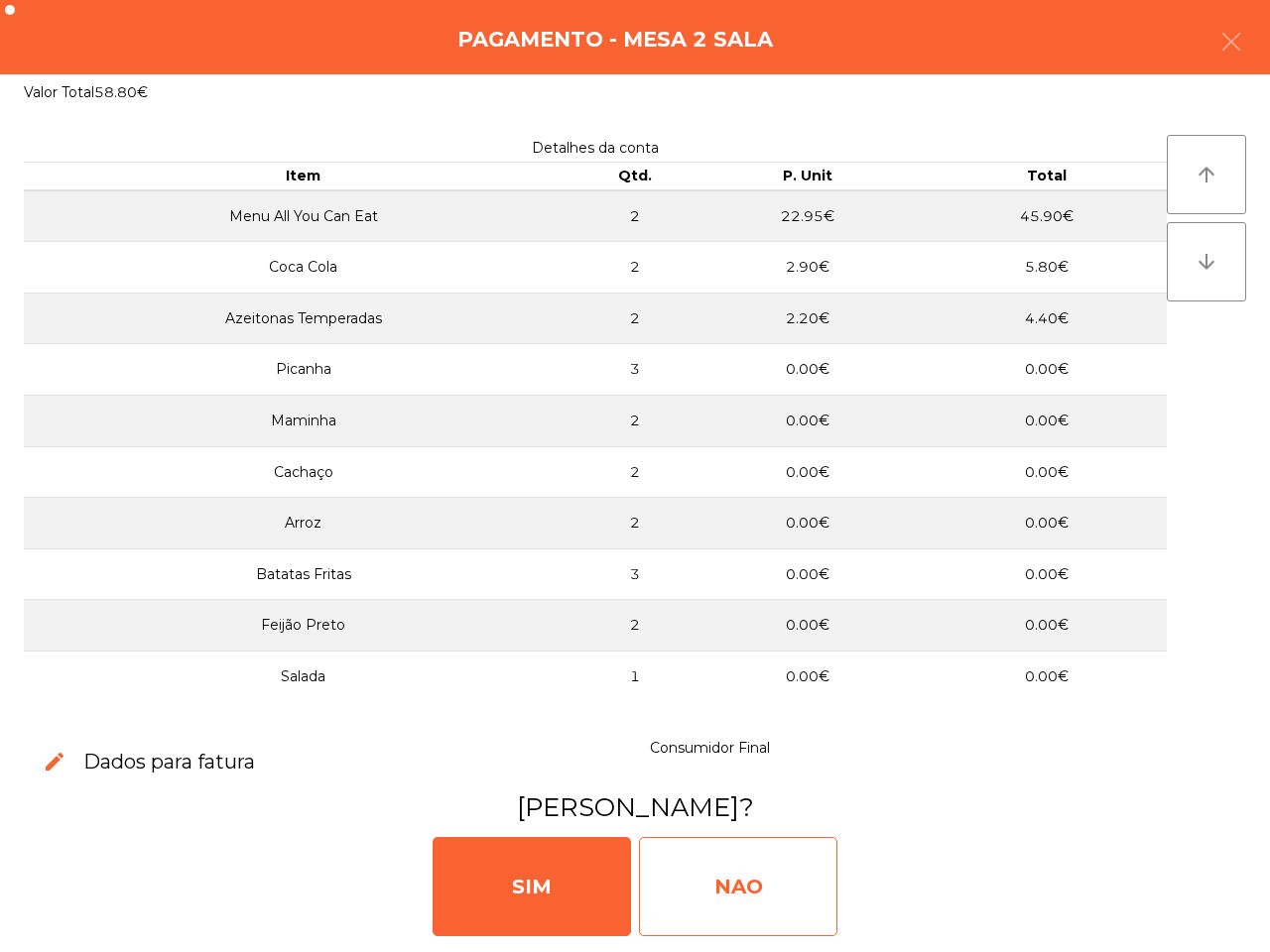 click on "NAO" 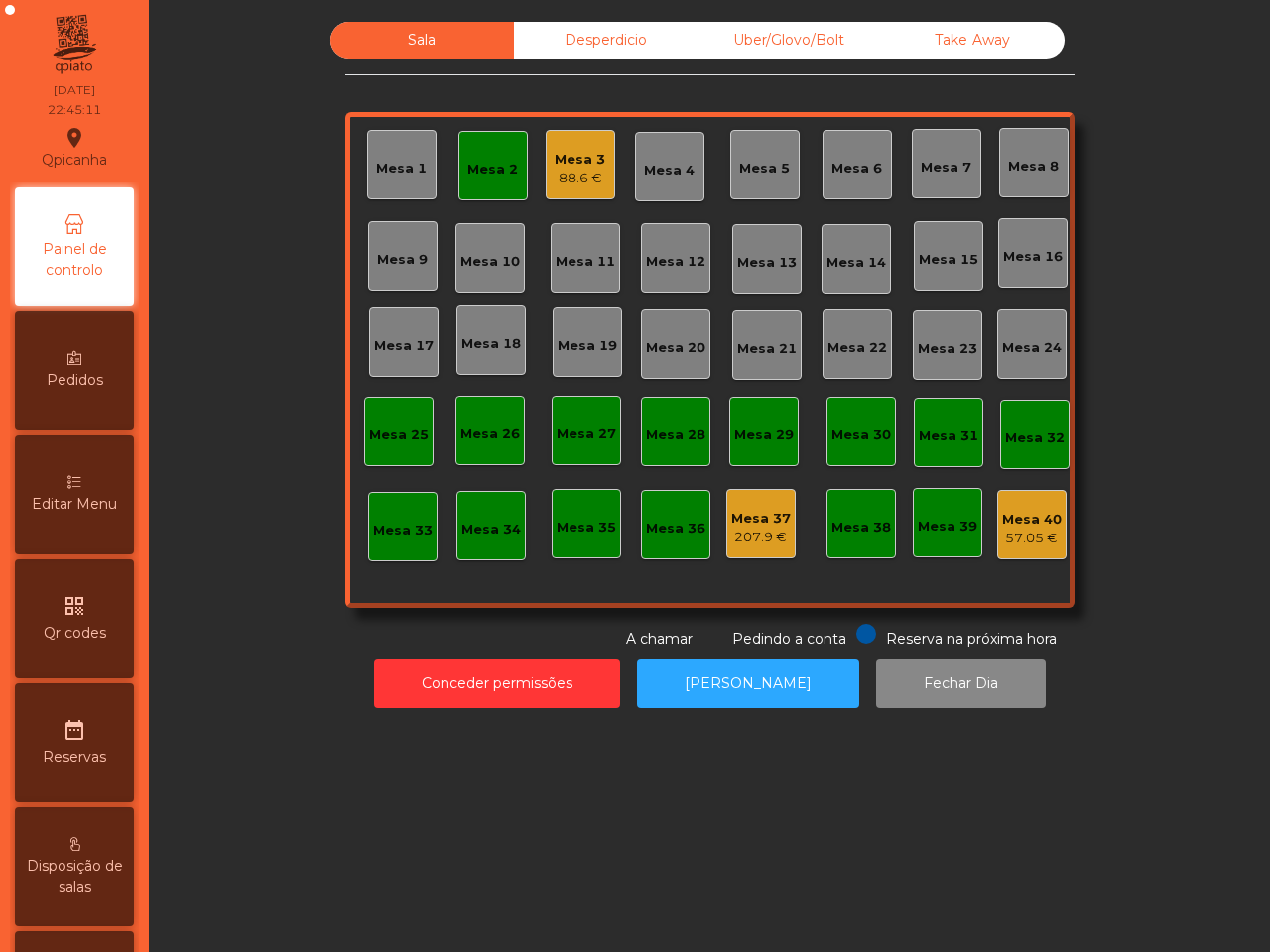 click on "Mesa 3" 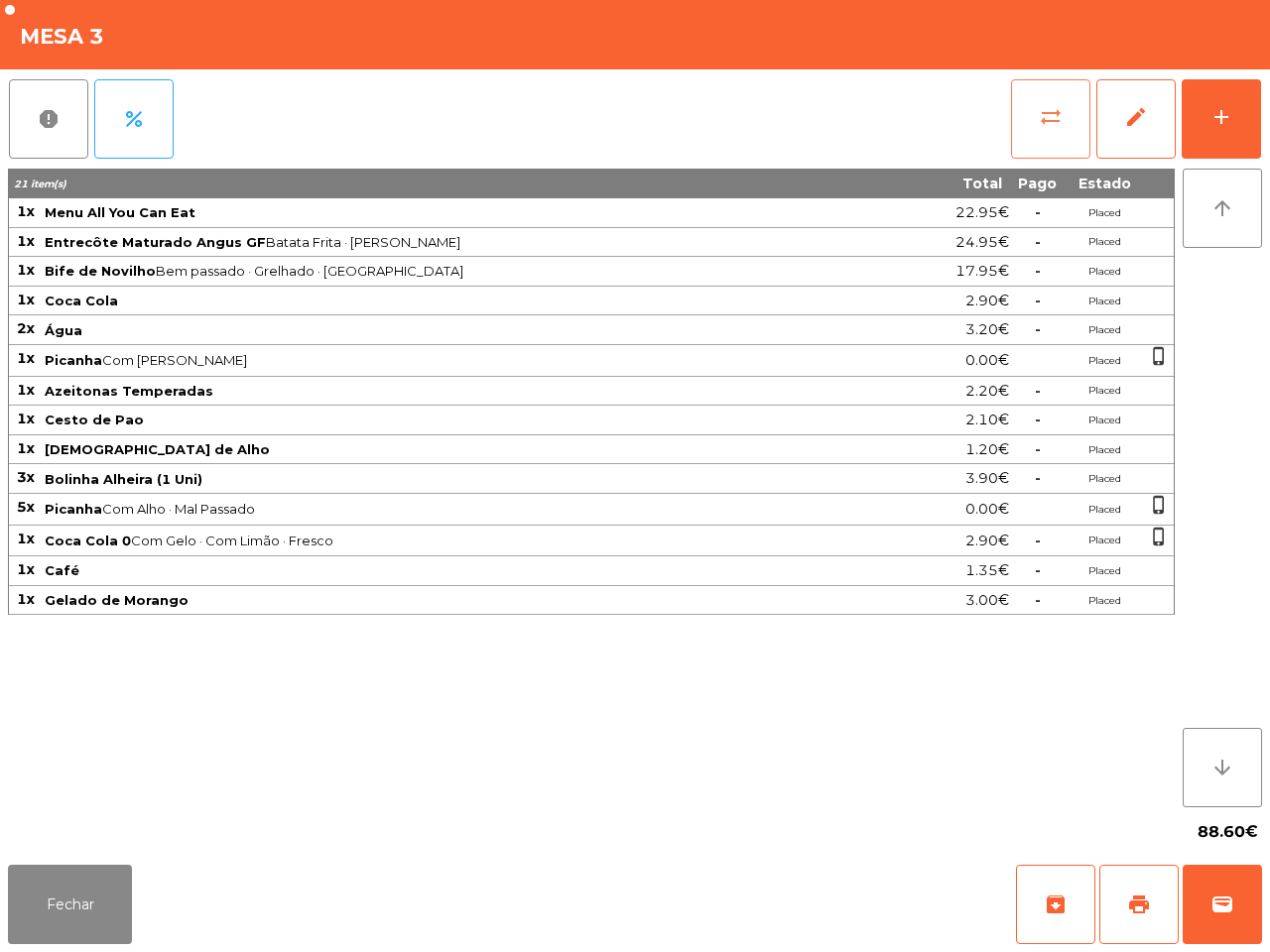 click on "sync_alt" 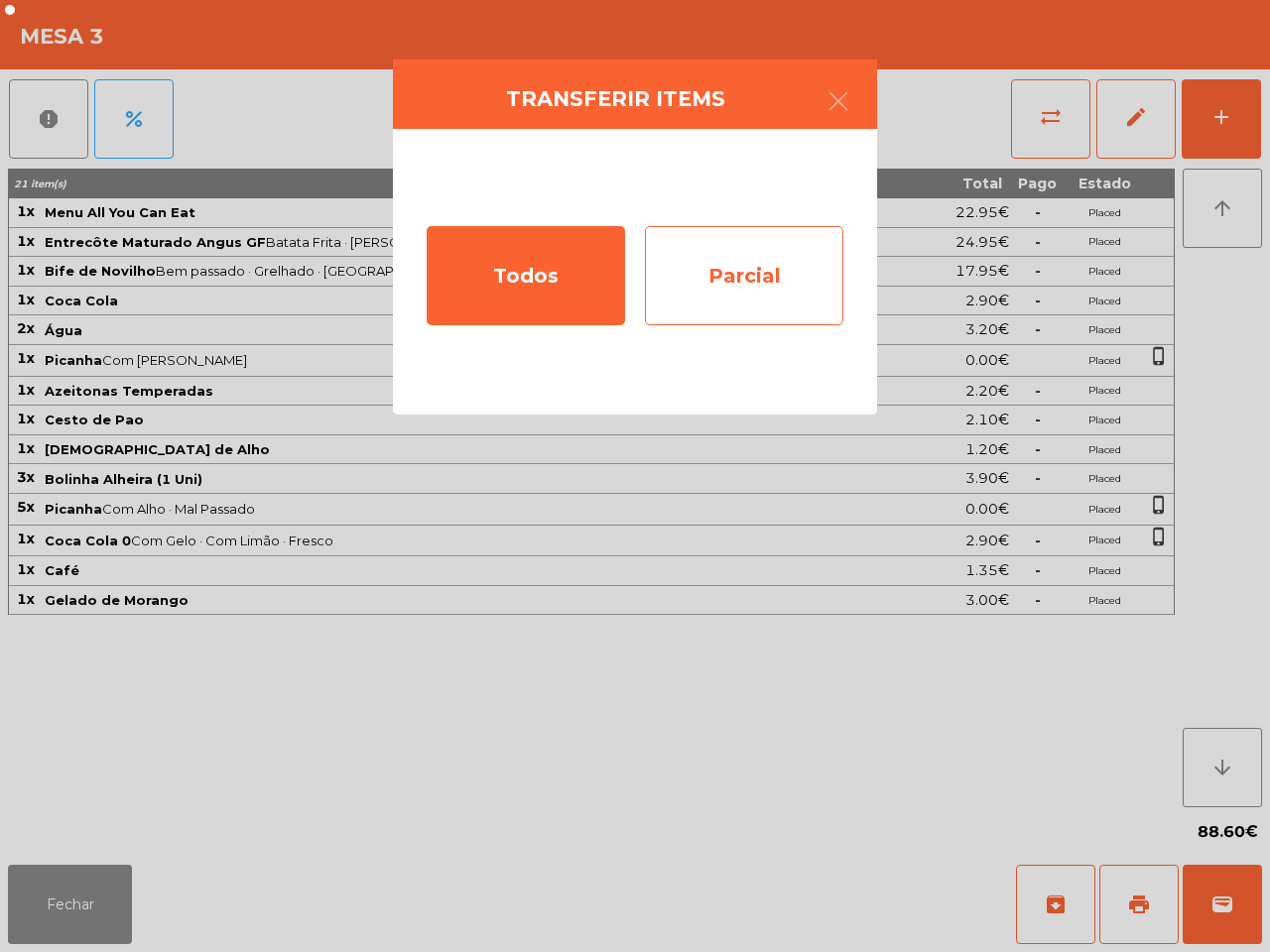 click on "Parcial" 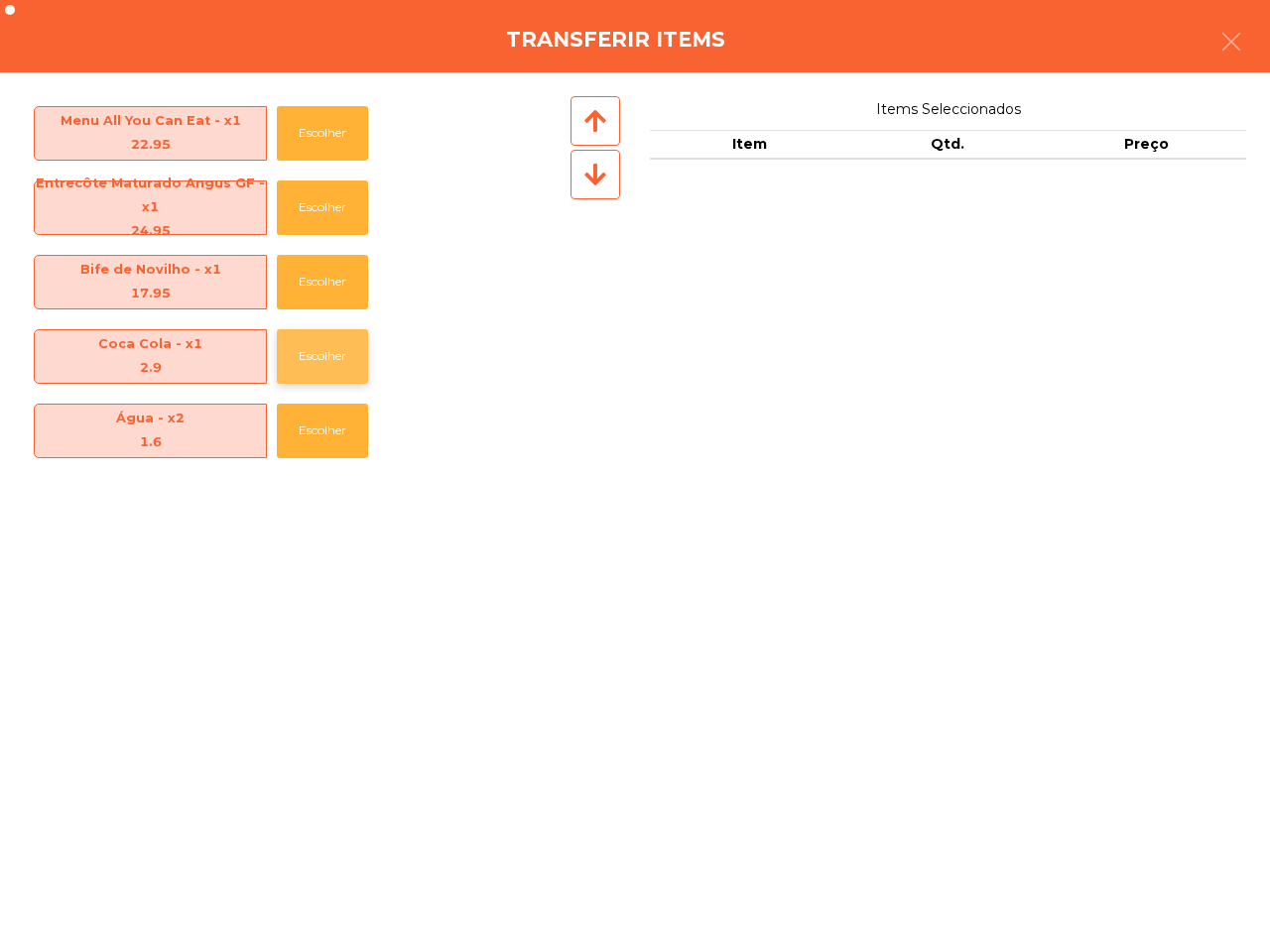 click on "Escolher" 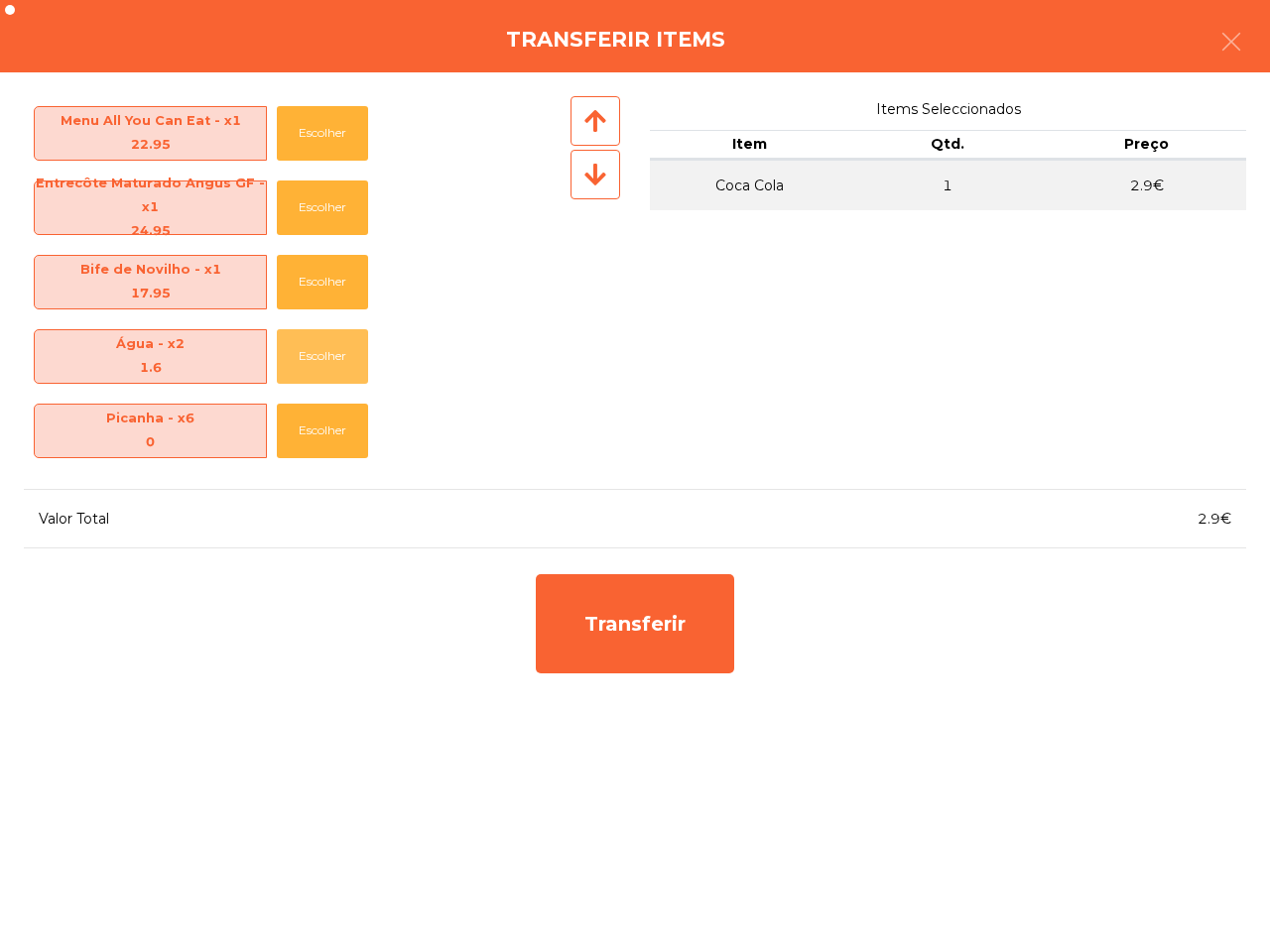 click on "Escolher" 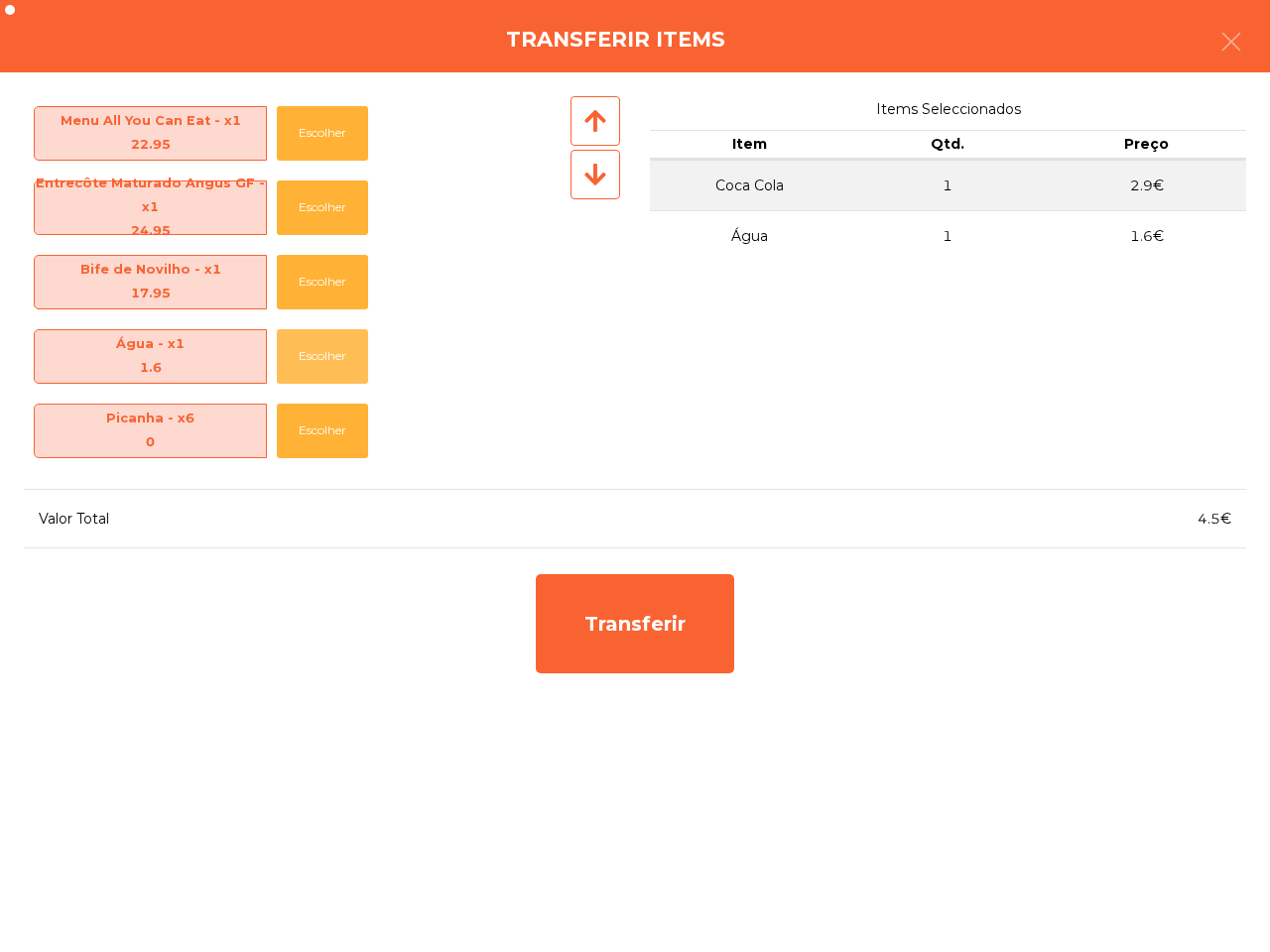 click on "Escolher" 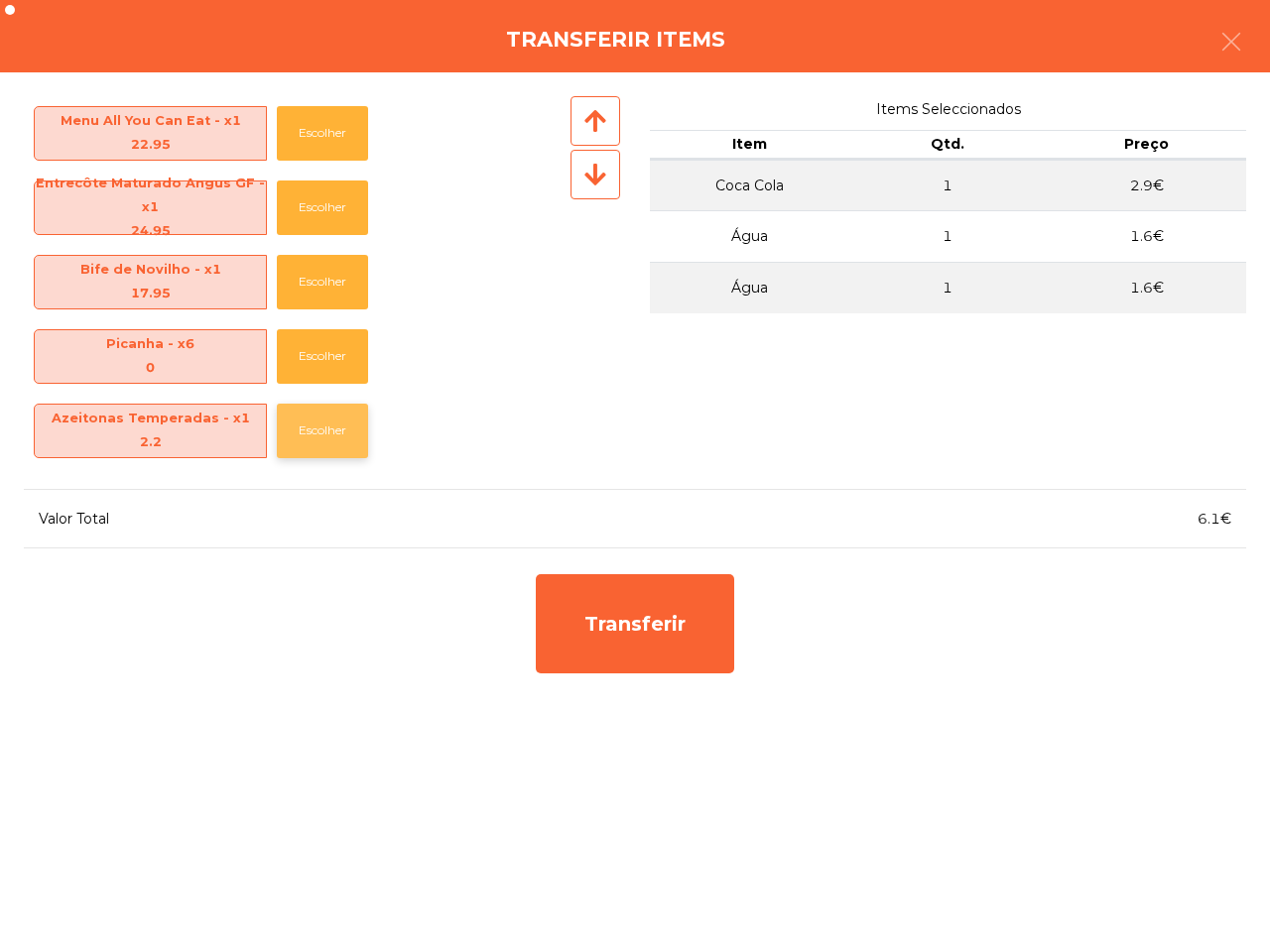 click on "Escolher" 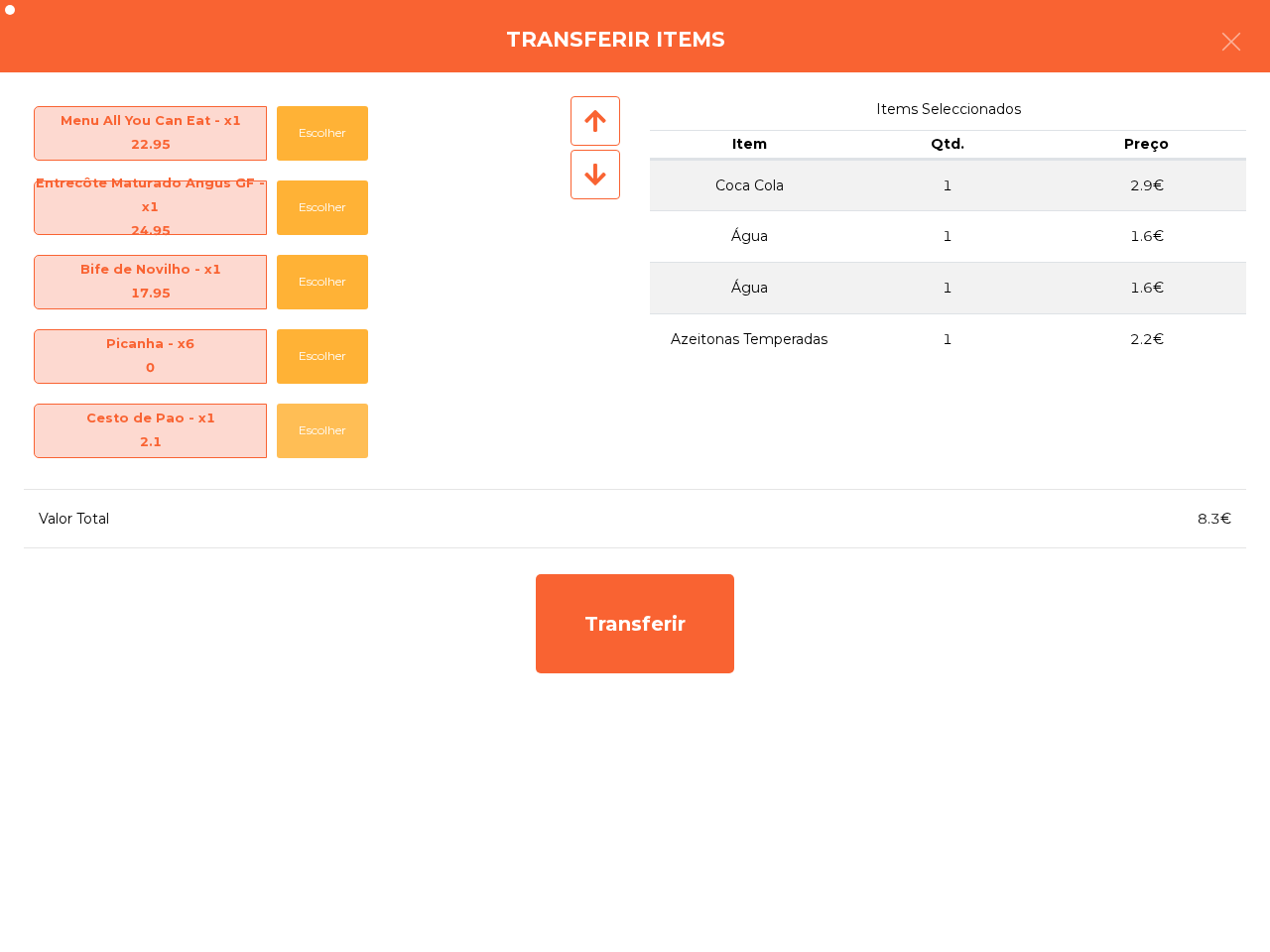click on "Escolher" 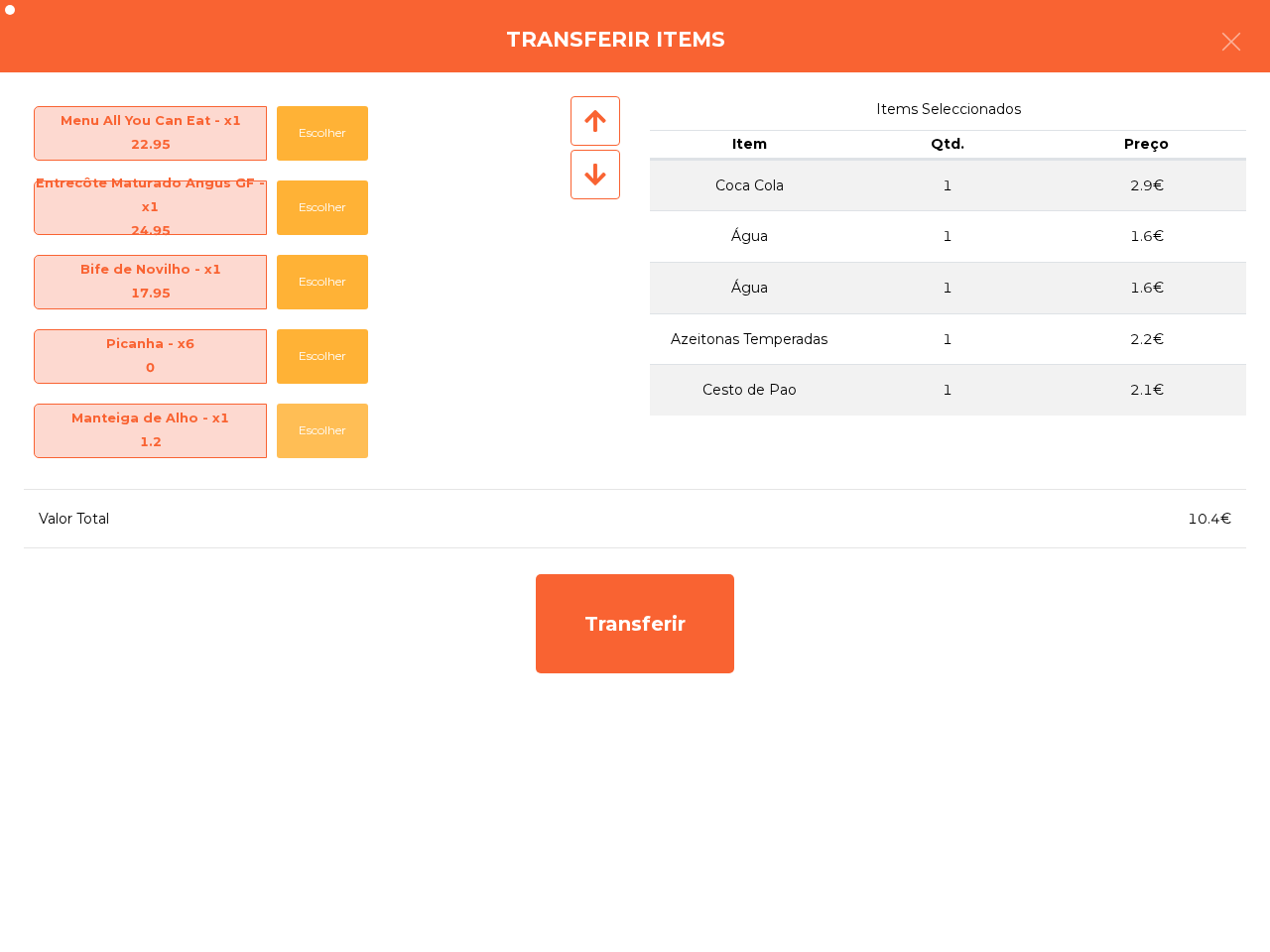click on "Escolher" 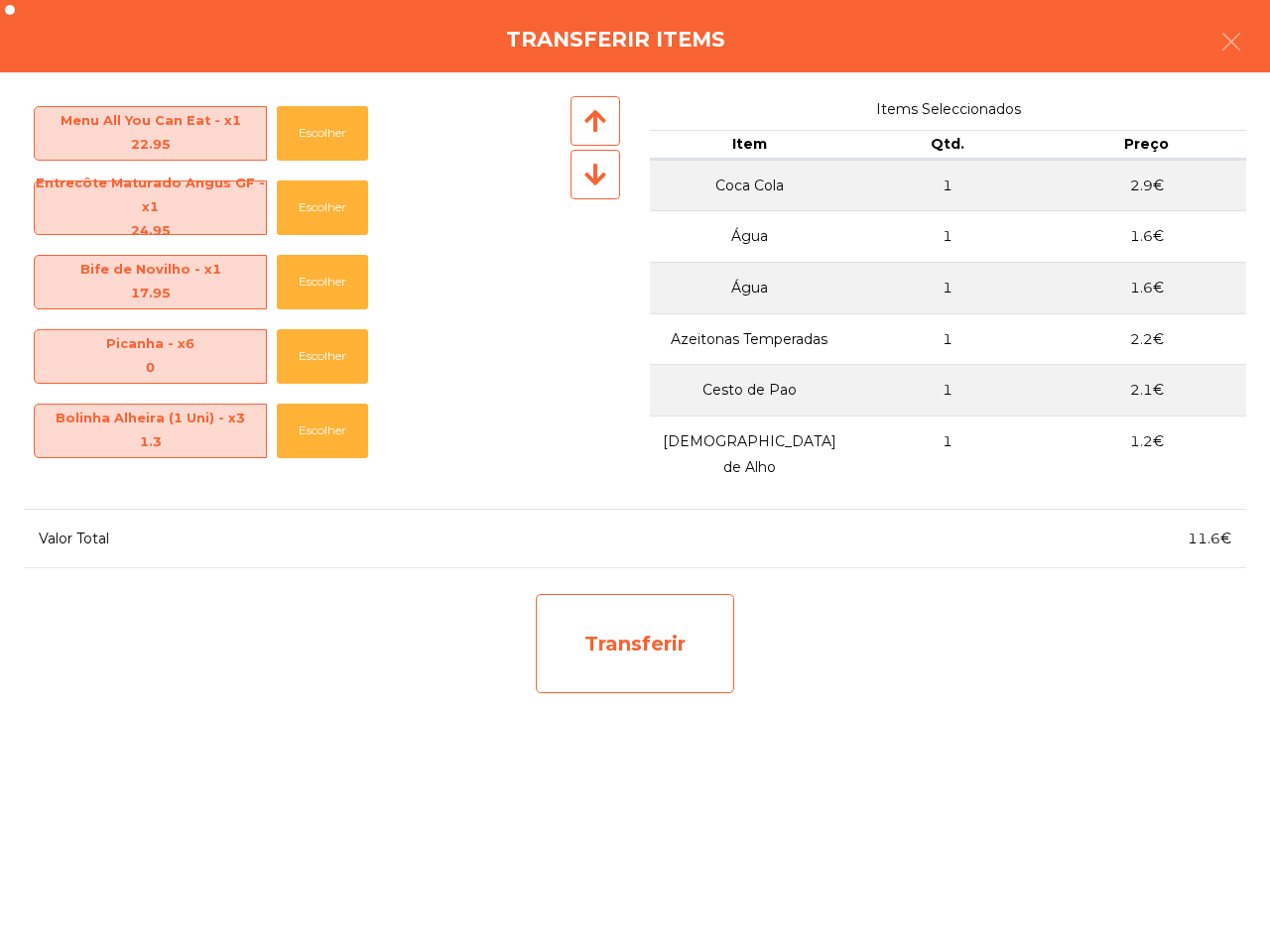 click on "Transferir" 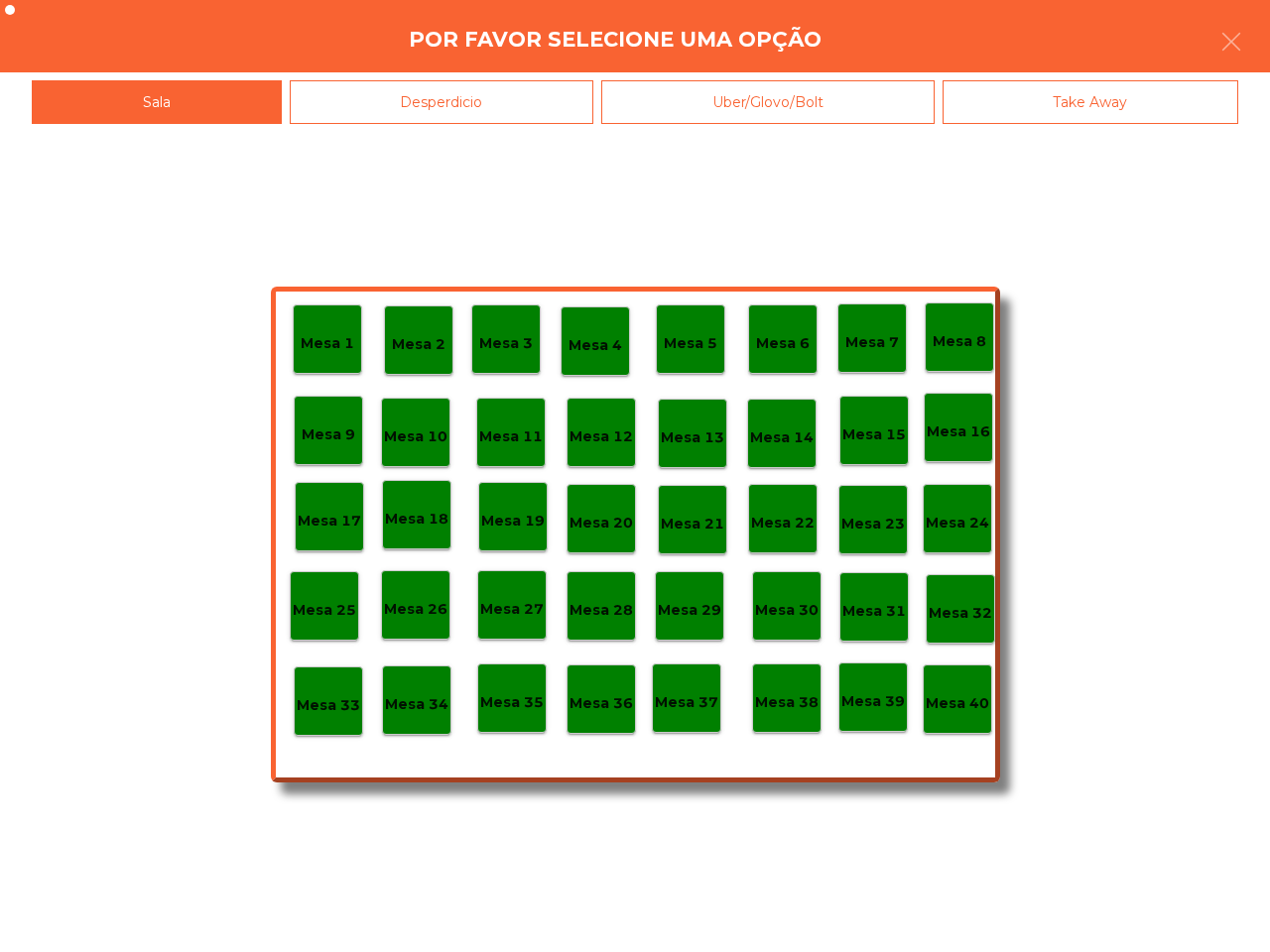 click on "Mesa 37" 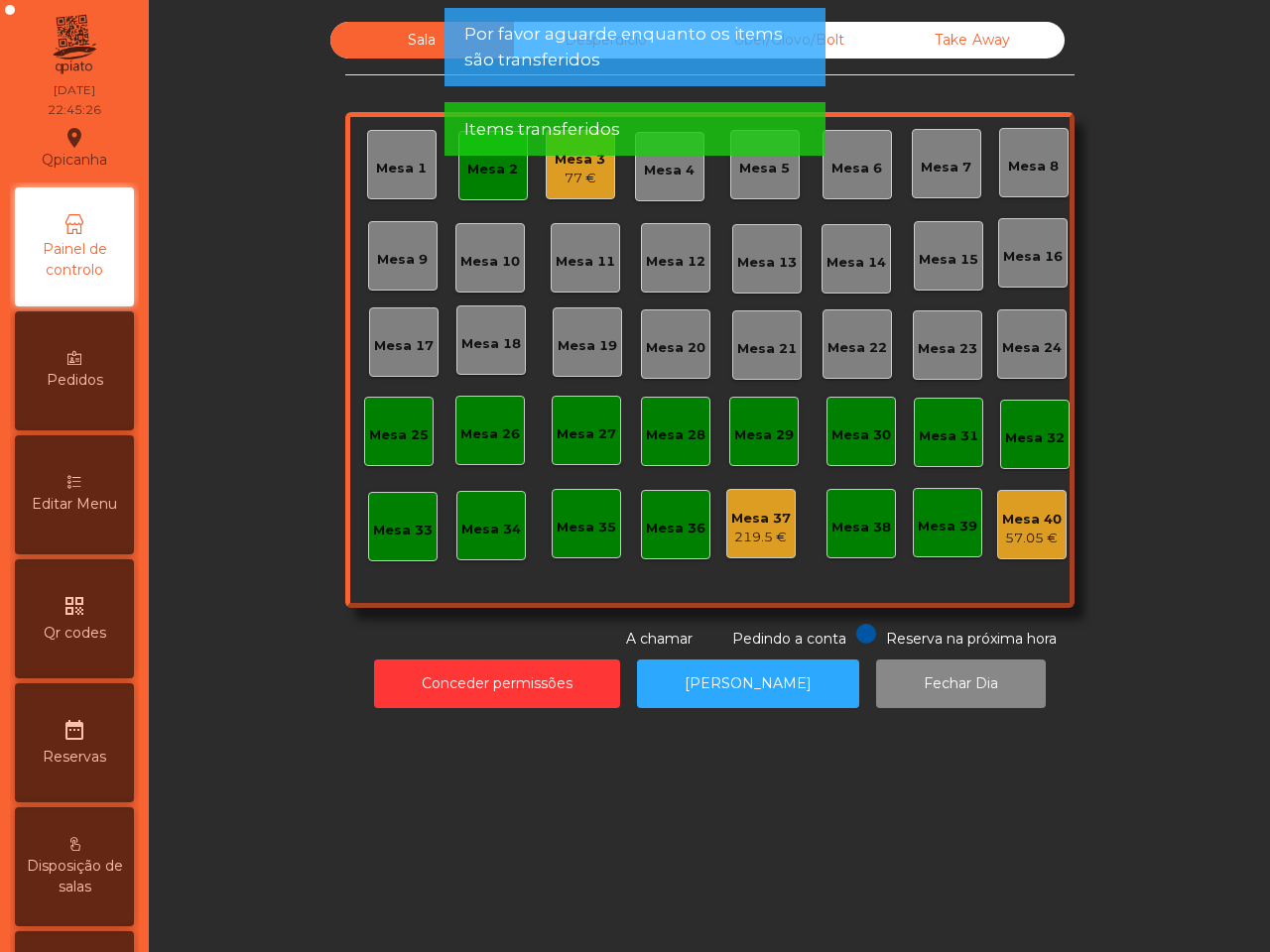click on "Mesa 40" 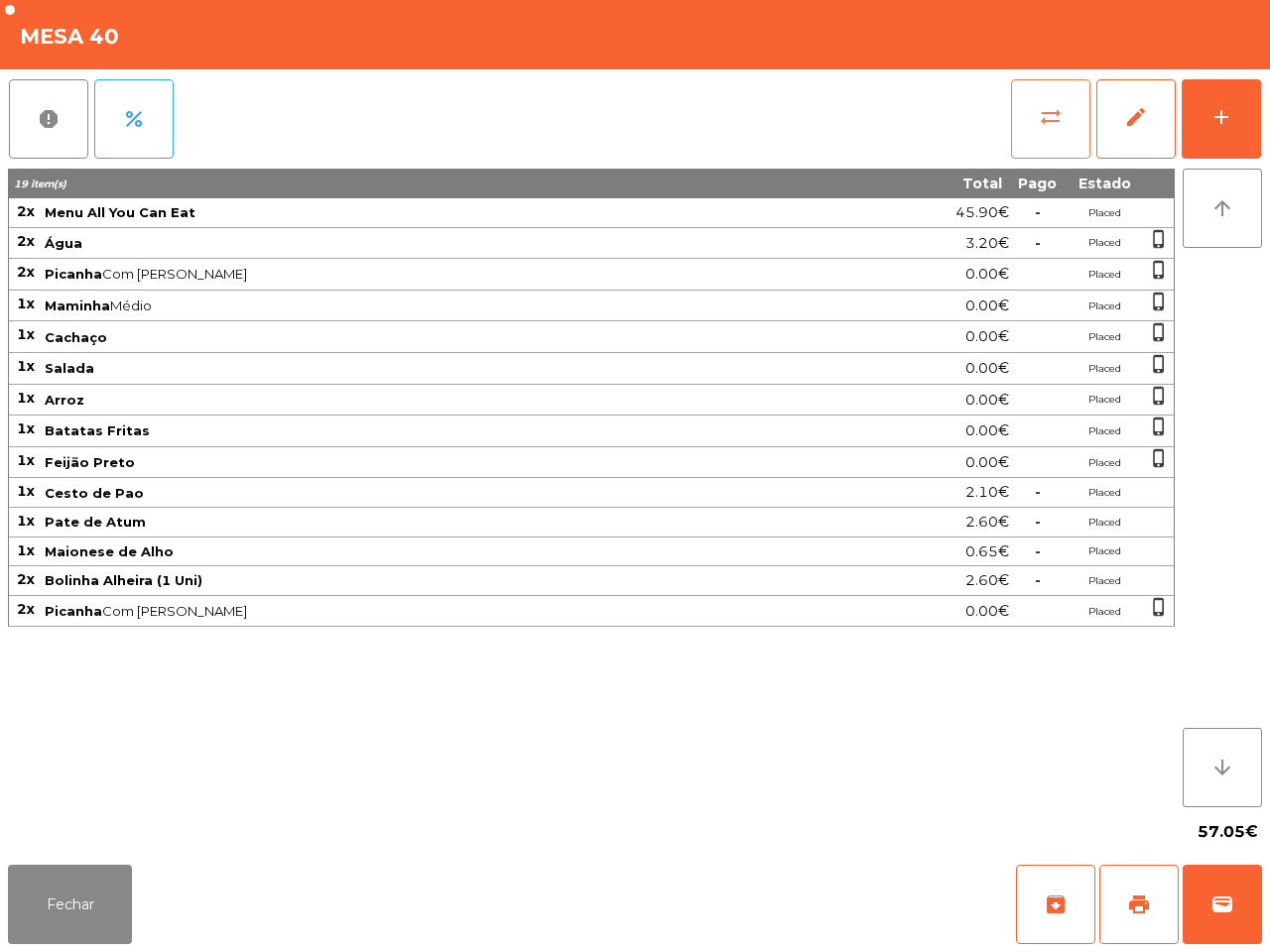 click on "sync_alt" 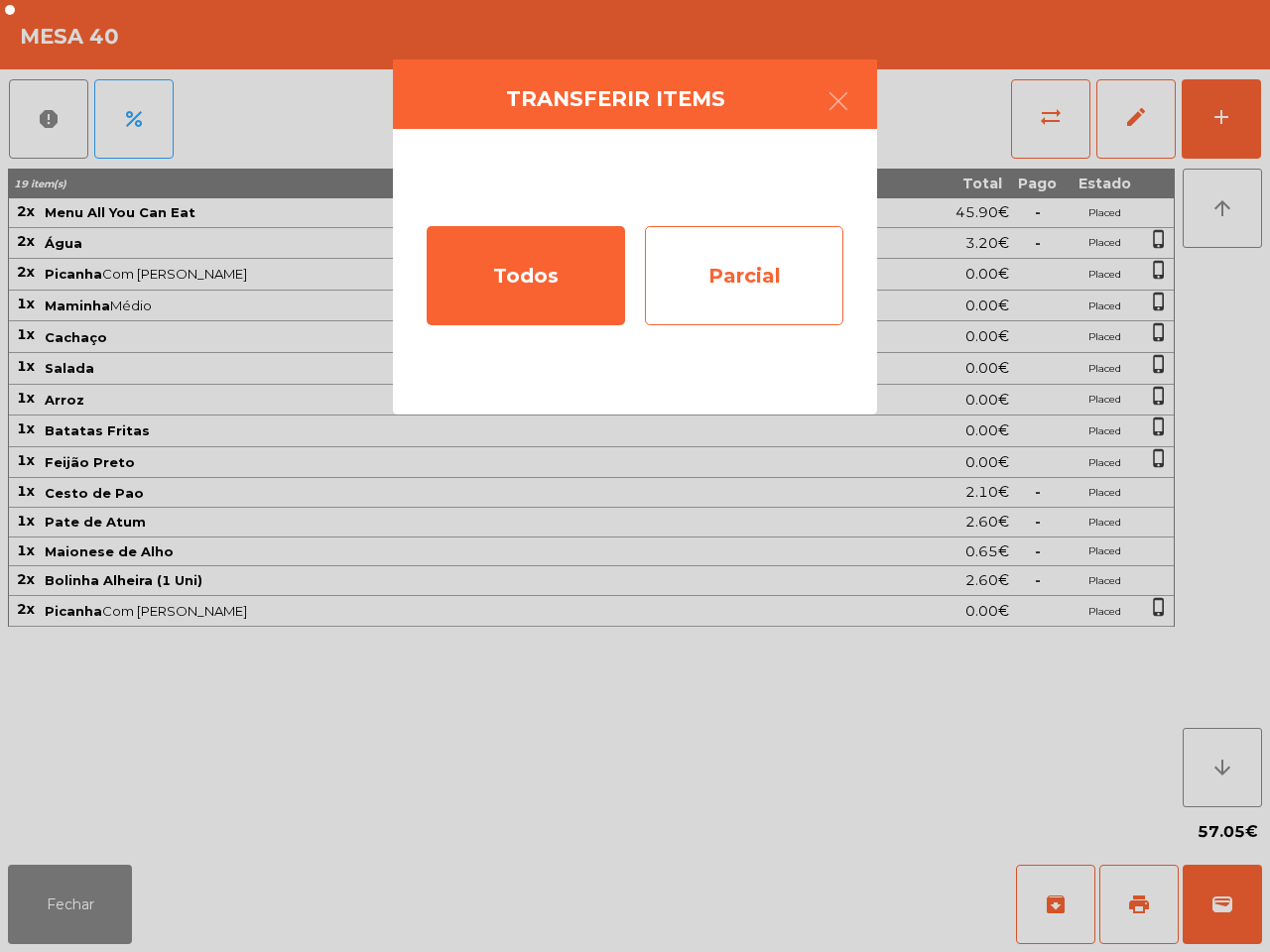click on "Parcial" 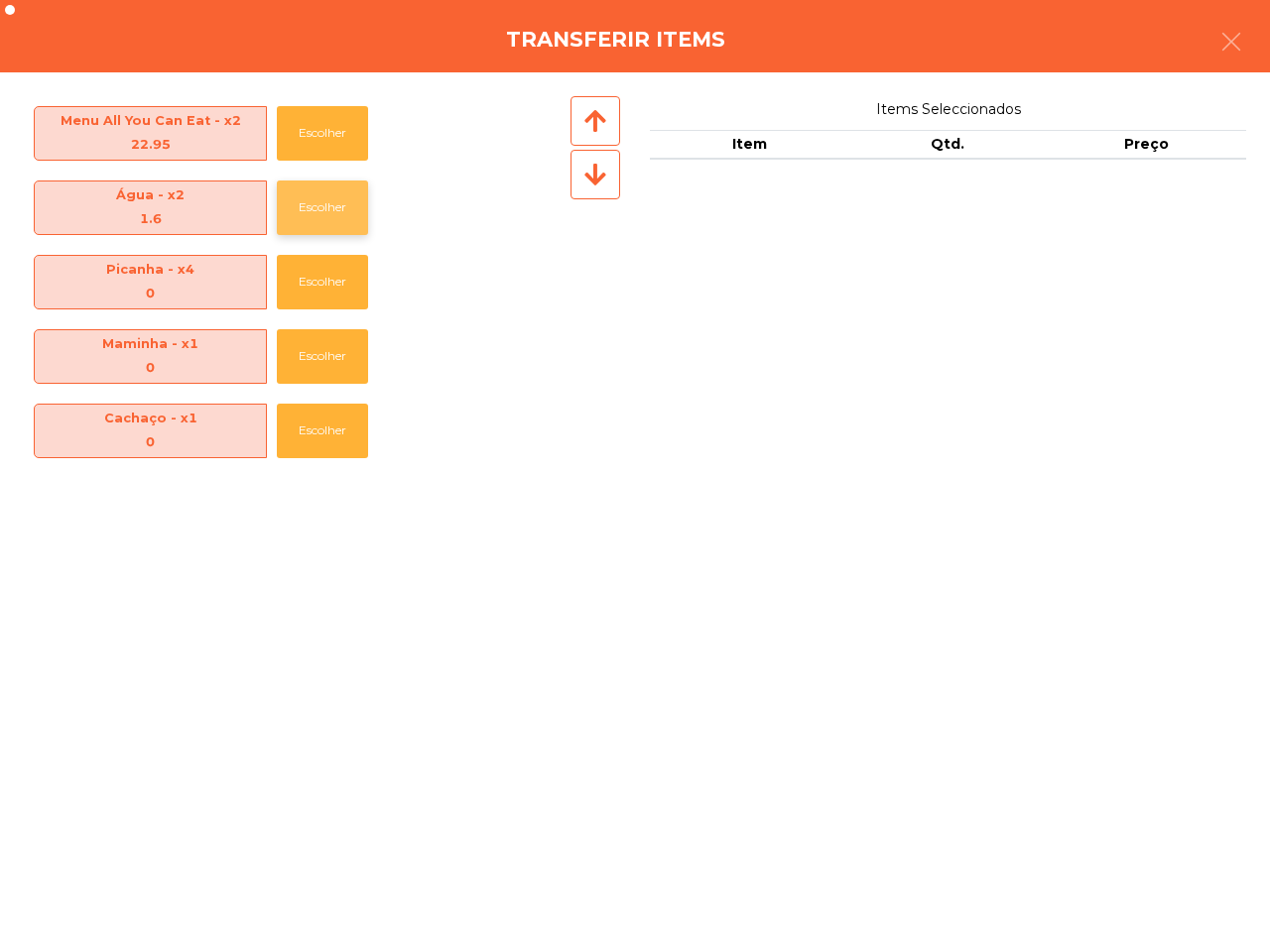 click on "Escolher" 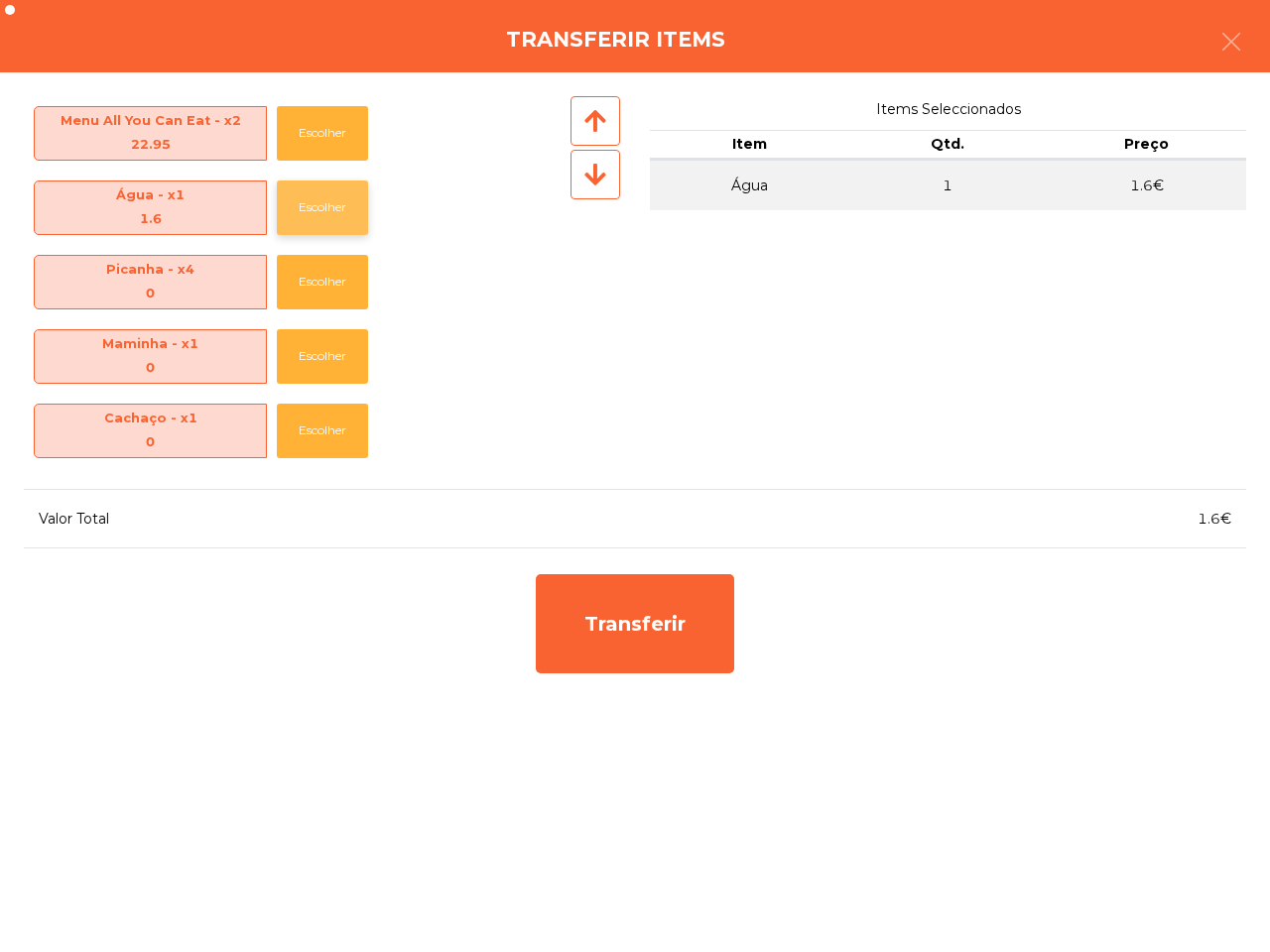 click on "Escolher" 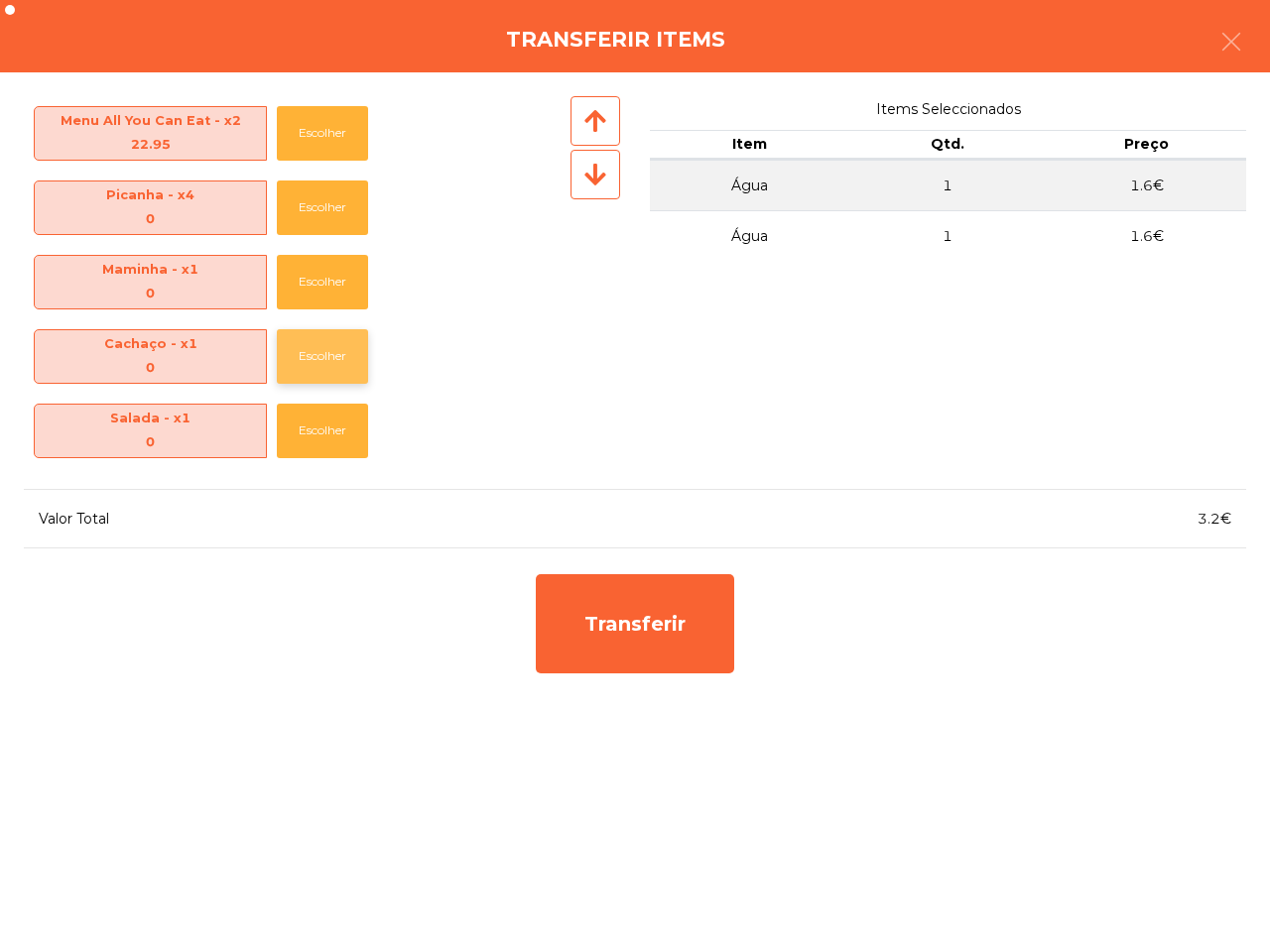 scroll, scrollTop: 372, scrollLeft: 0, axis: vertical 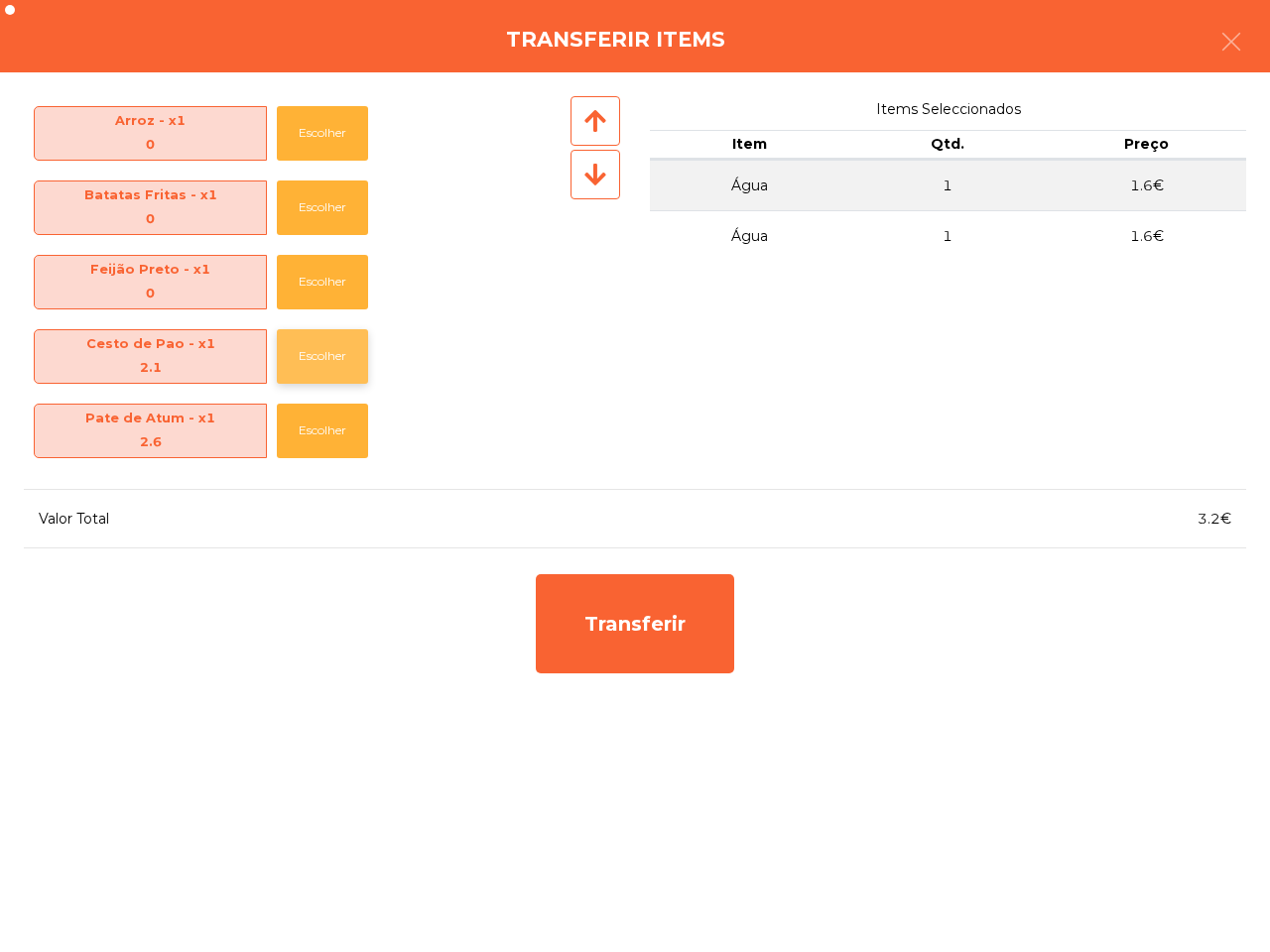 click on "Escolher" 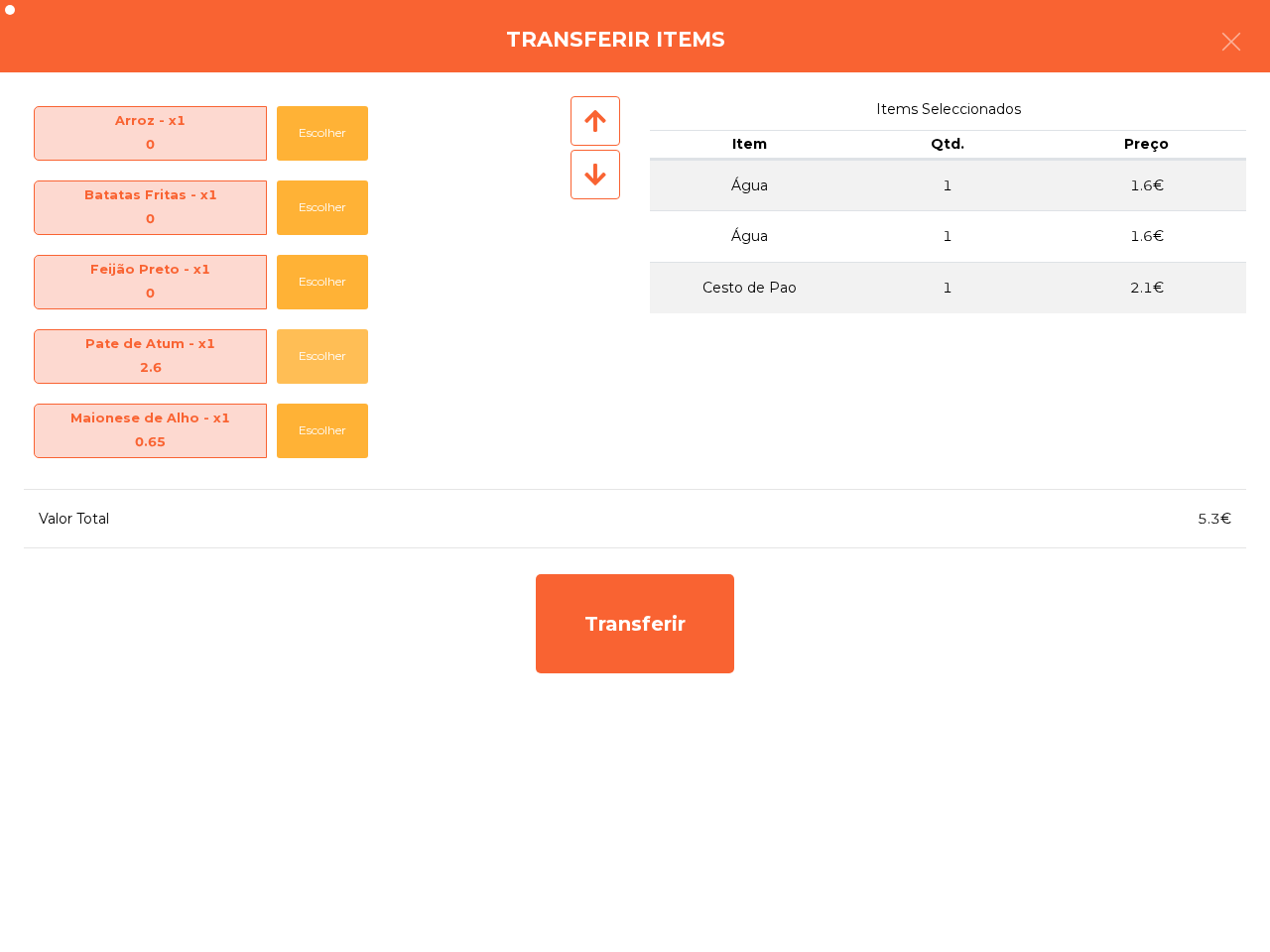 click on "Escolher" 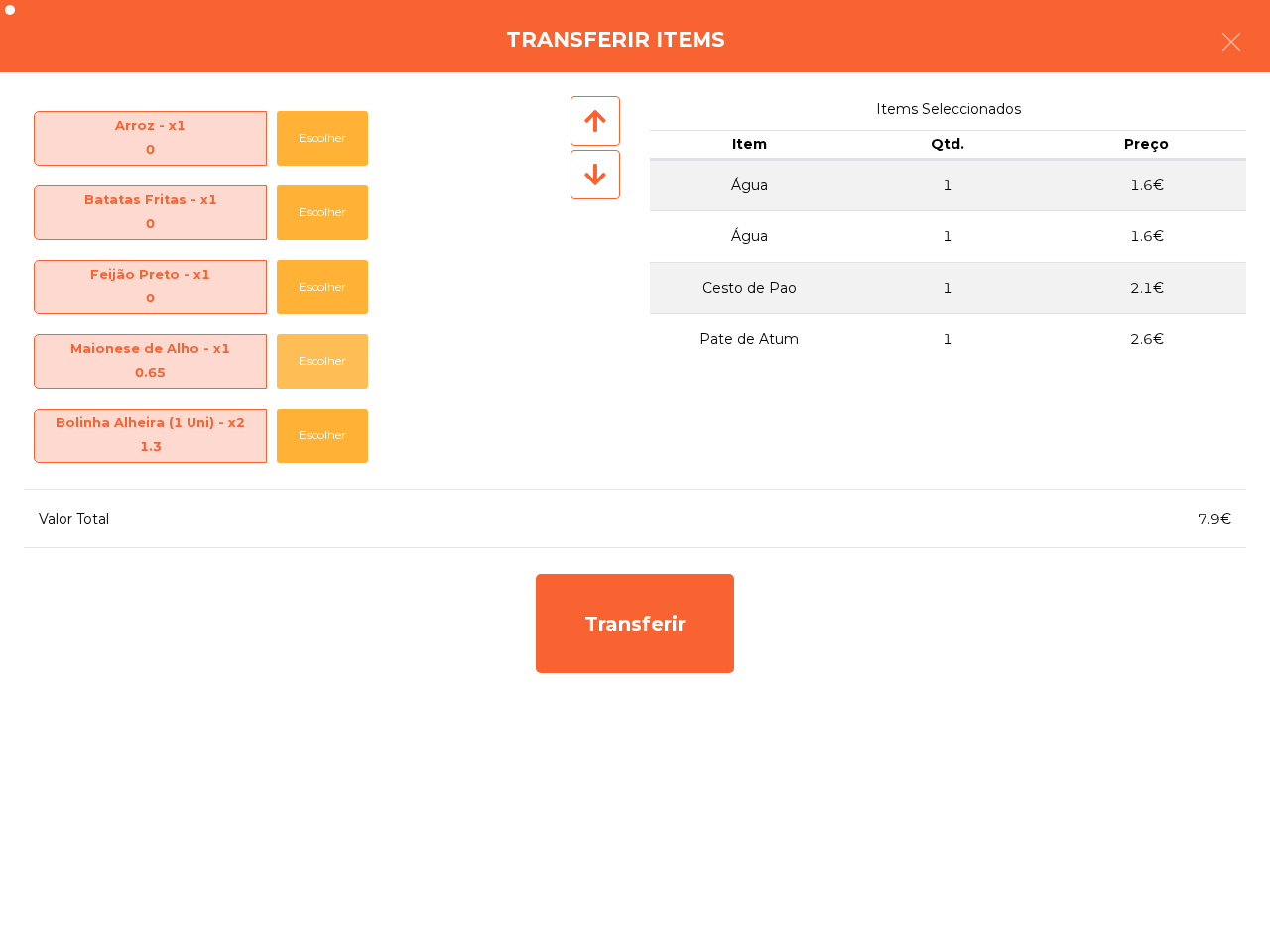 click on "Escolher" 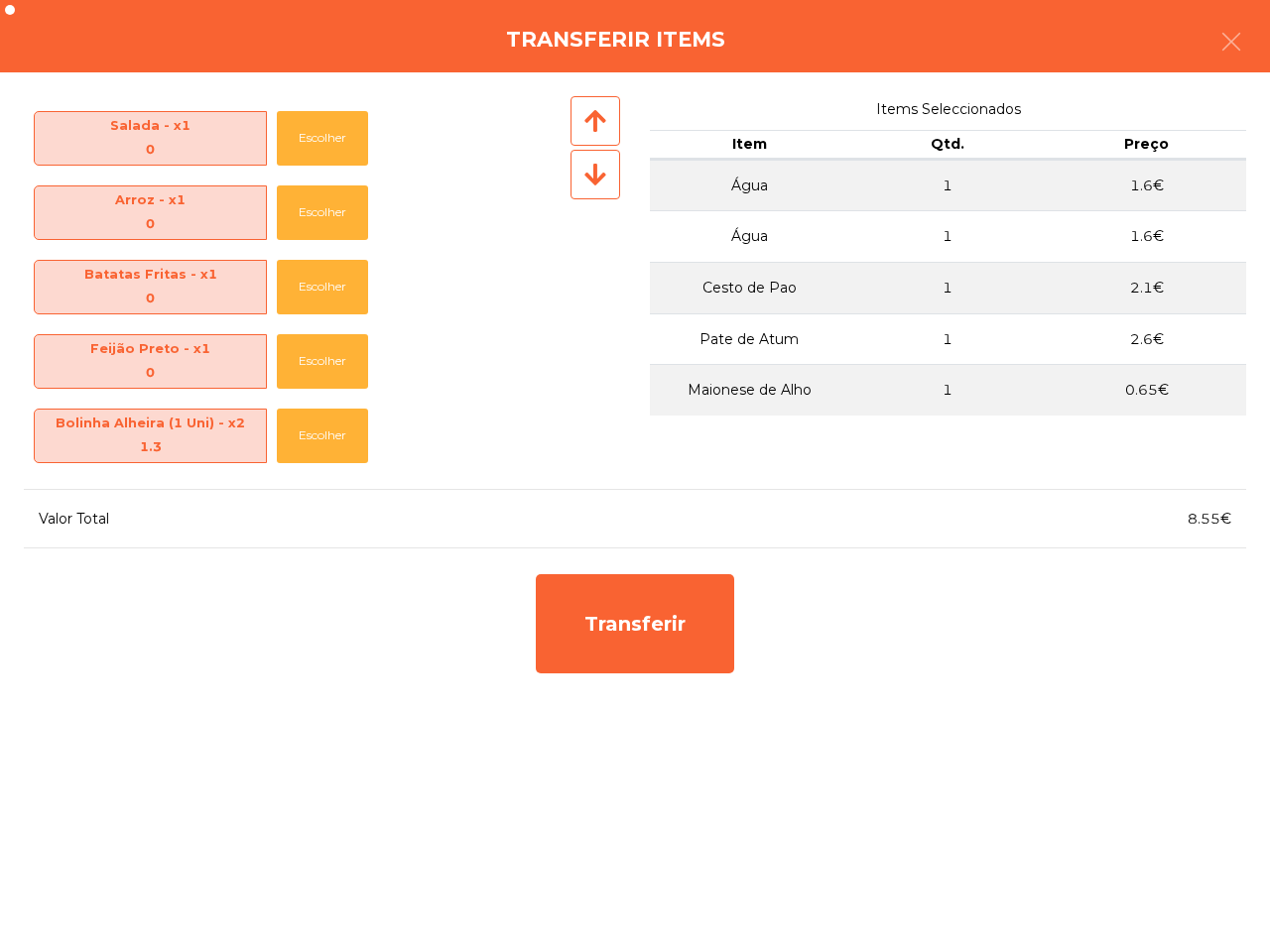 scroll, scrollTop: 293, scrollLeft: 0, axis: vertical 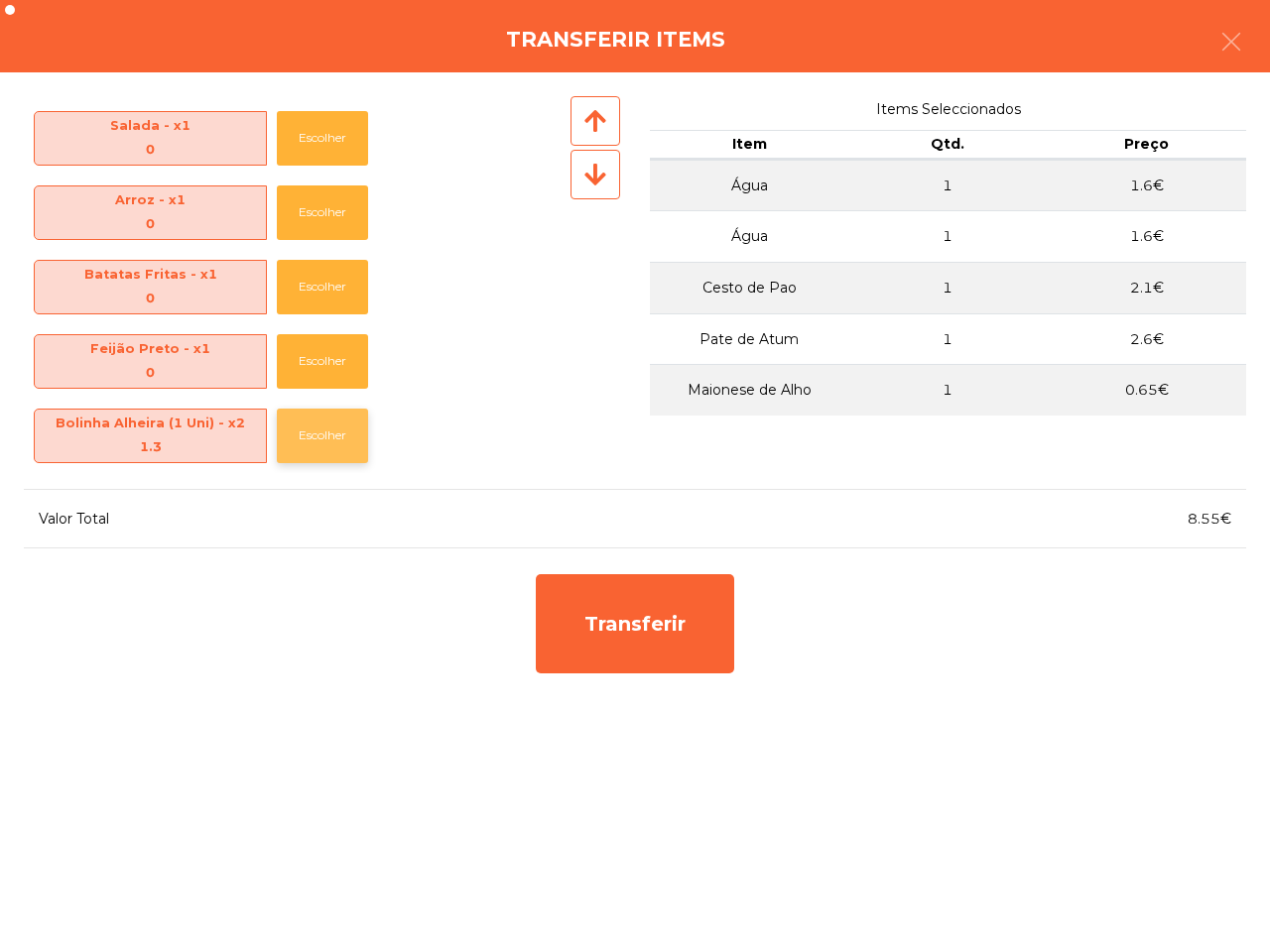 click on "Escolher" 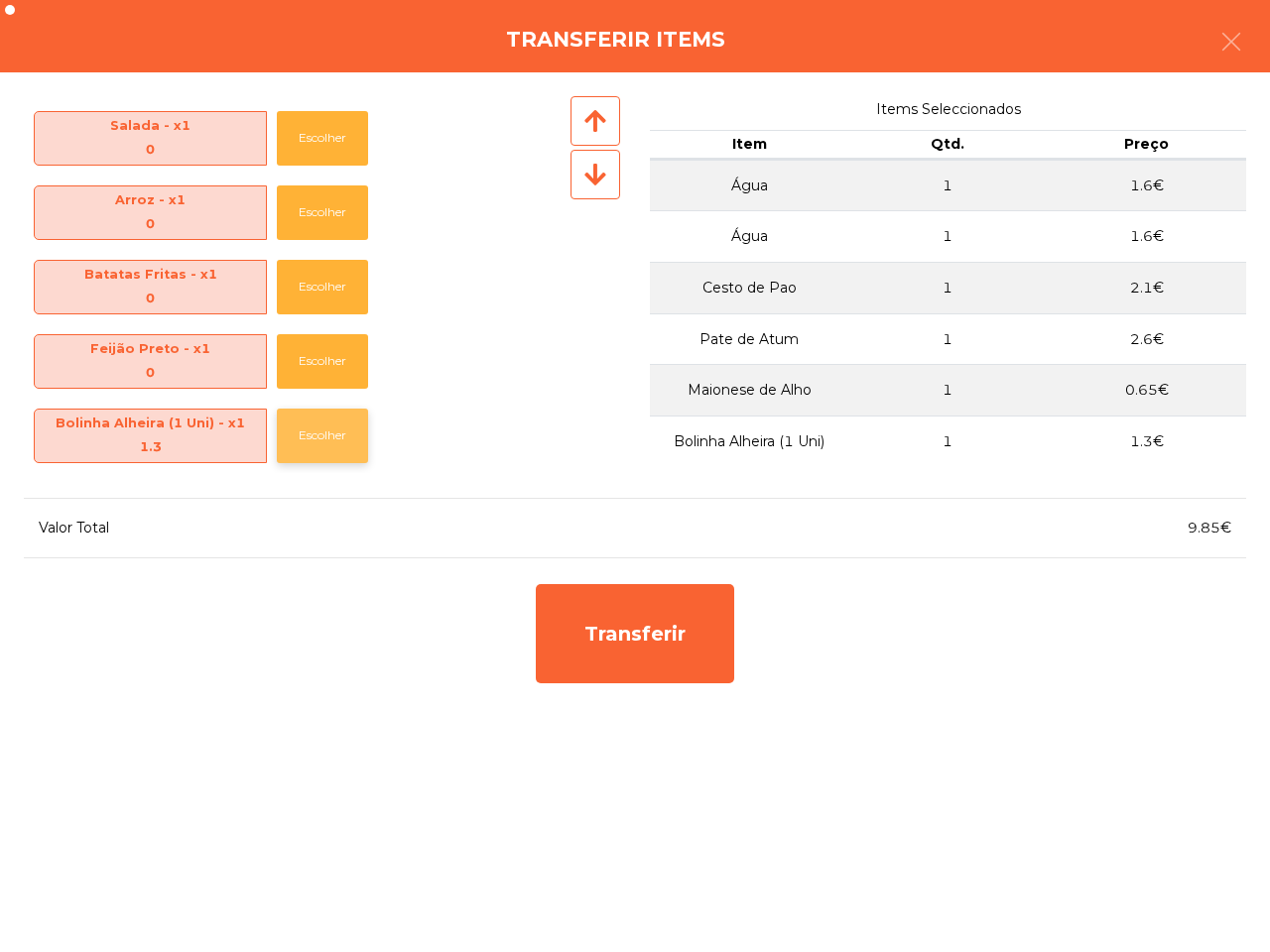 click on "Escolher" 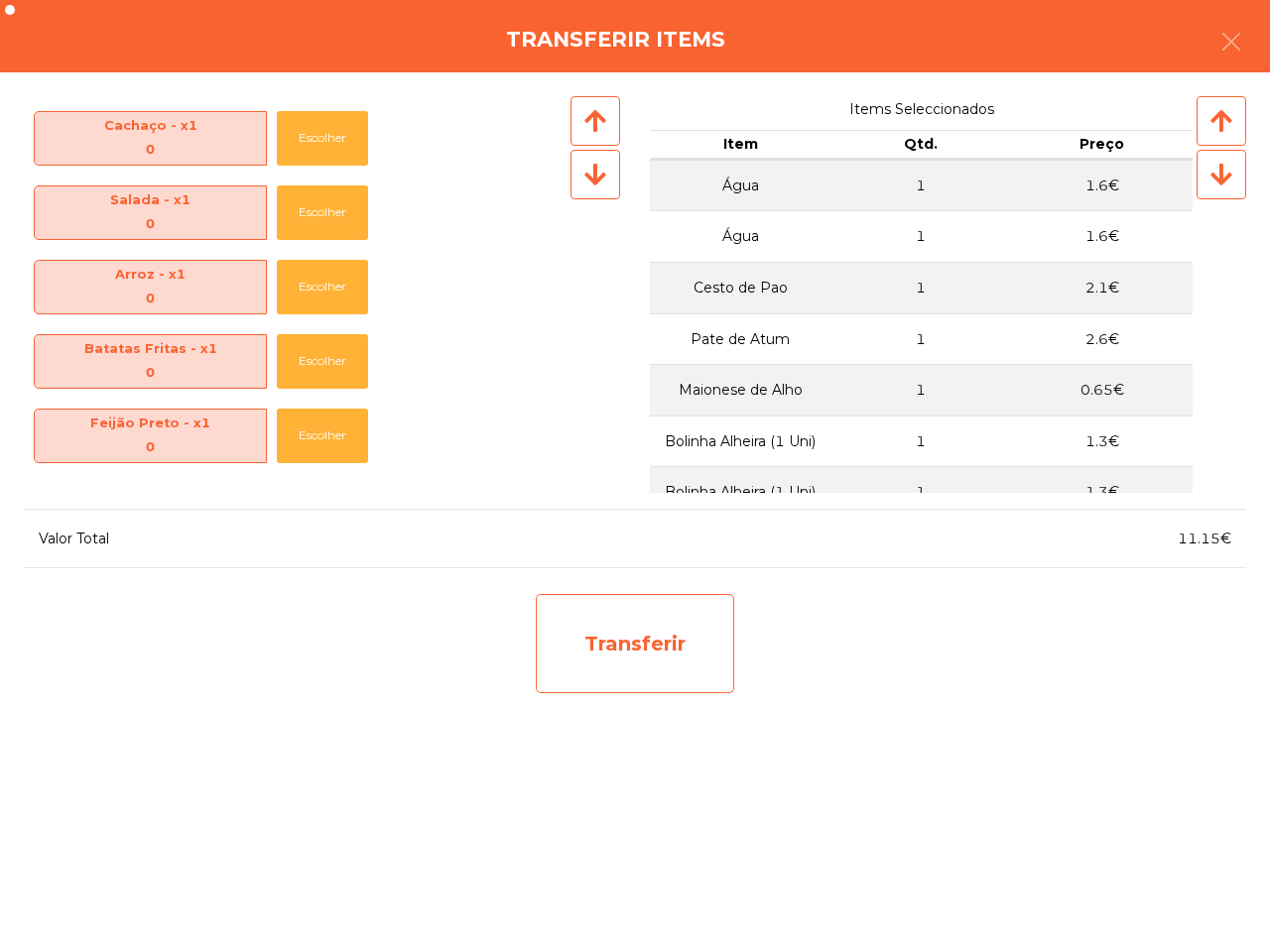 click on "Transferir" 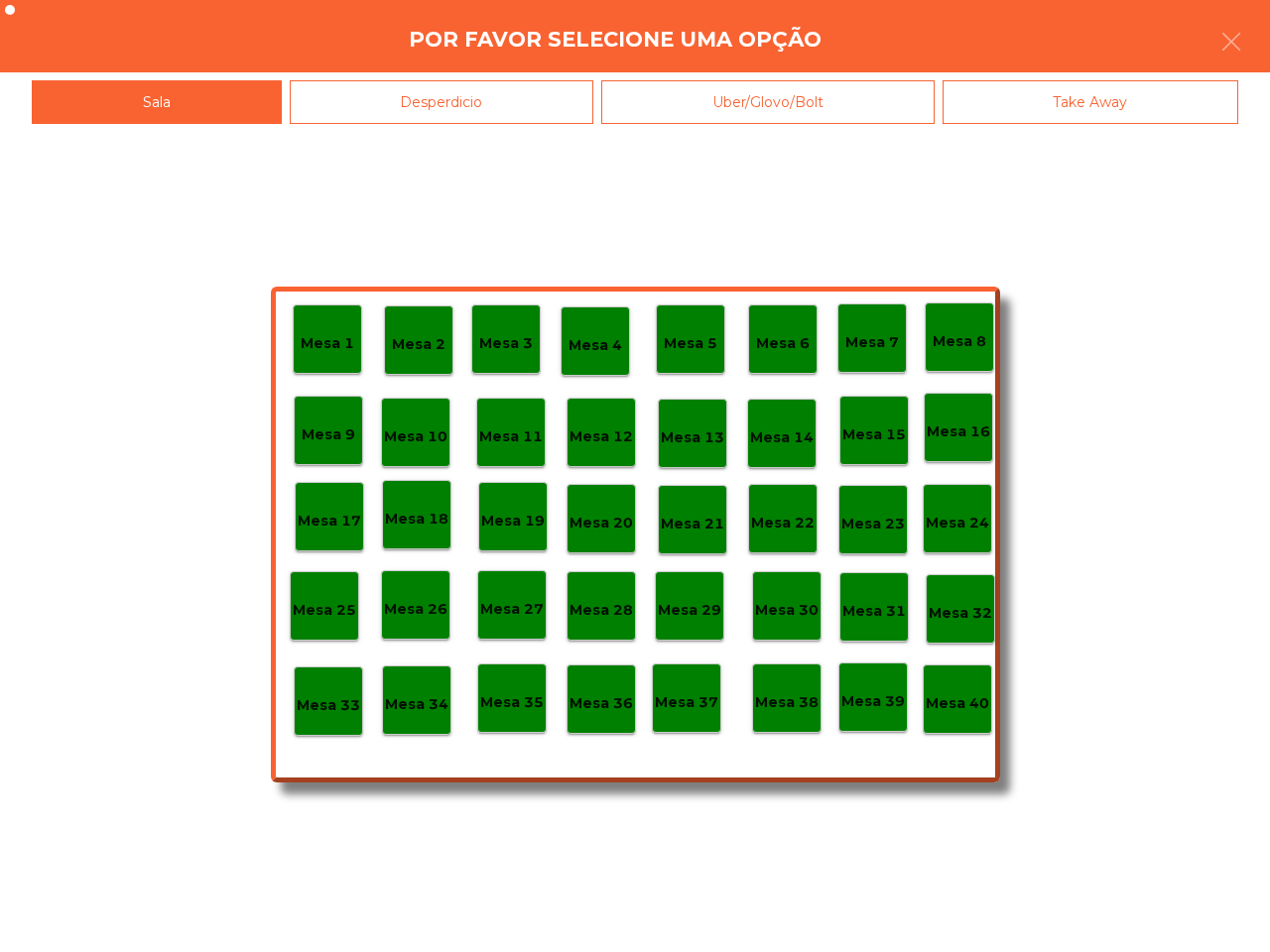 click on "Mesa 37" 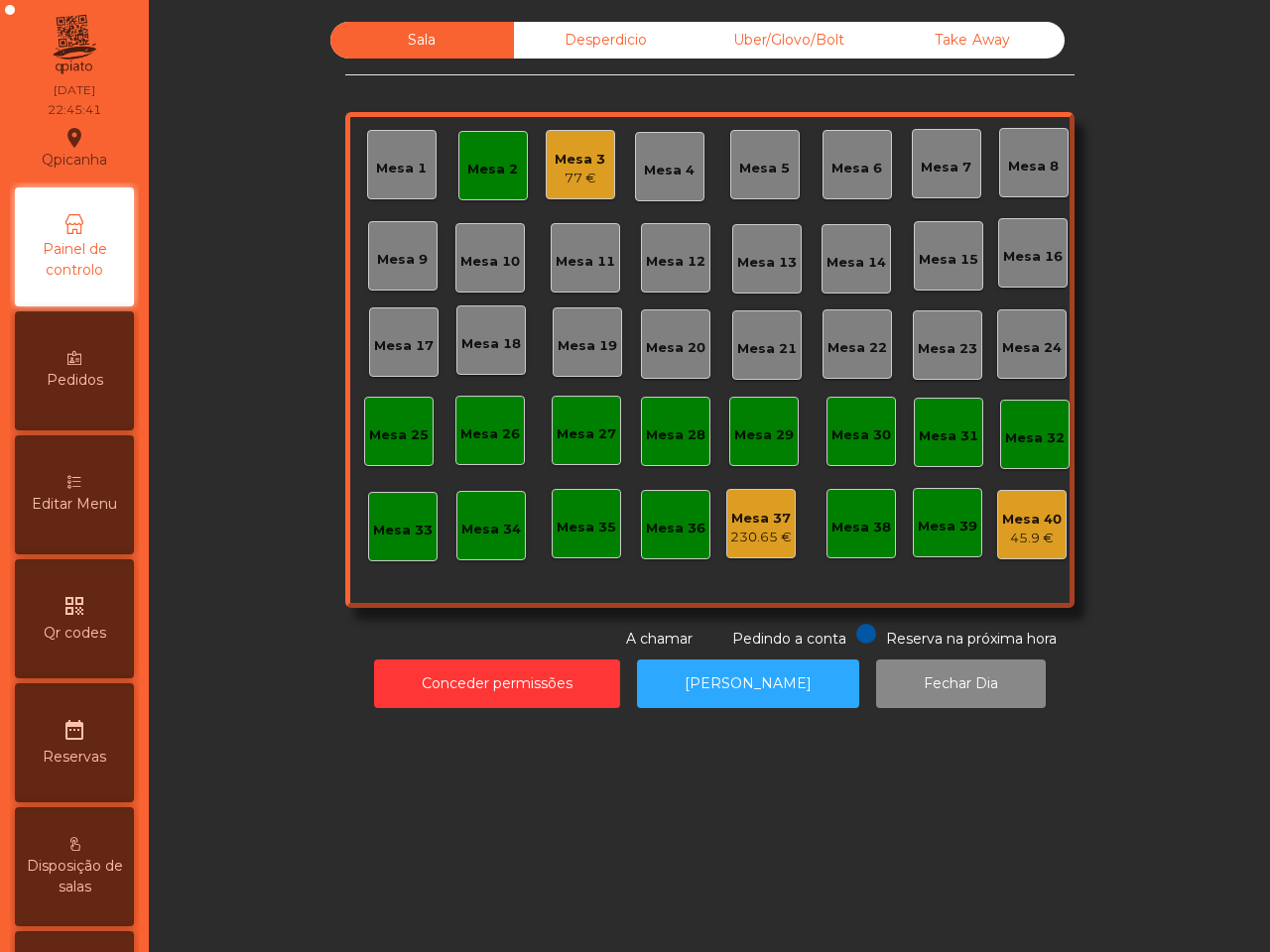 click on "77 €" 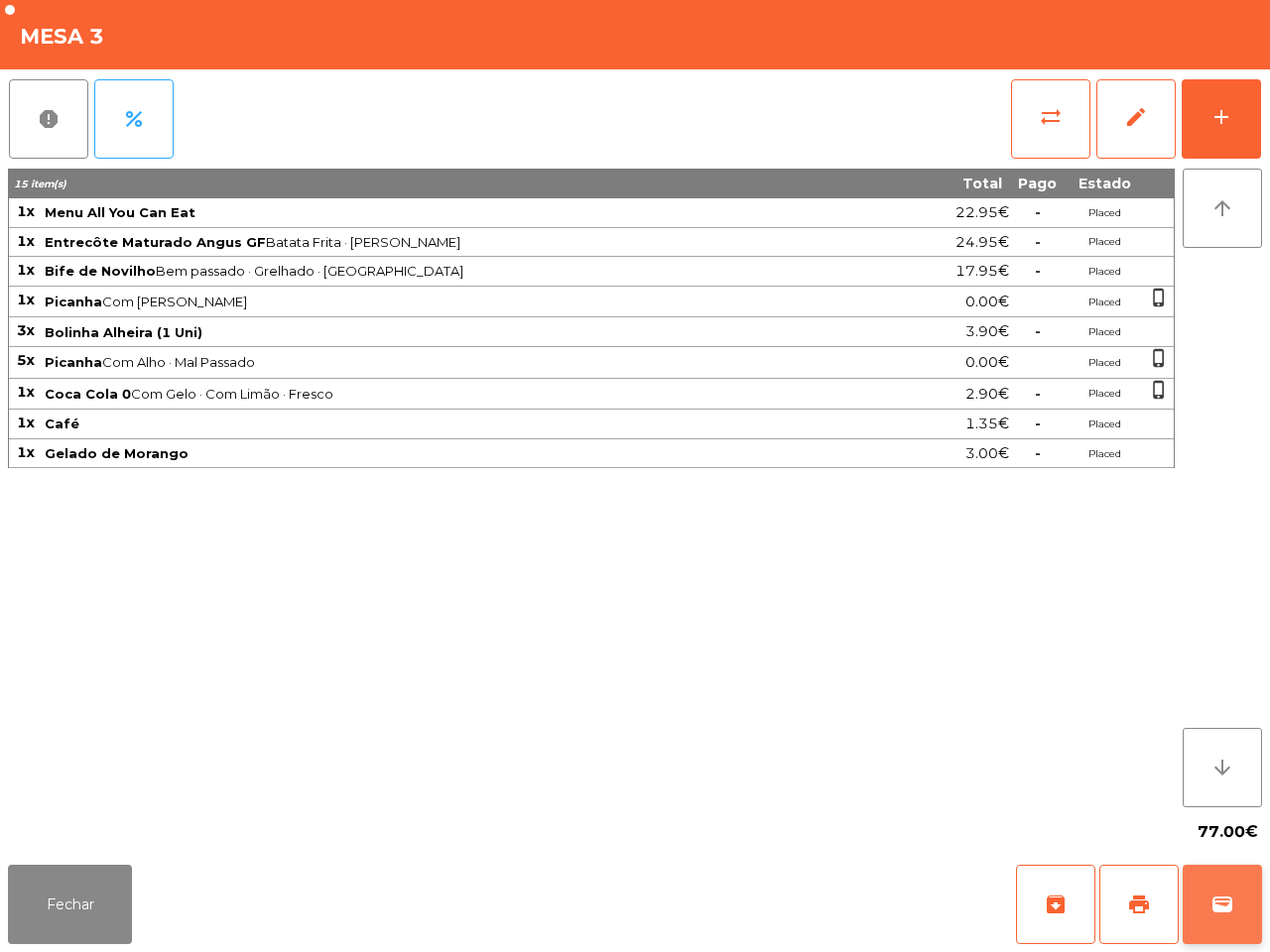 click on "wallet" 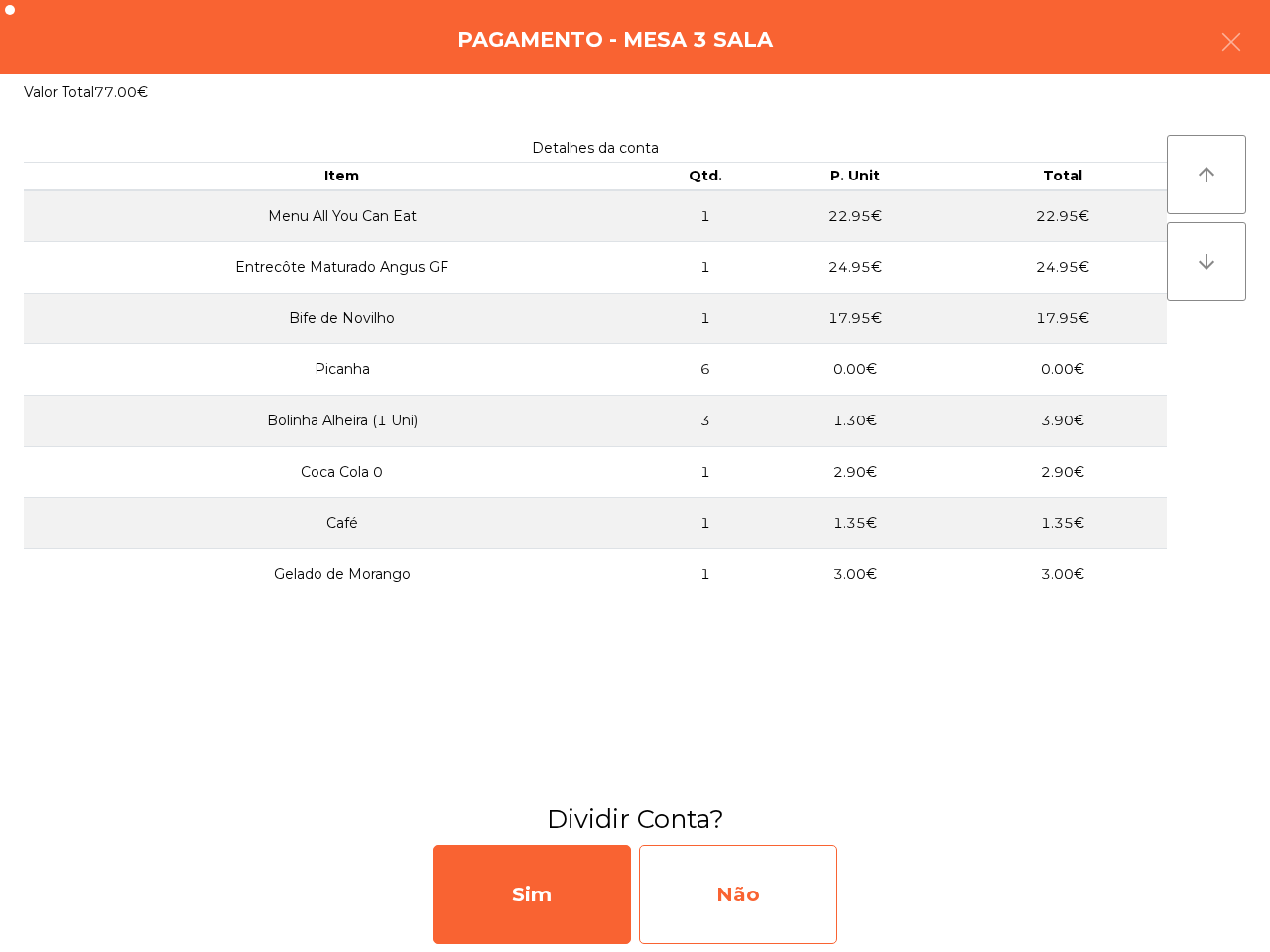 click on "Não" 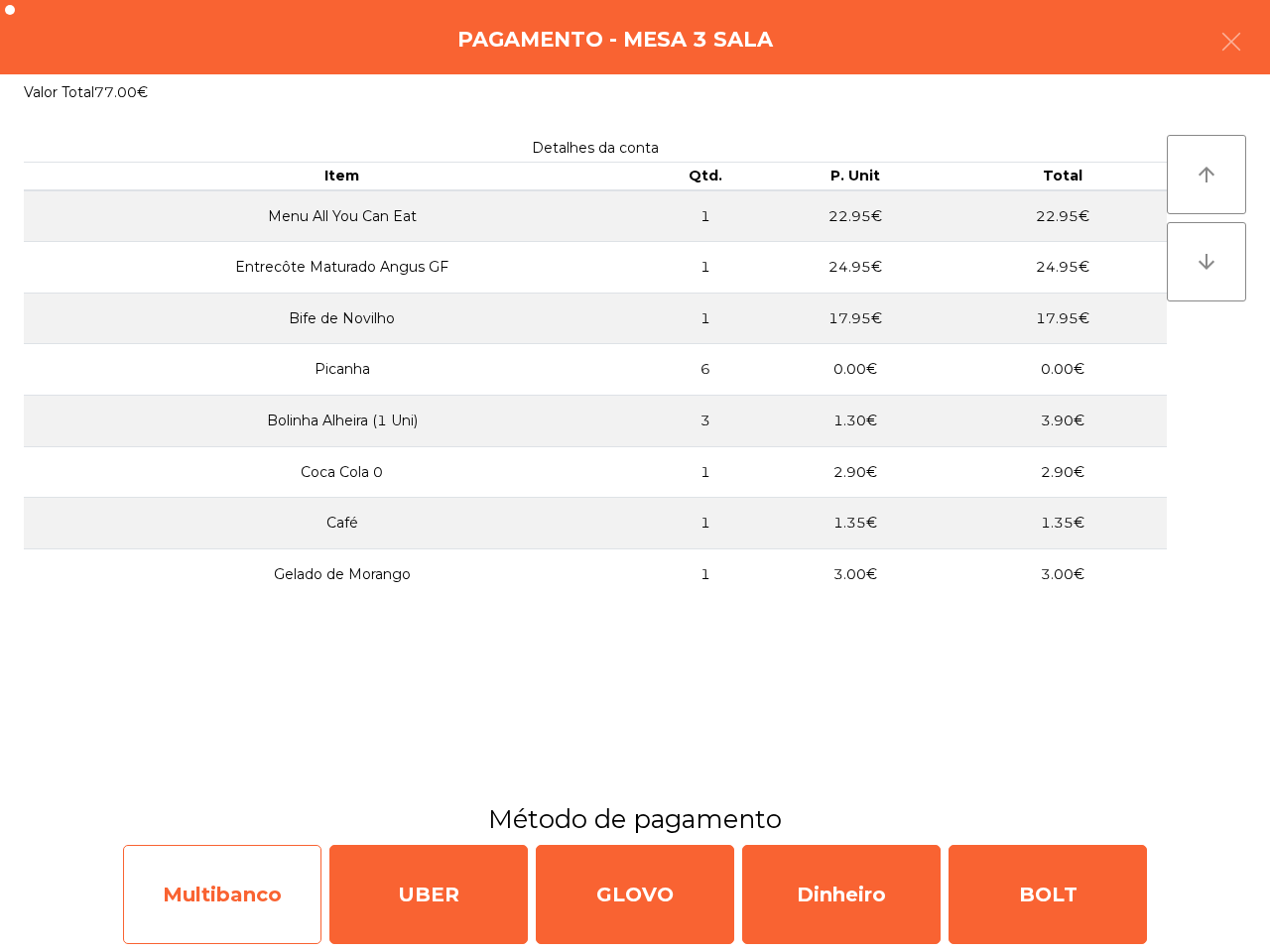 click on "Multibanco" 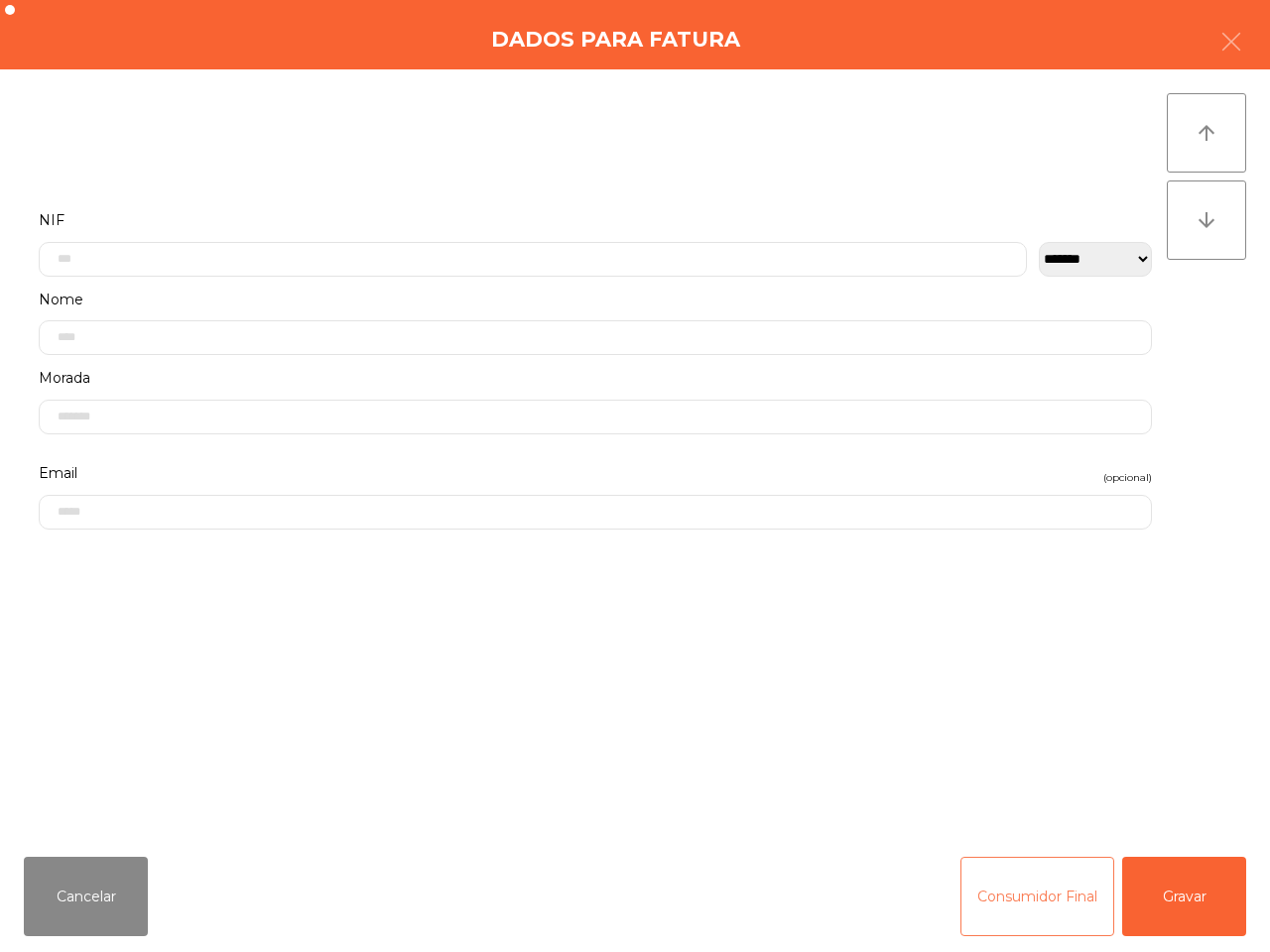 drag, startPoint x: 1074, startPoint y: 892, endPoint x: 821, endPoint y: 889, distance: 253.01779 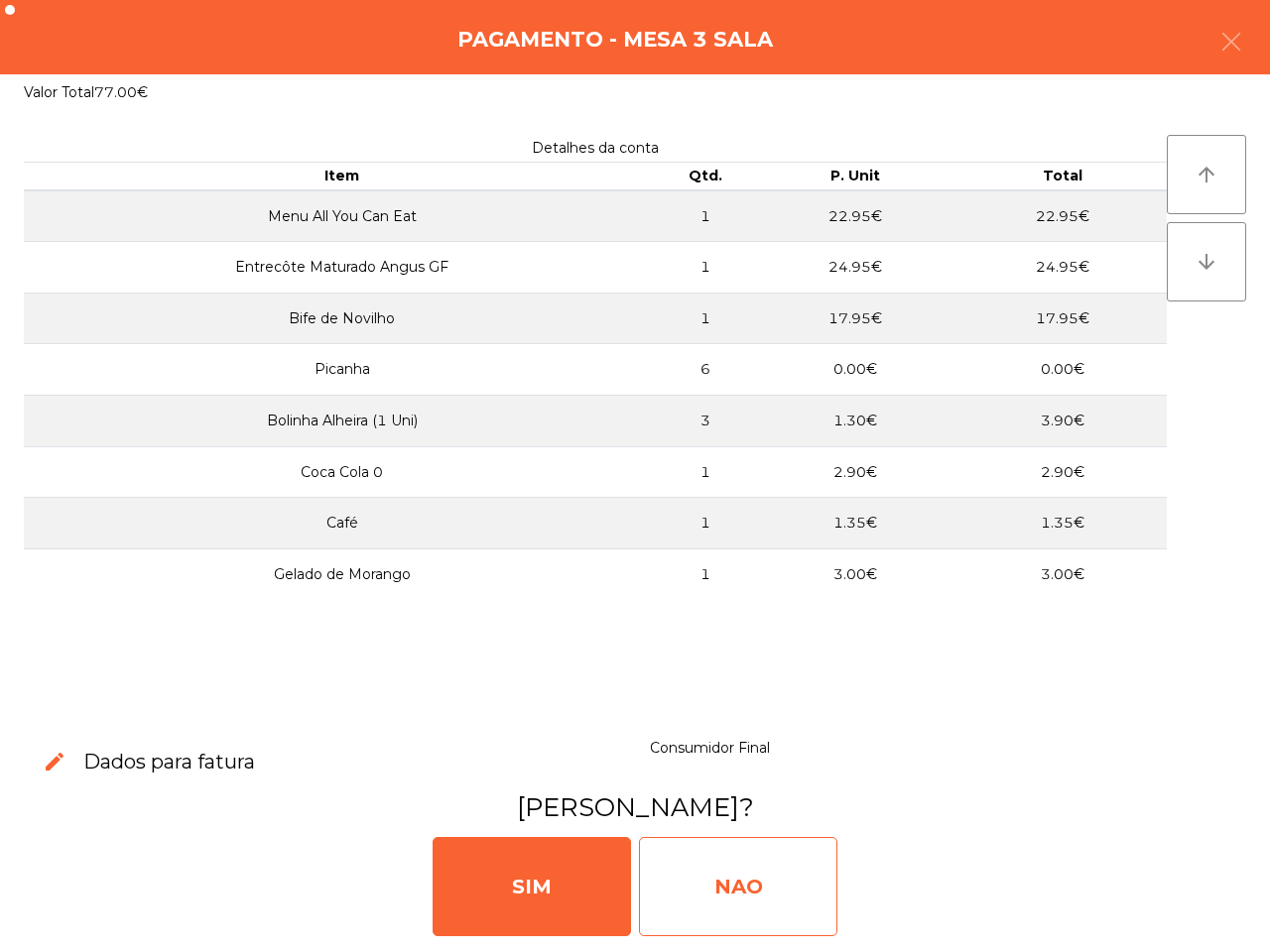 click on "NAO" 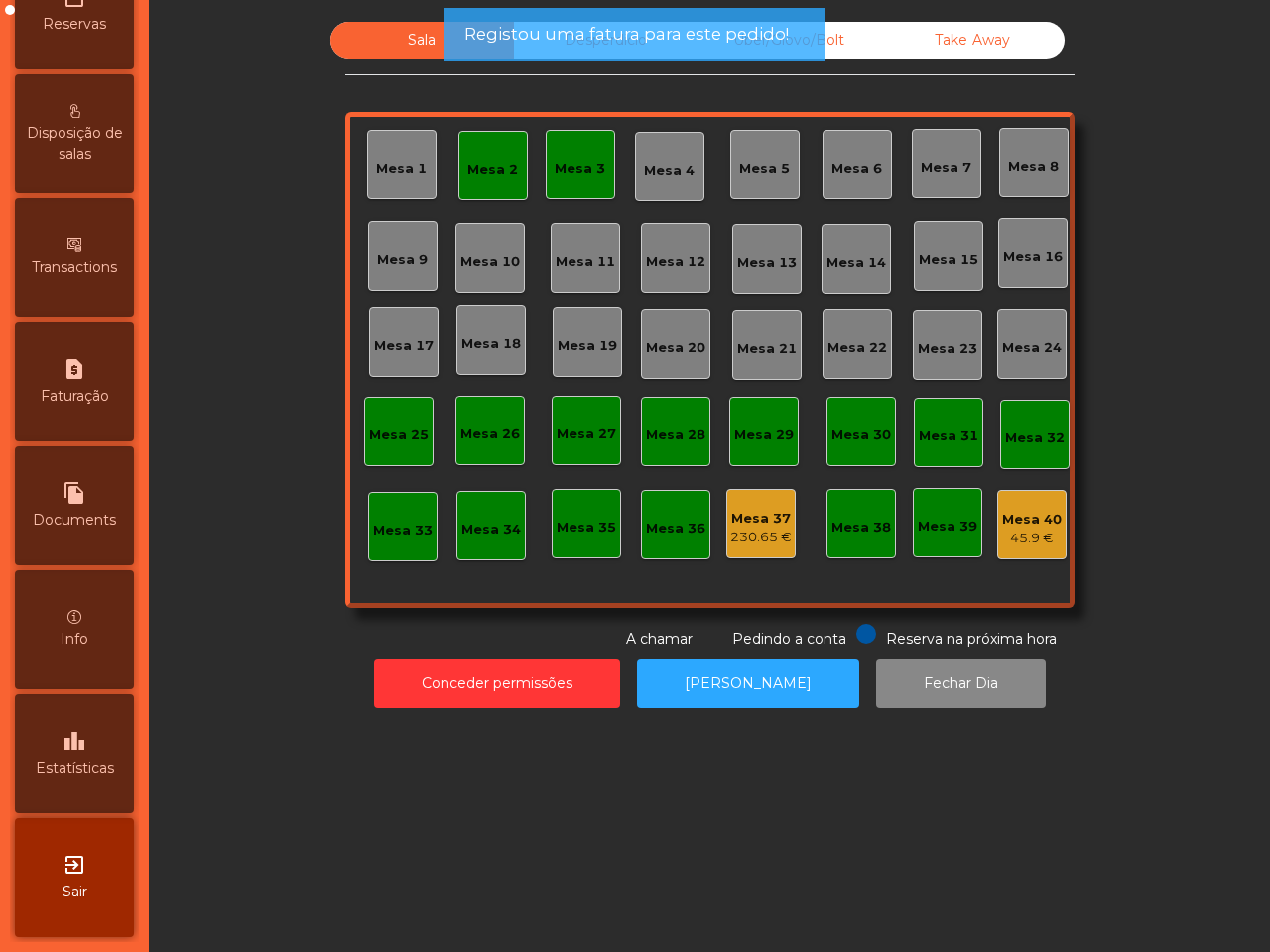 scroll, scrollTop: 754, scrollLeft: 0, axis: vertical 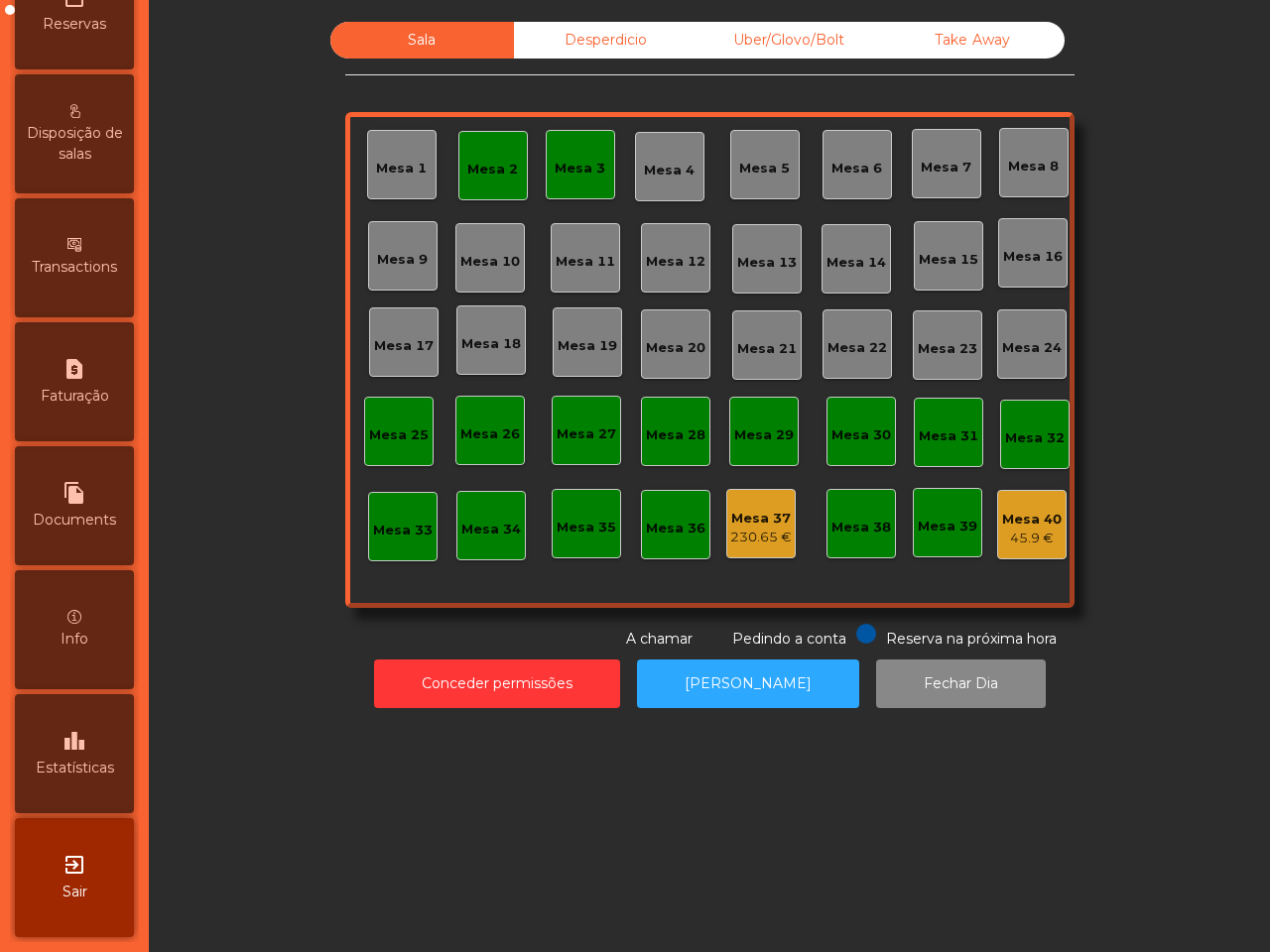click on "leaderboard" at bounding box center (74, 741) 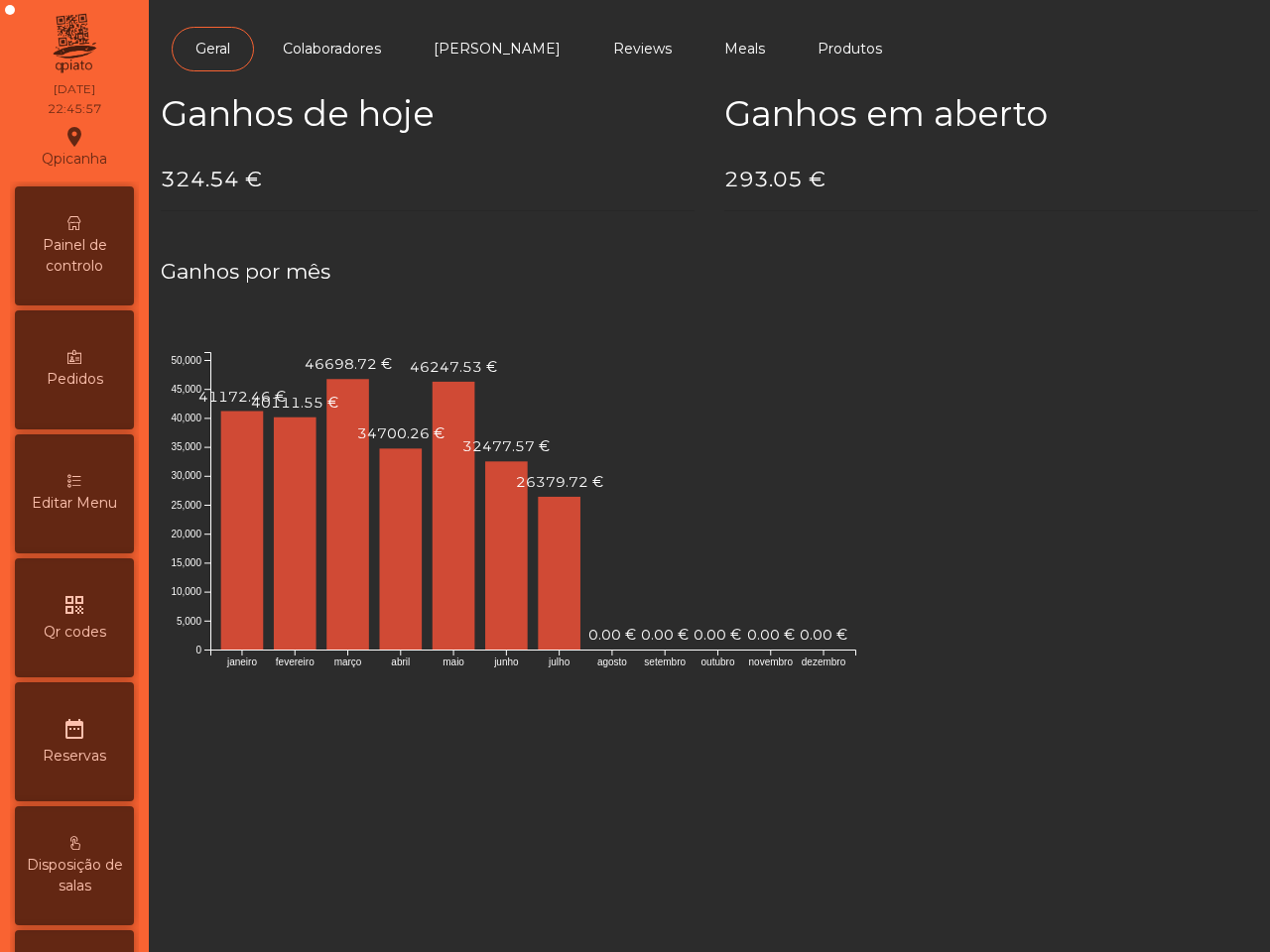 scroll, scrollTop: 0, scrollLeft: 0, axis: both 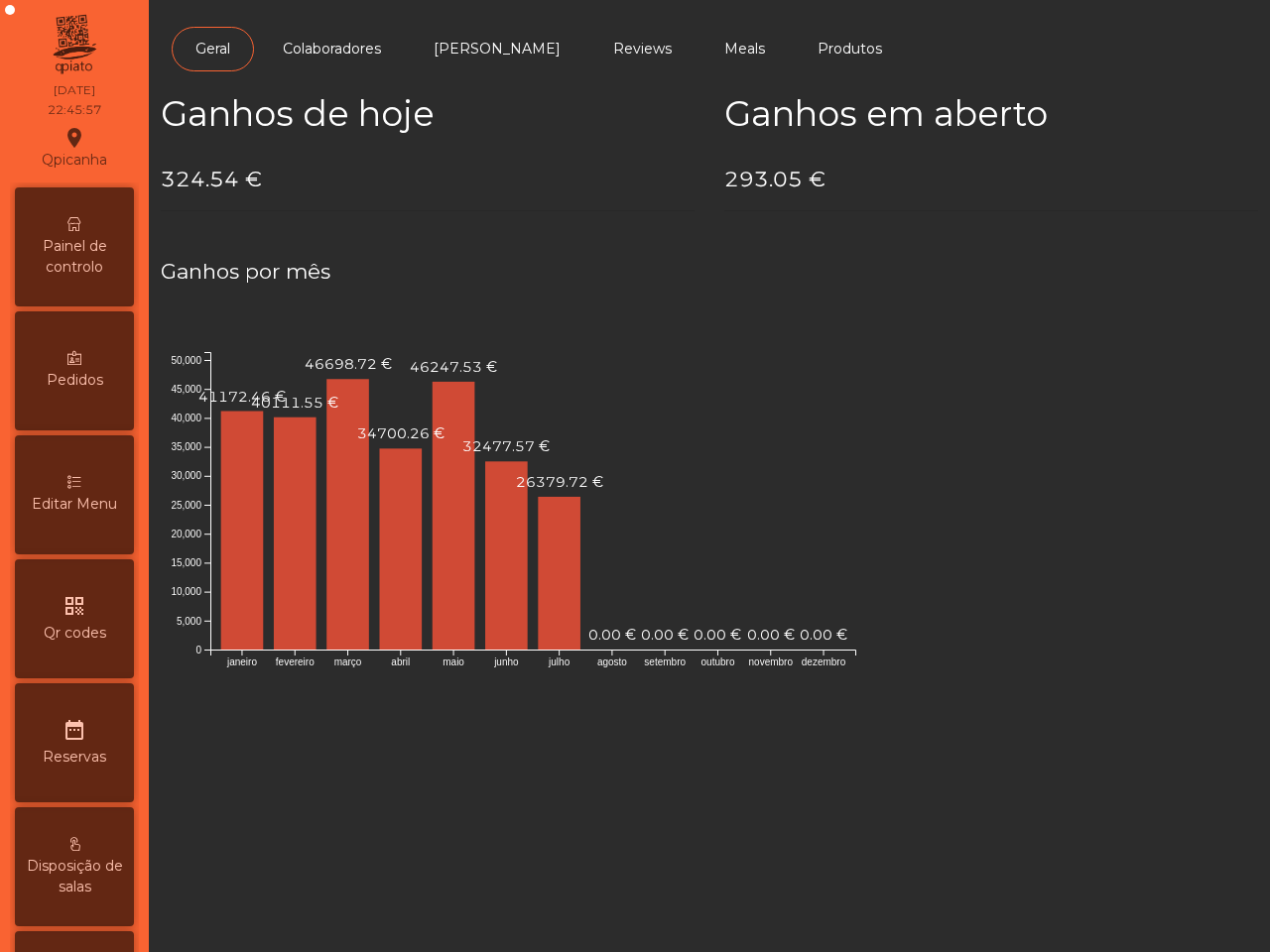 click on "Painel de controlo" at bounding box center [74, 257] 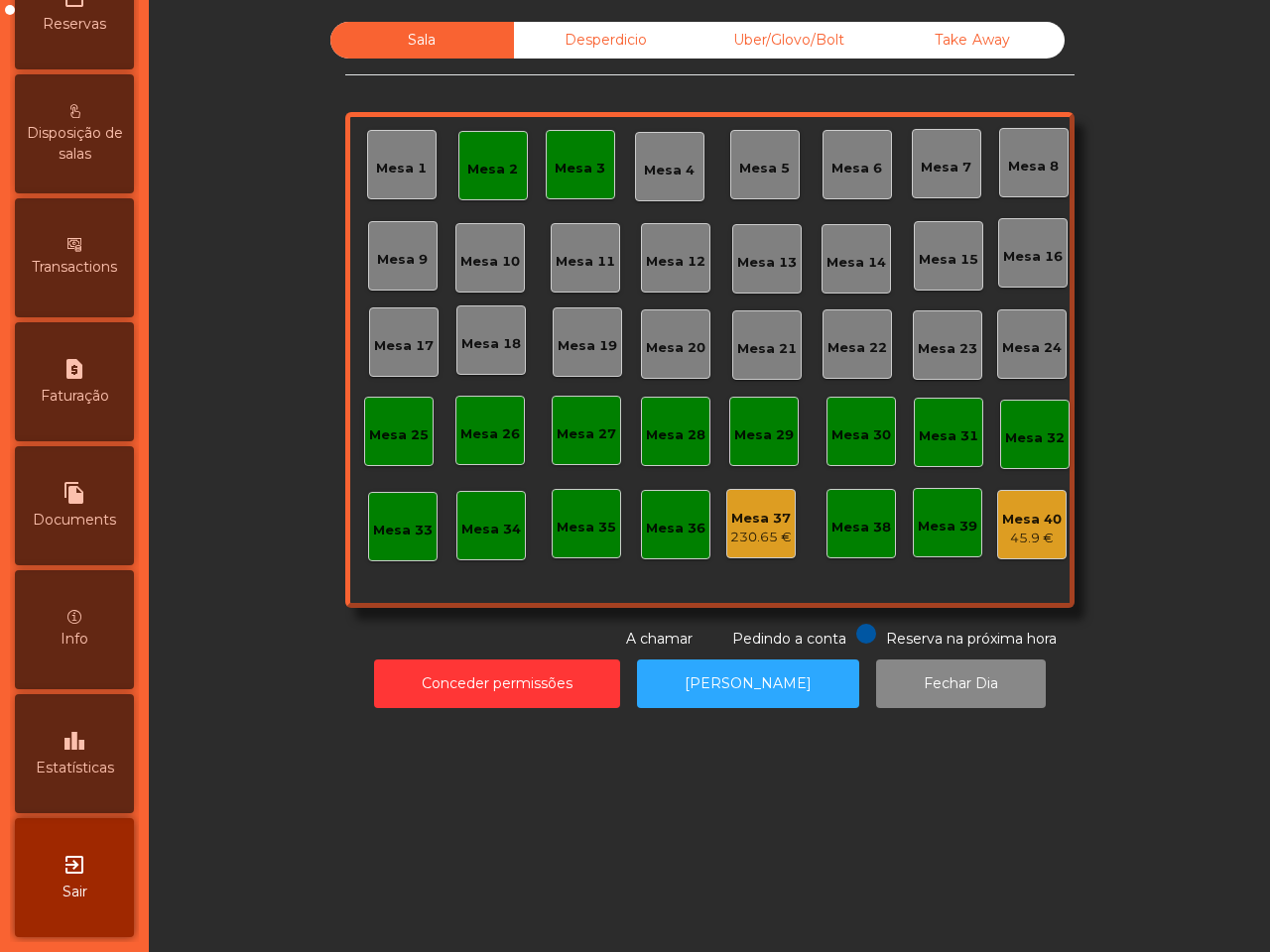 scroll, scrollTop: 754, scrollLeft: 0, axis: vertical 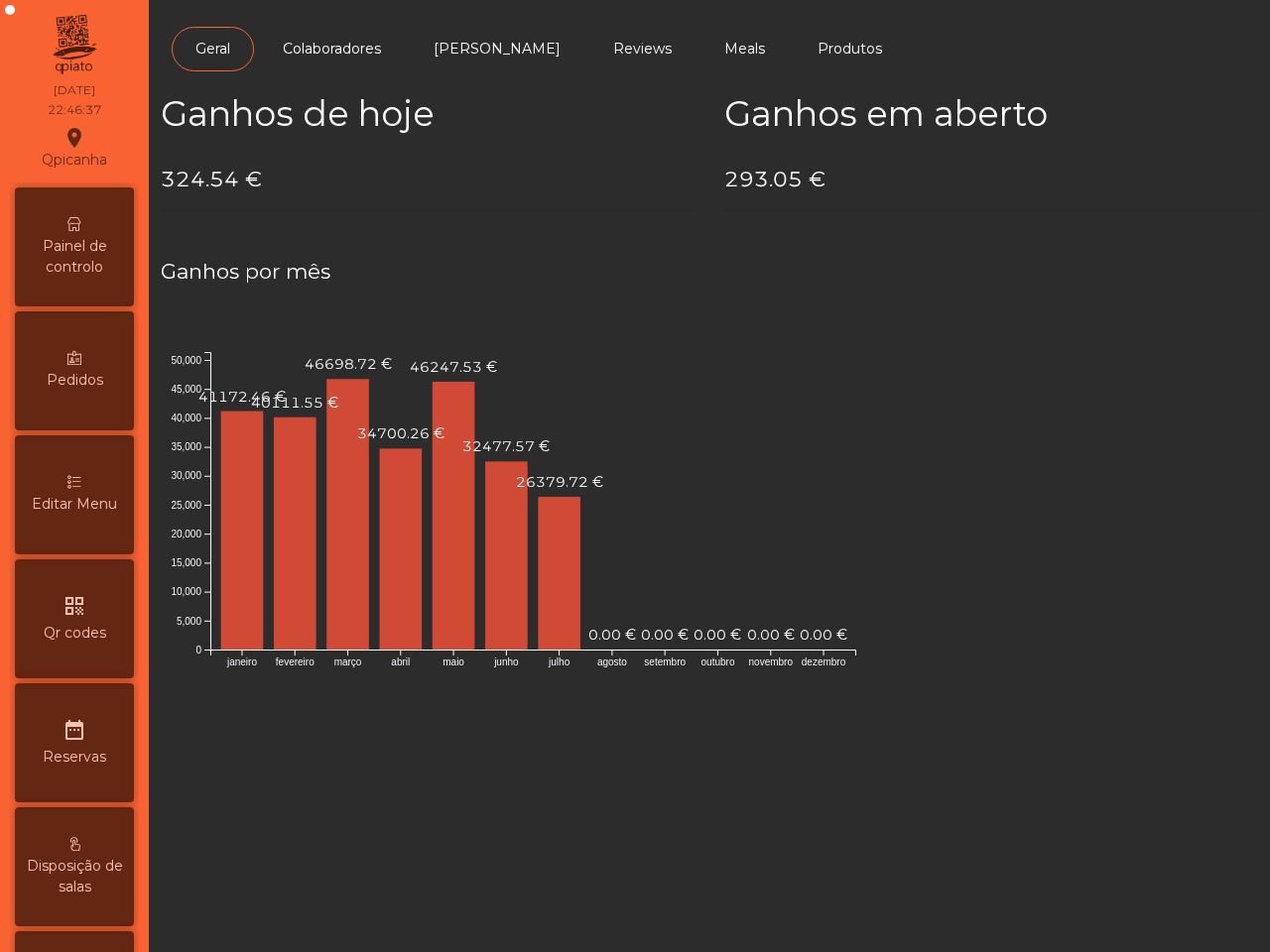click on "Painel de controlo" at bounding box center [74, 247] 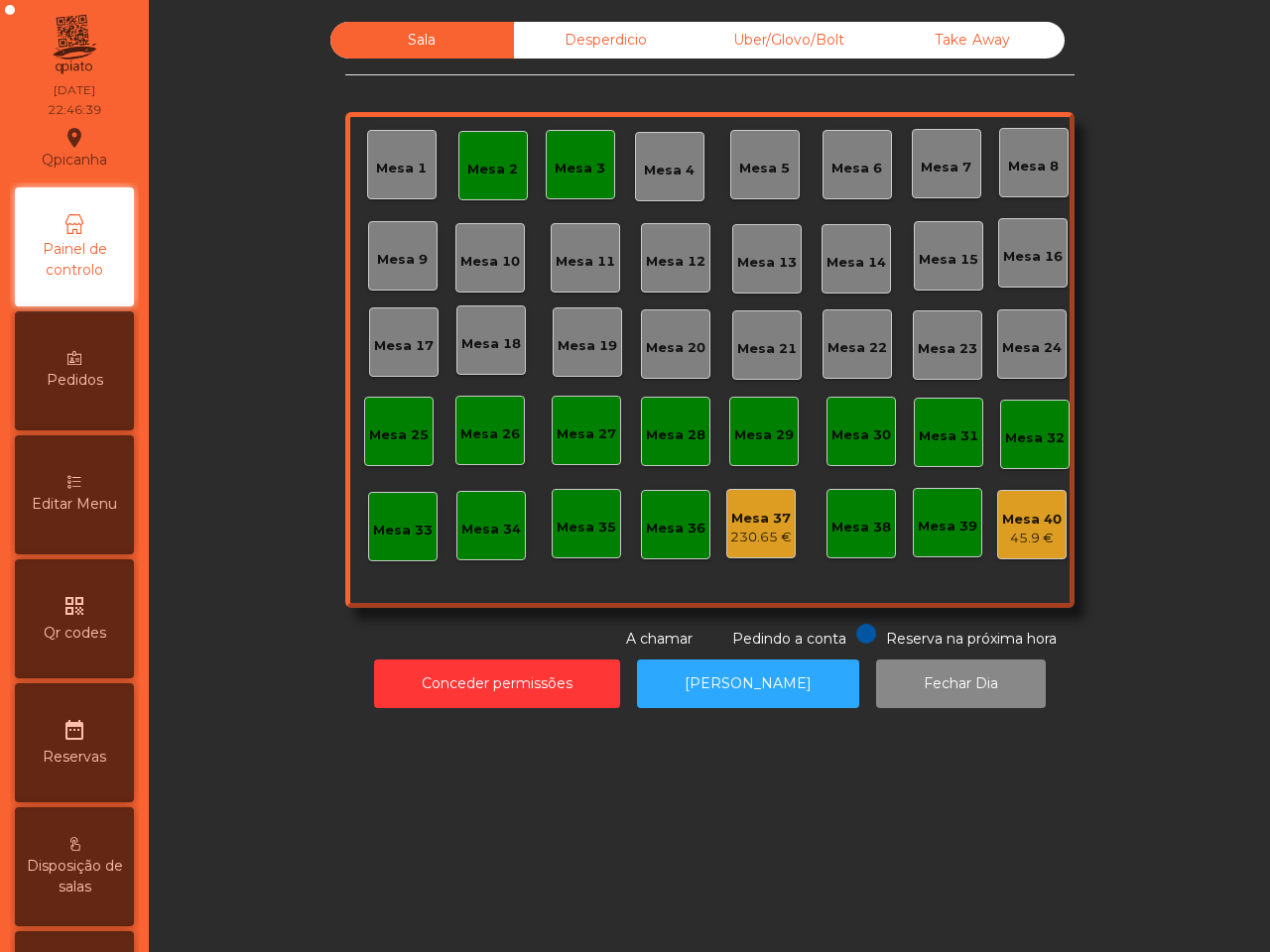 click on "Mesa 37" 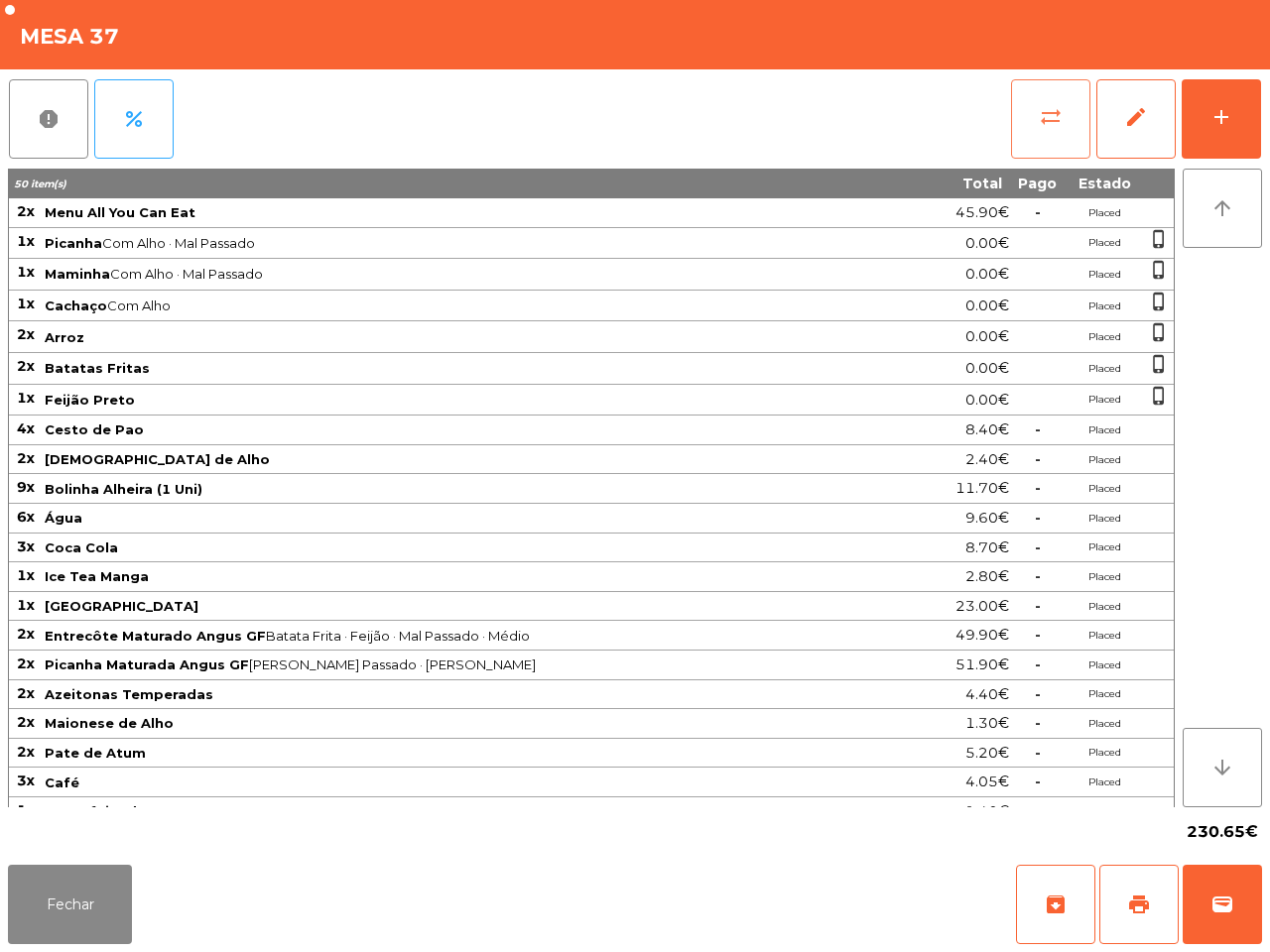 click on "sync_alt" 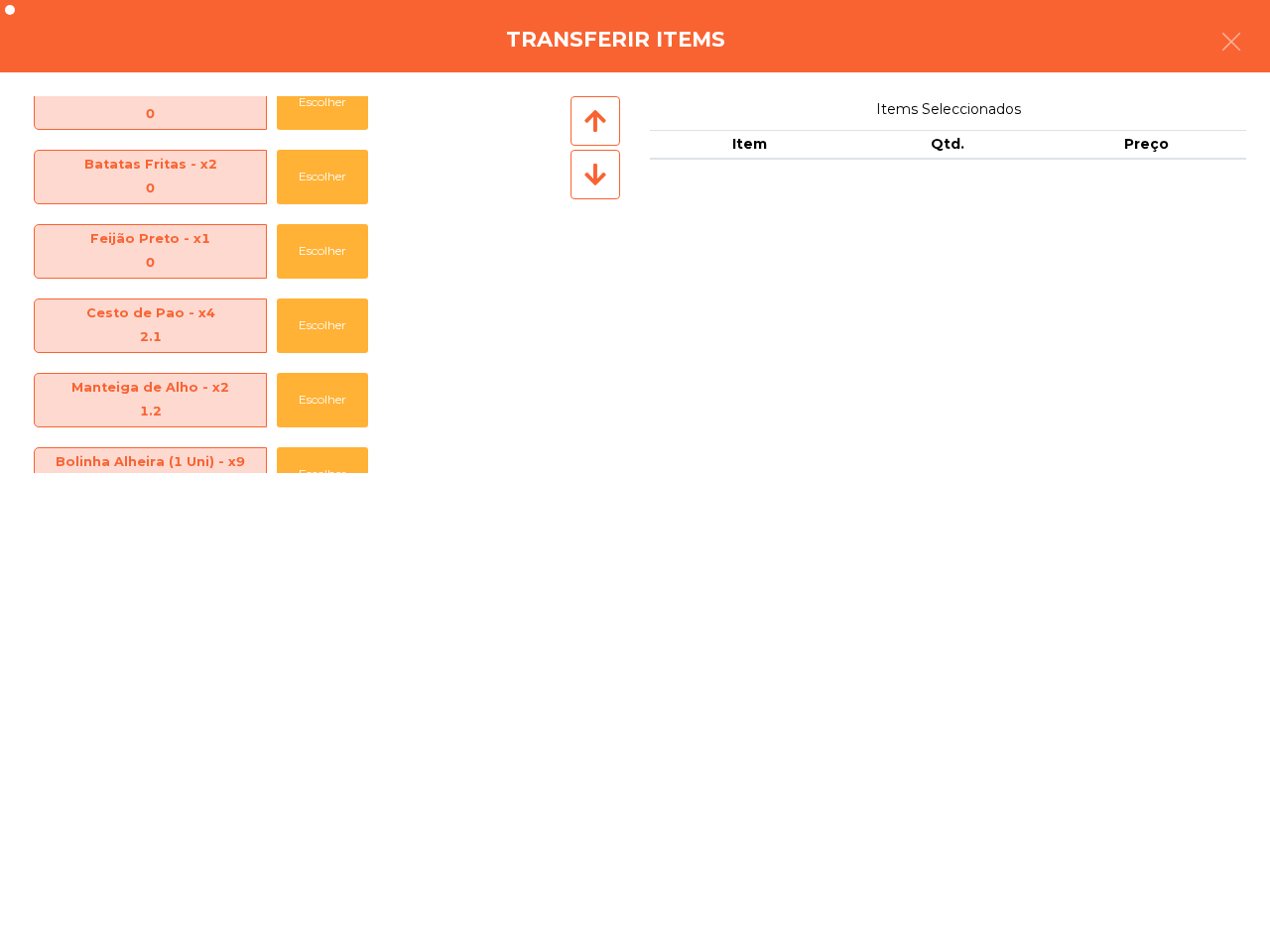scroll, scrollTop: 372, scrollLeft: 0, axis: vertical 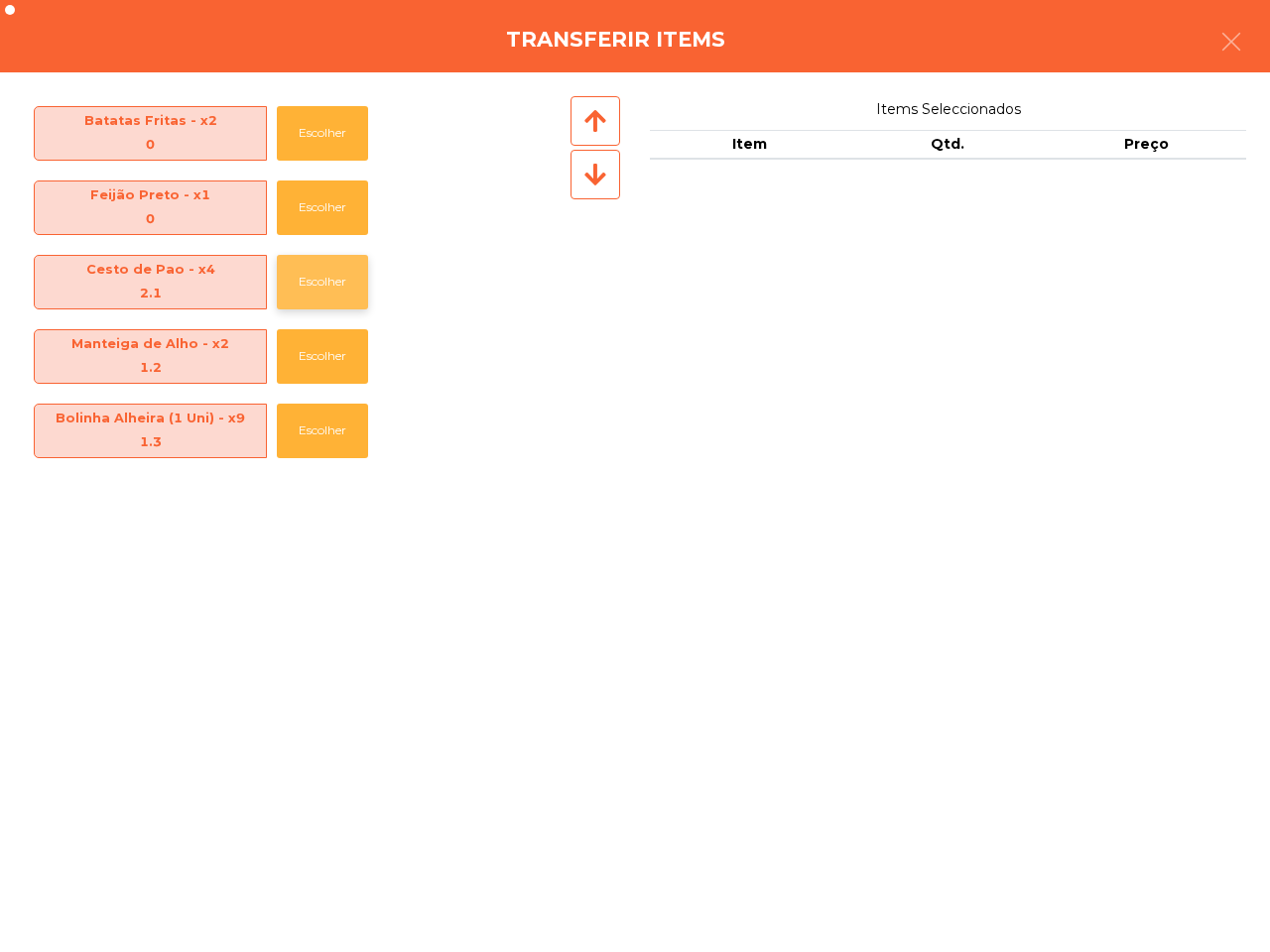 click on "Escolher" 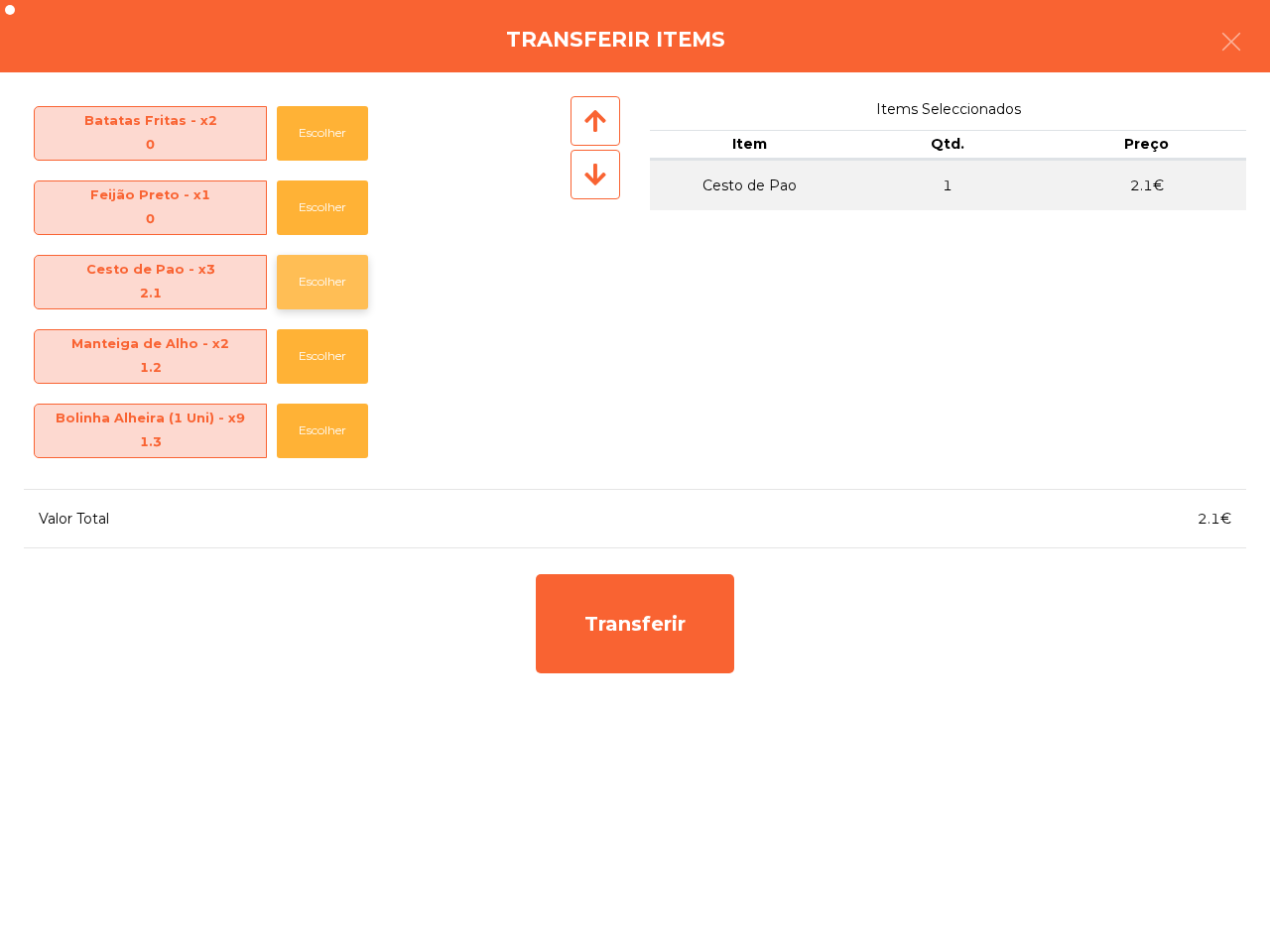 click on "Escolher" 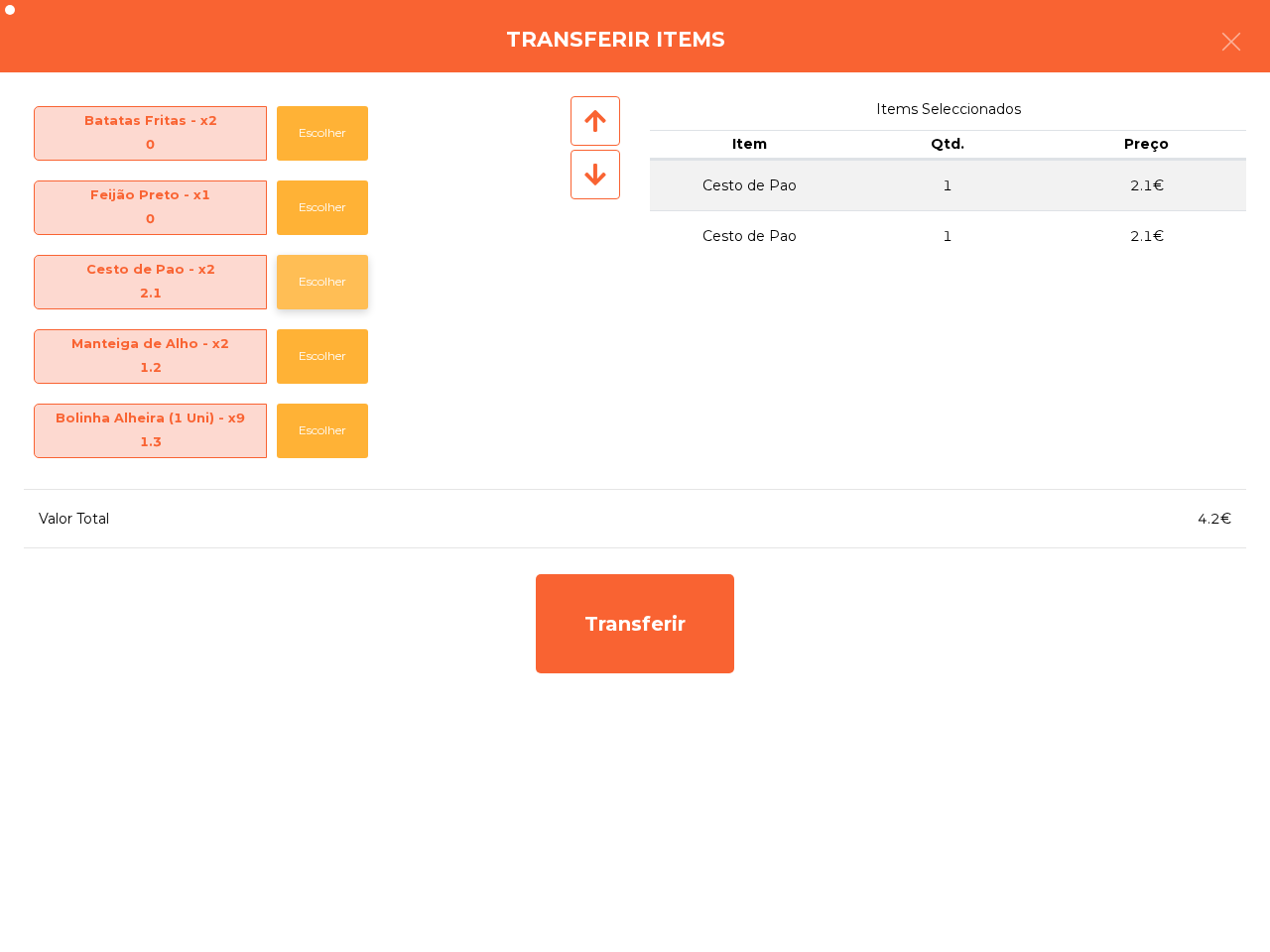 click on "Escolher" 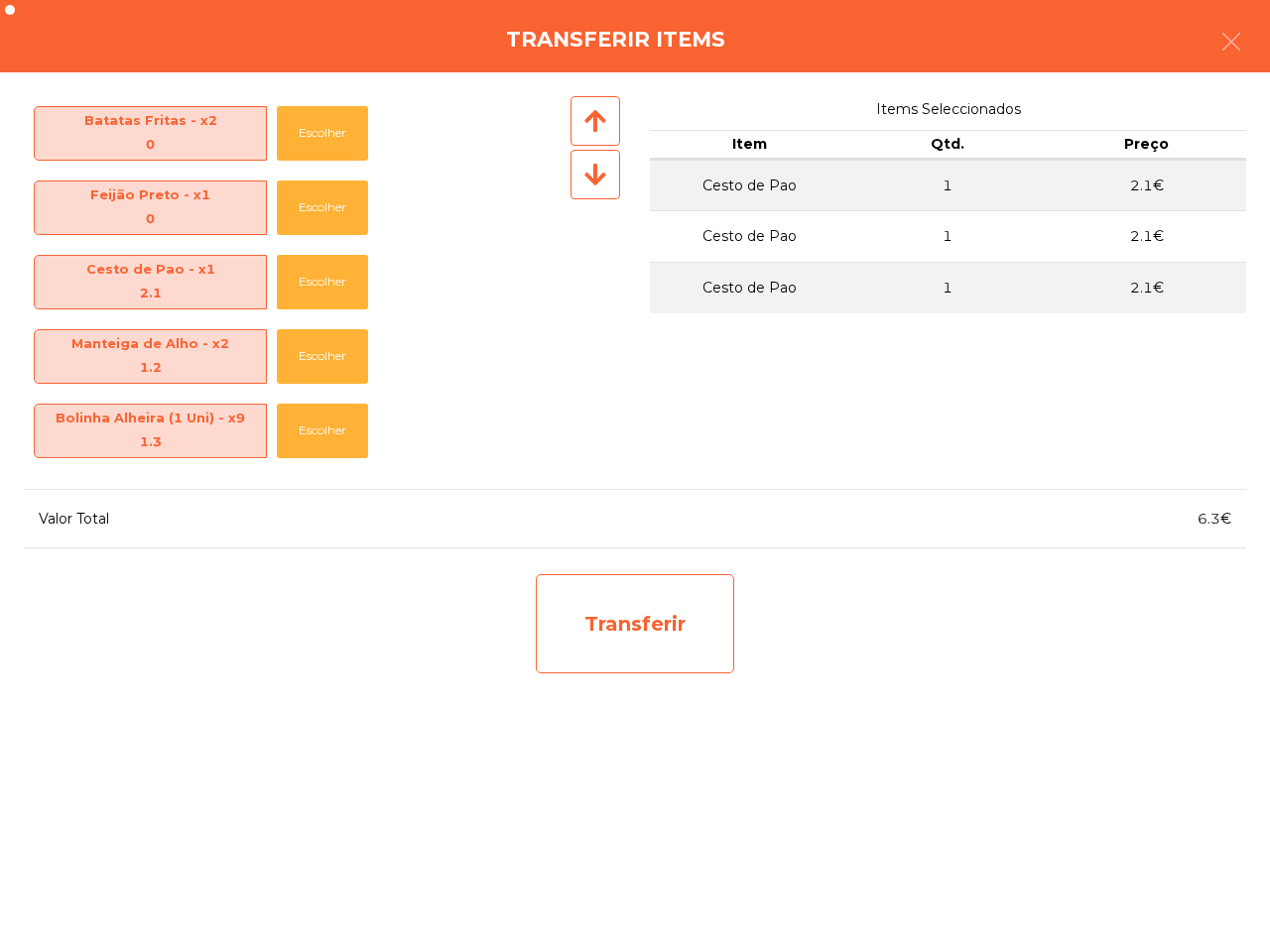 click on "Transferir" 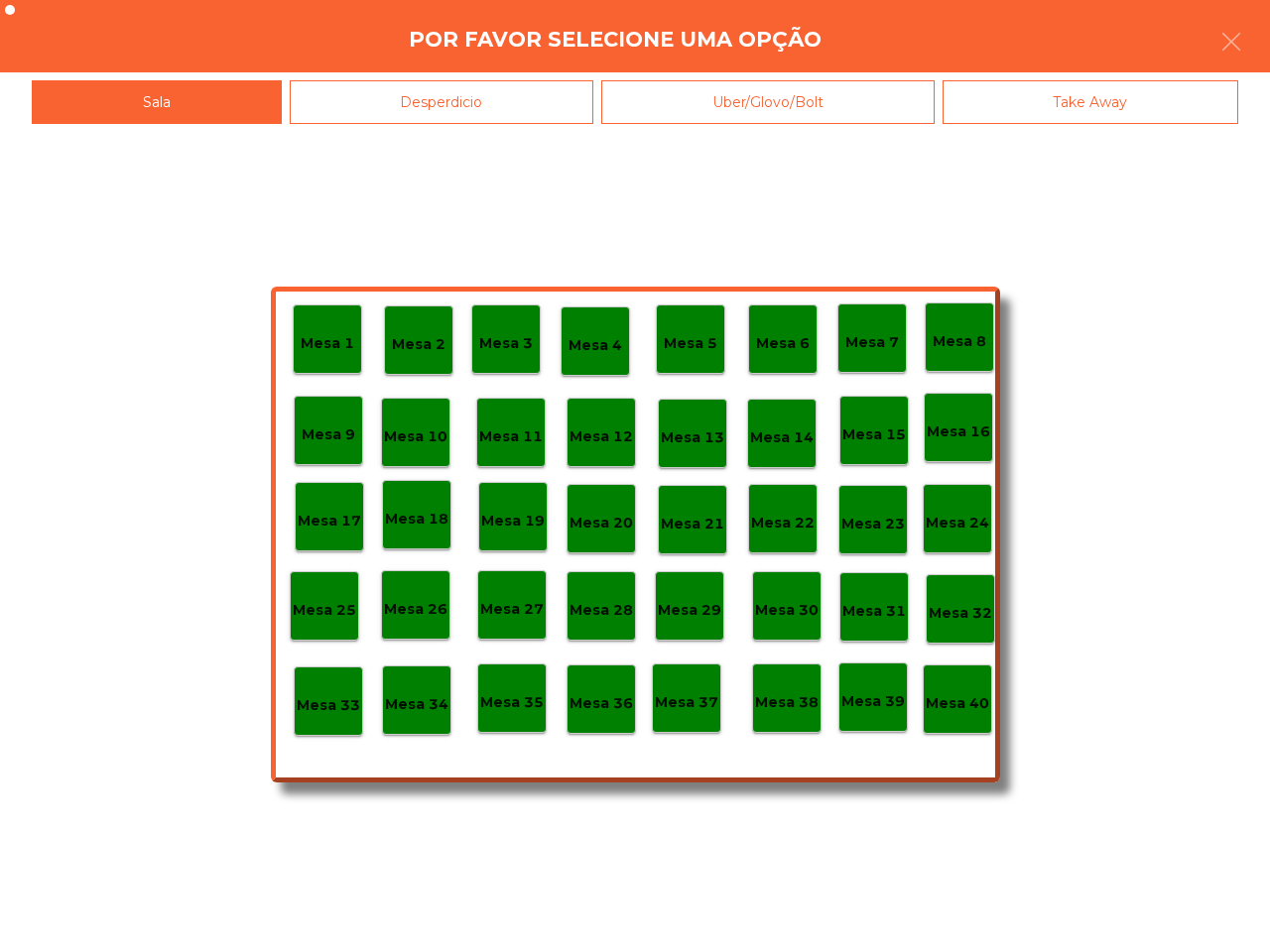 click on "Mesa 40" 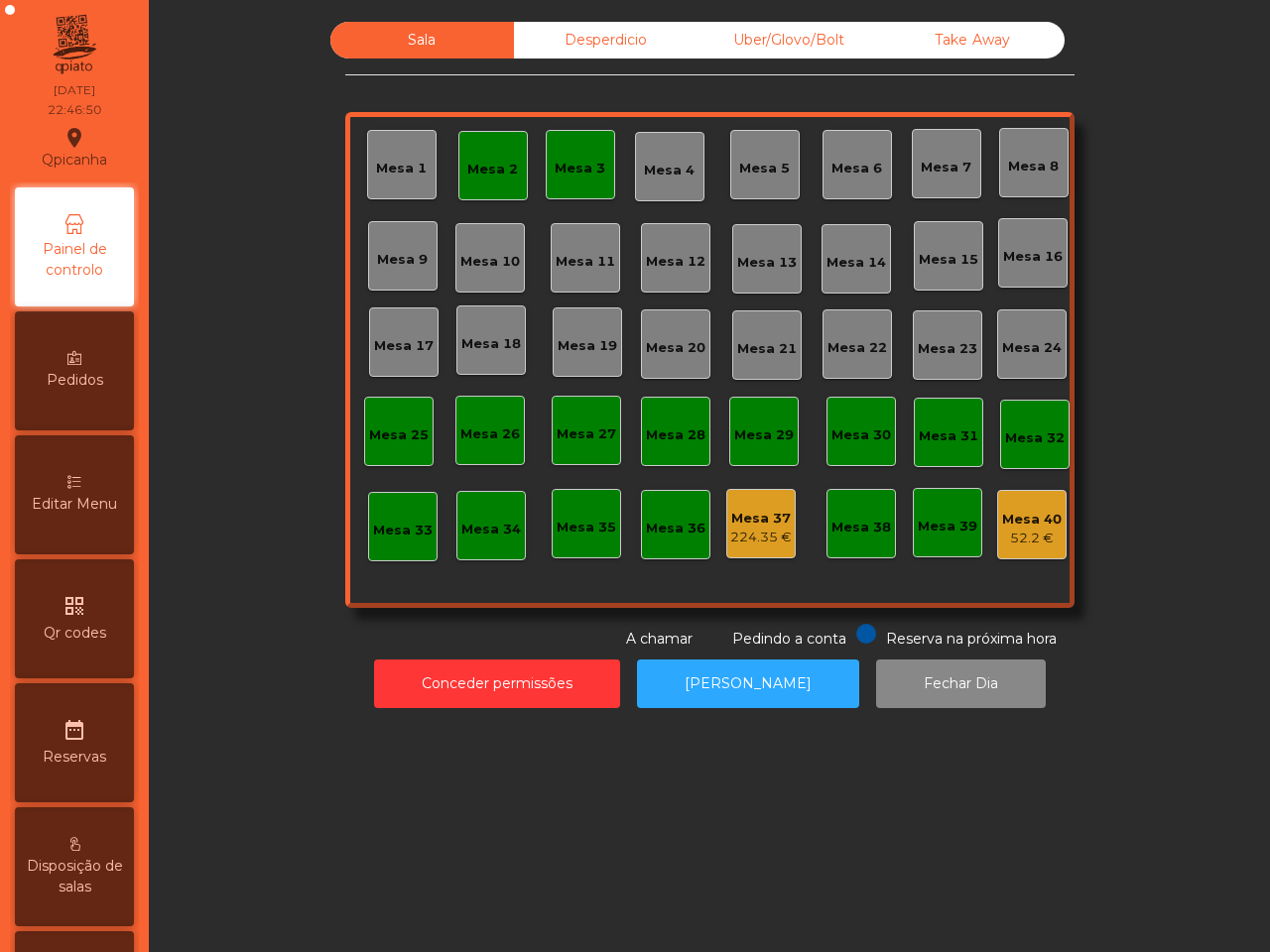 click on "224.35 €" 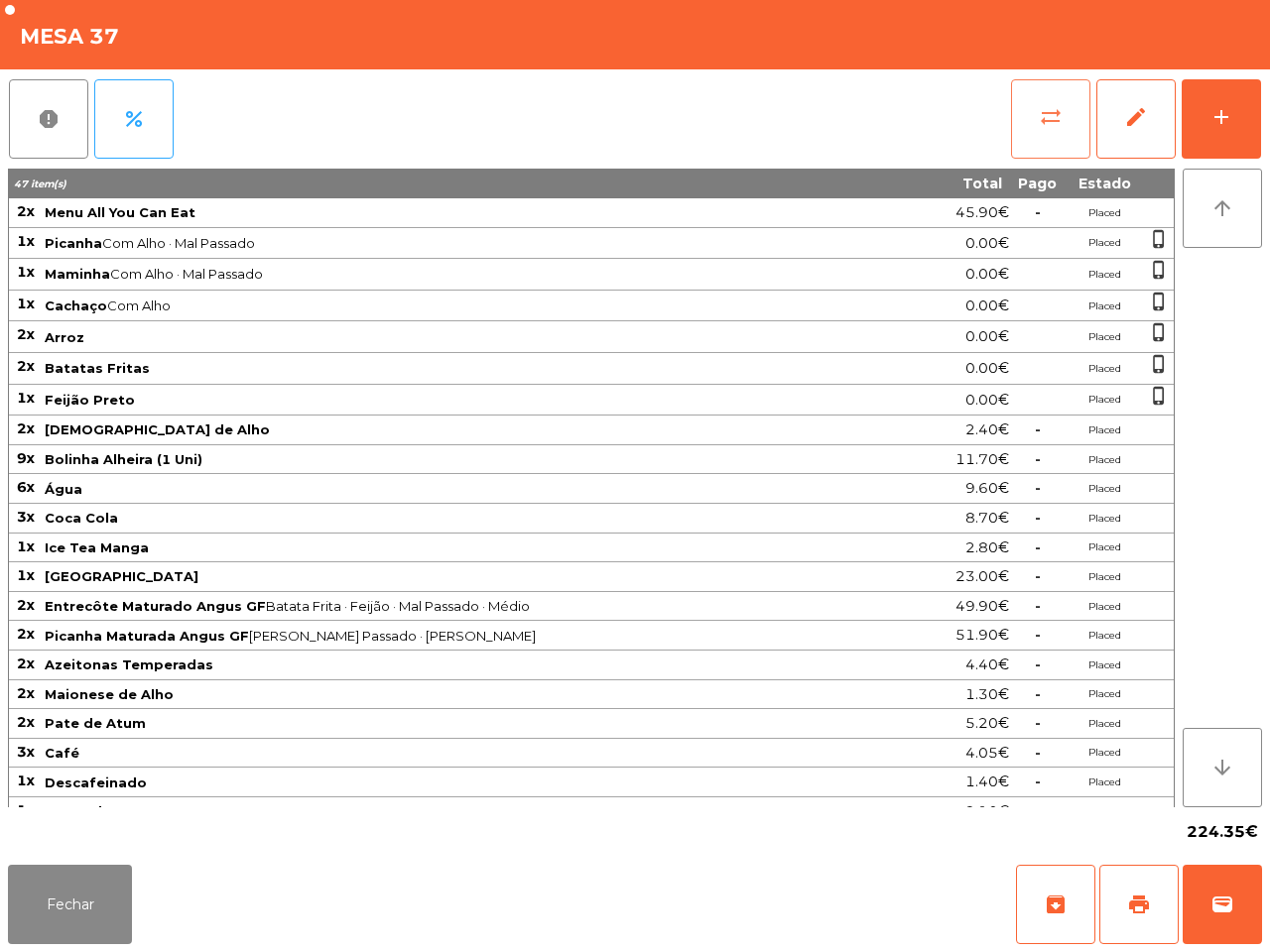 click on "sync_alt" 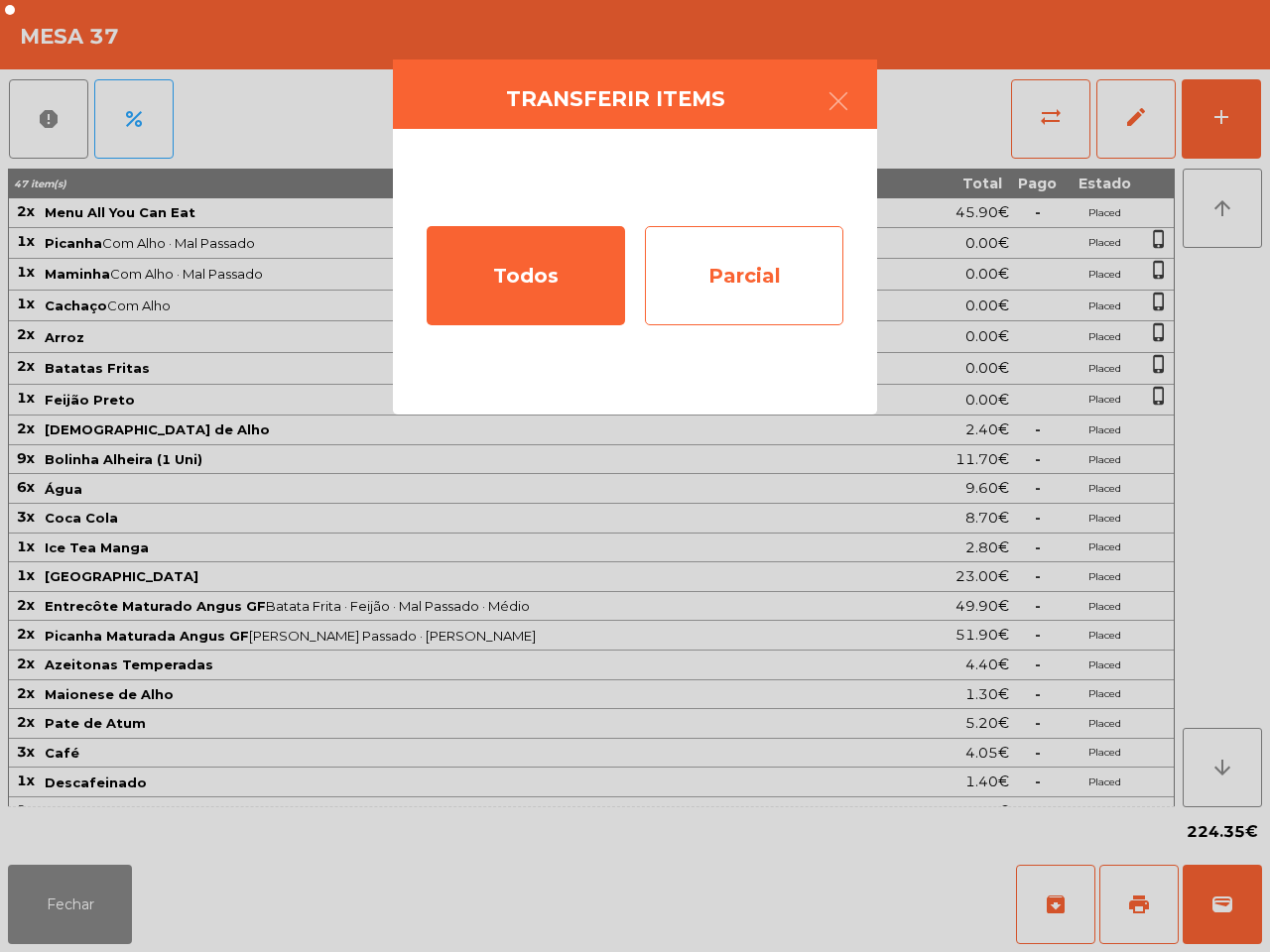 click on "Parcial" 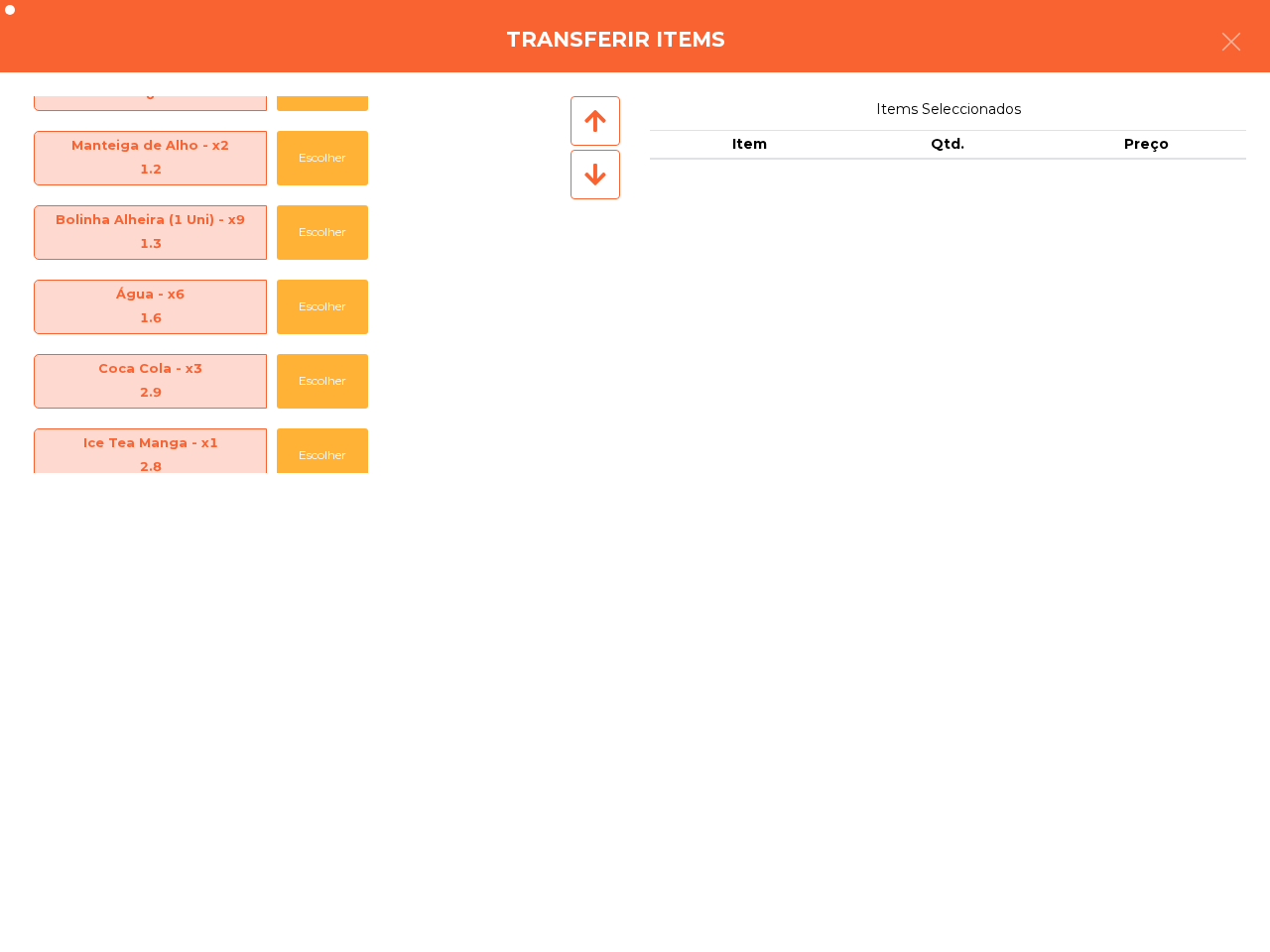 scroll, scrollTop: 0, scrollLeft: 0, axis: both 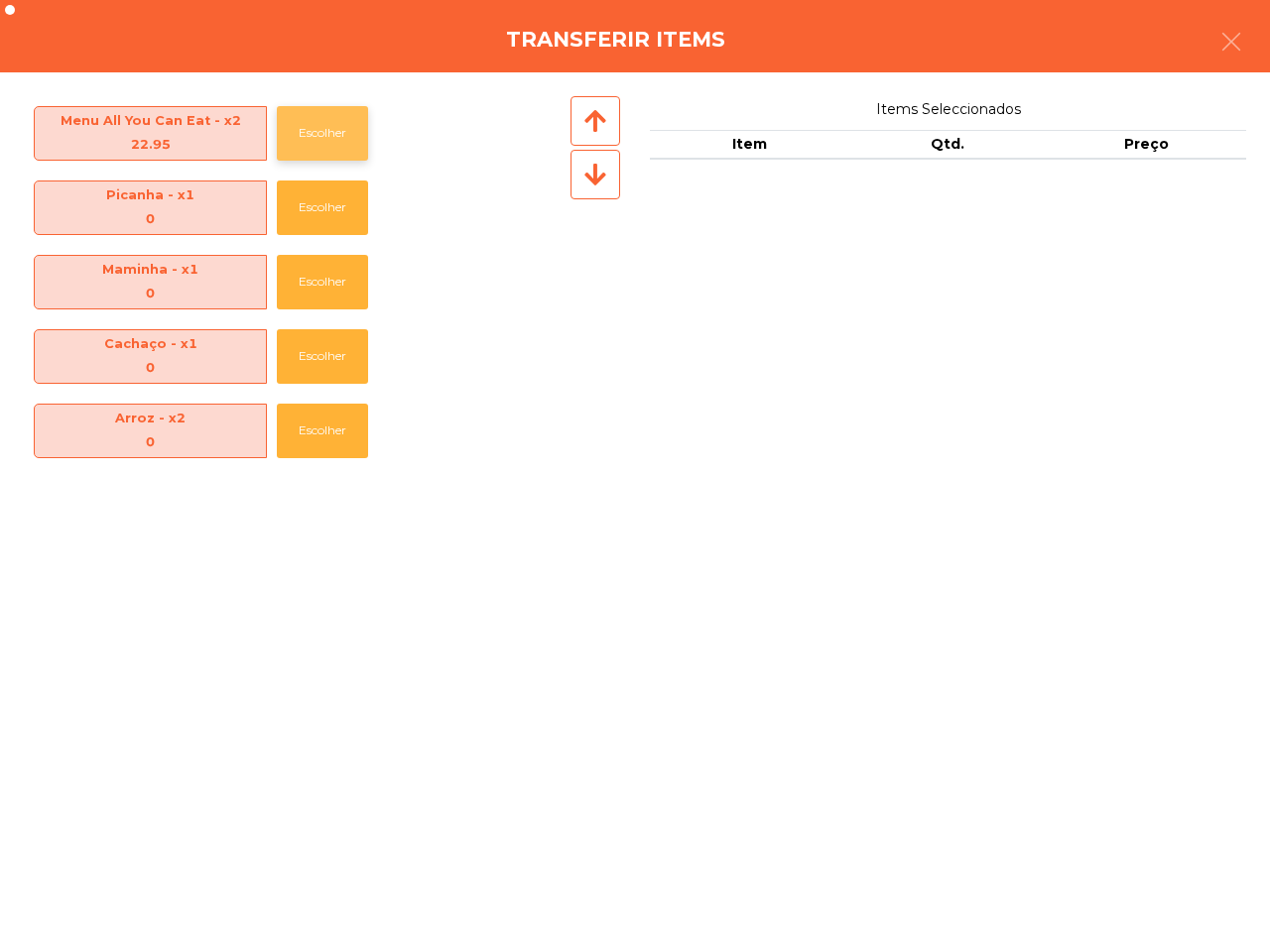 click on "Escolher" 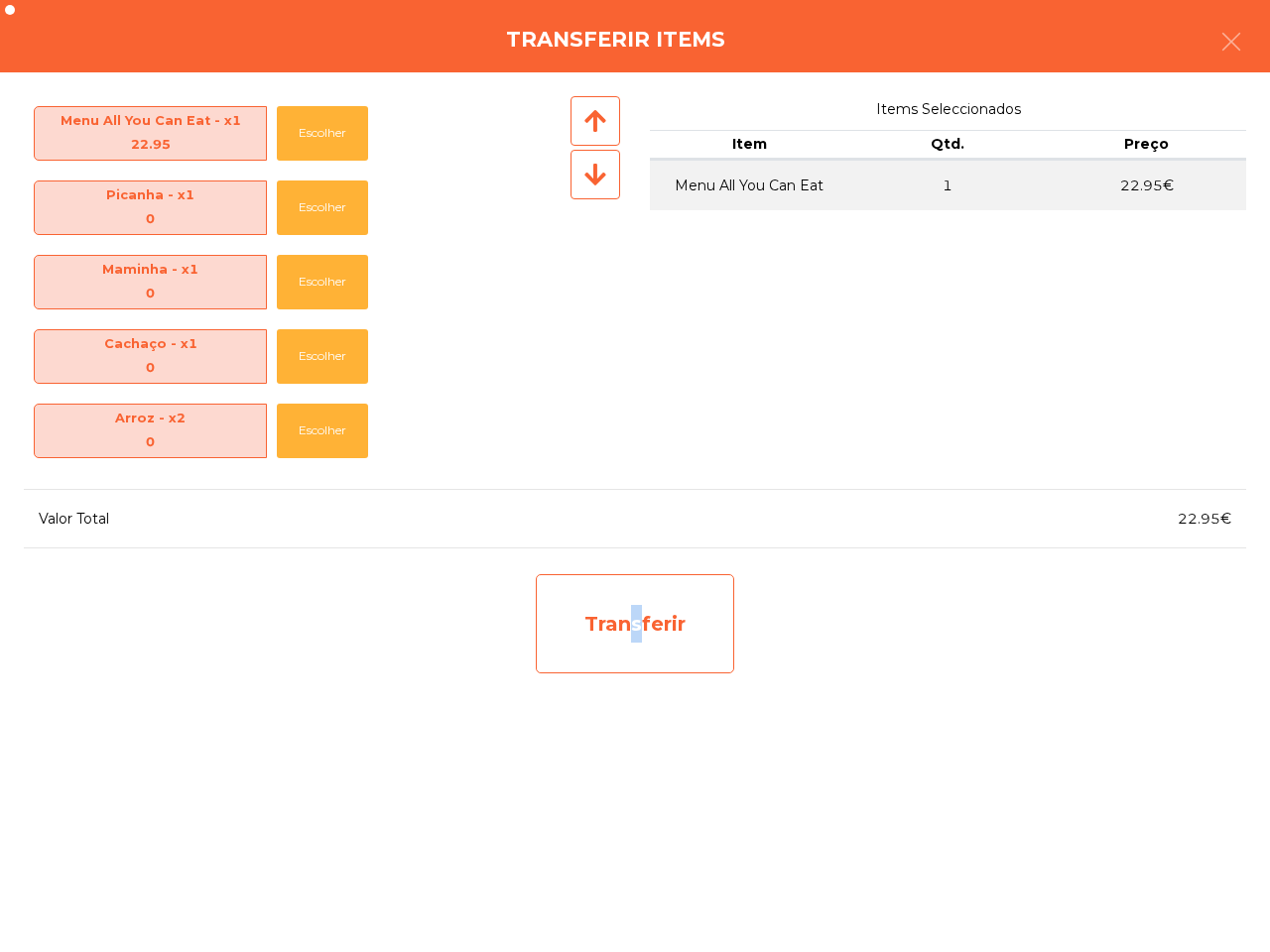 click on "Transferir" 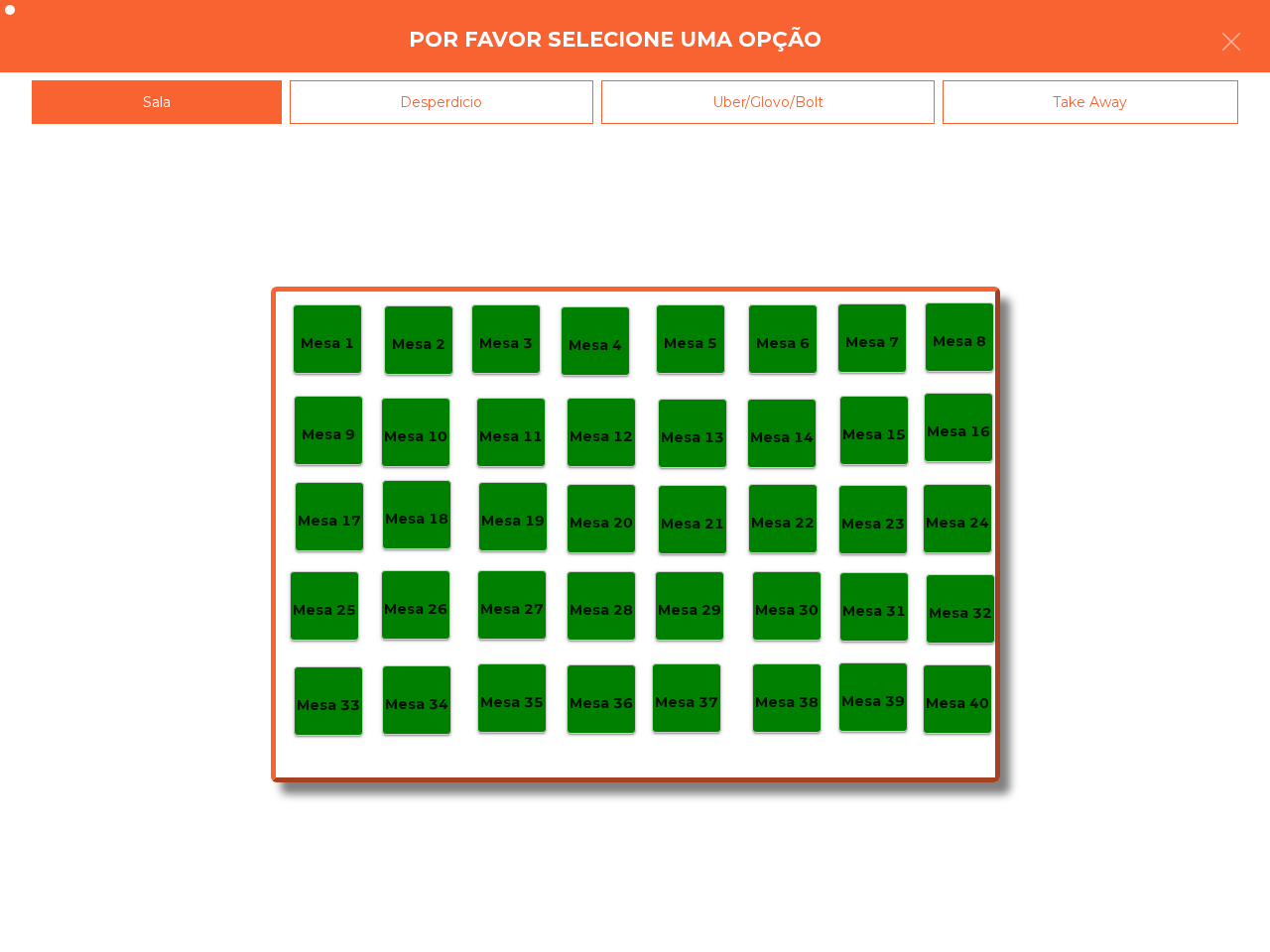 click on "Mesa 40" 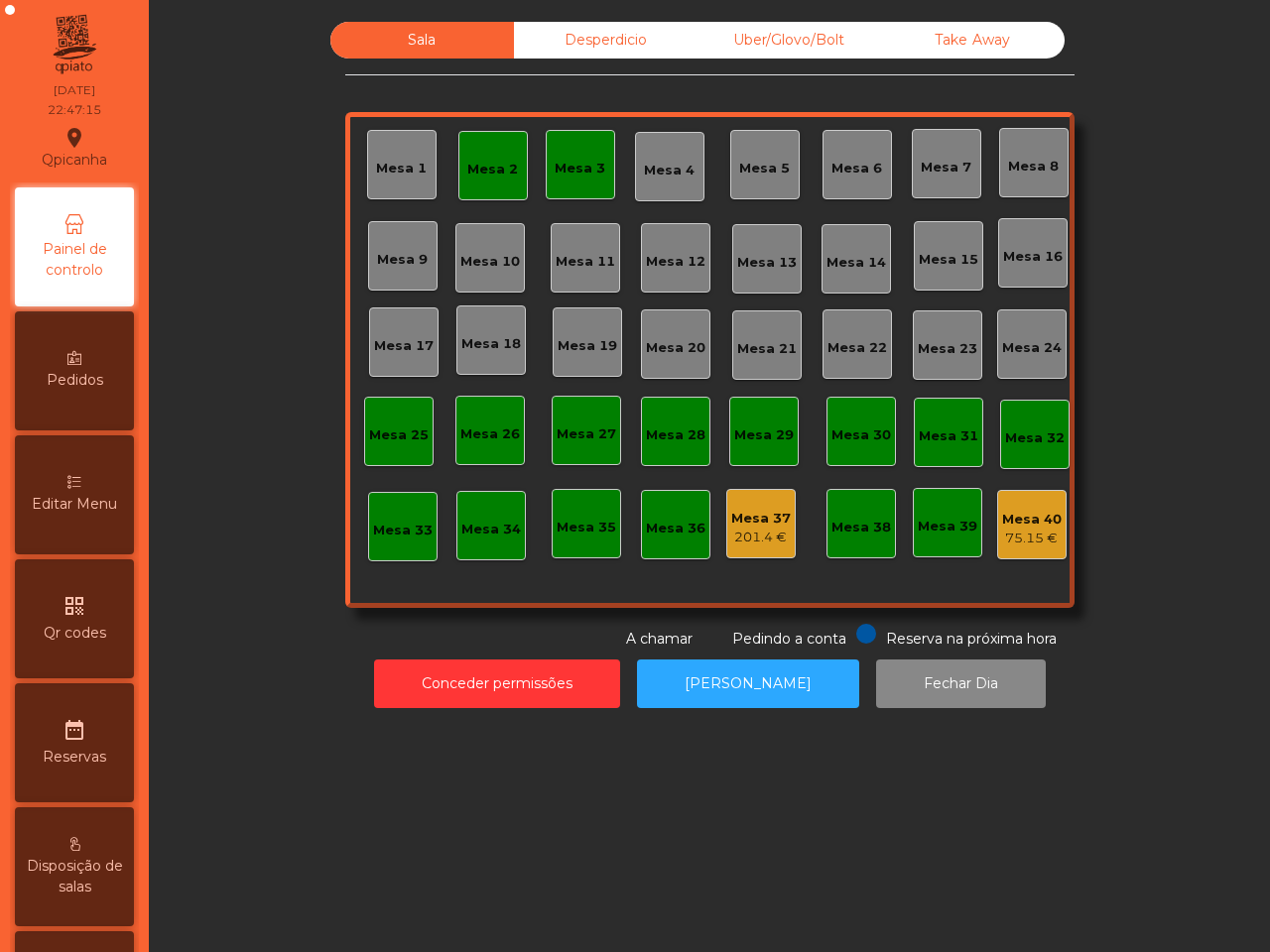 click on "75.15 €" 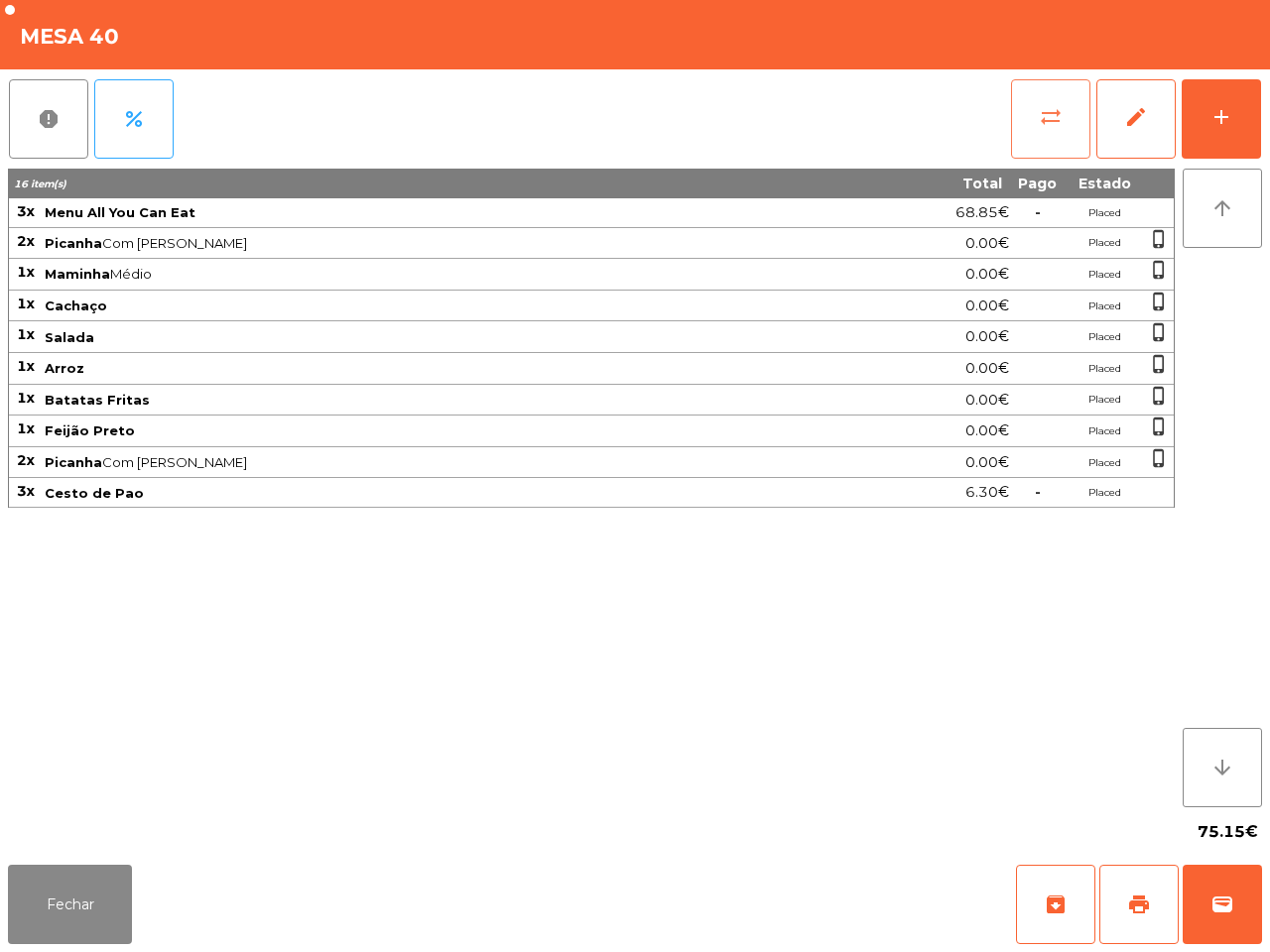 click on "sync_alt" 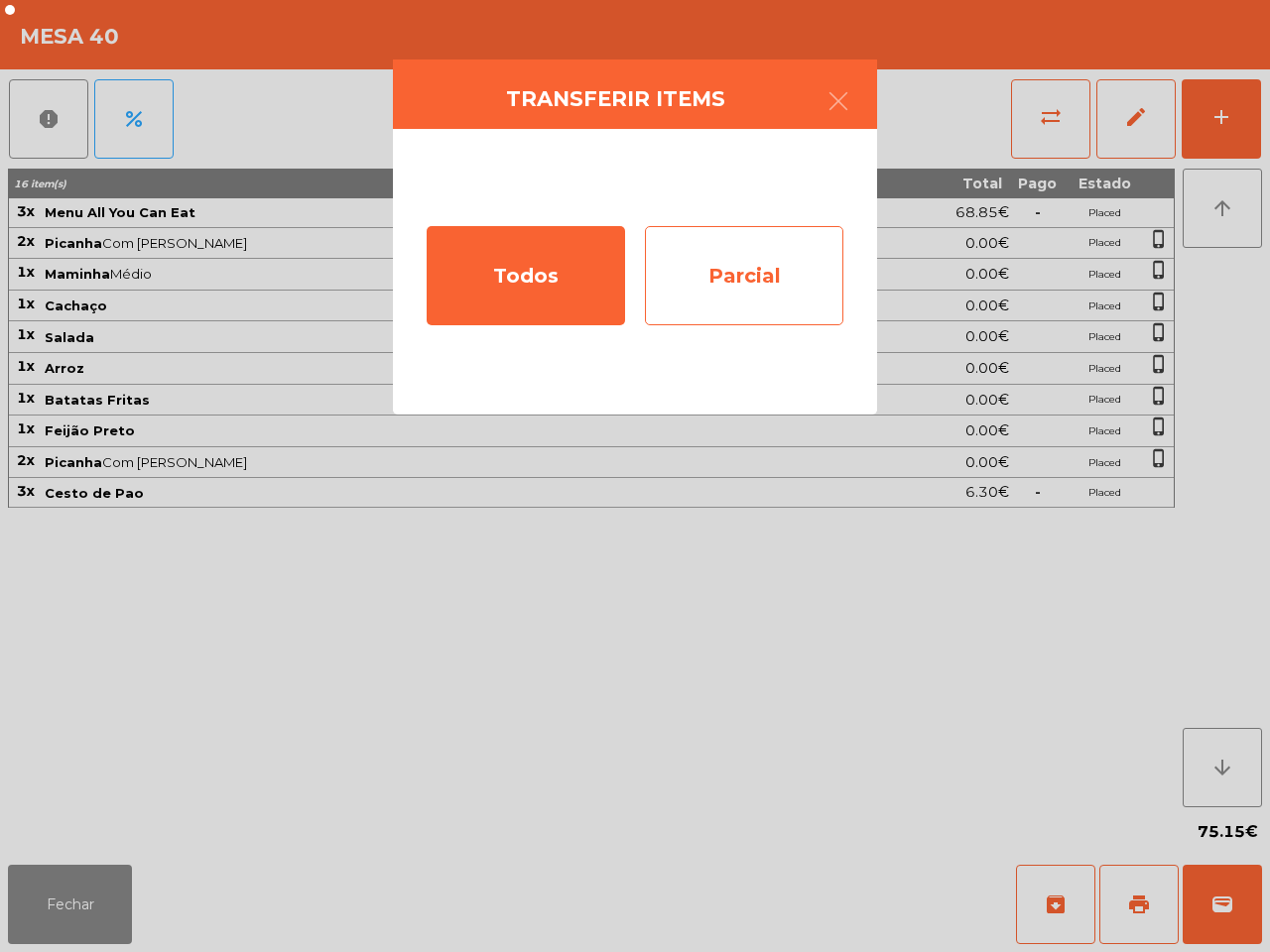 click on "Parcial" 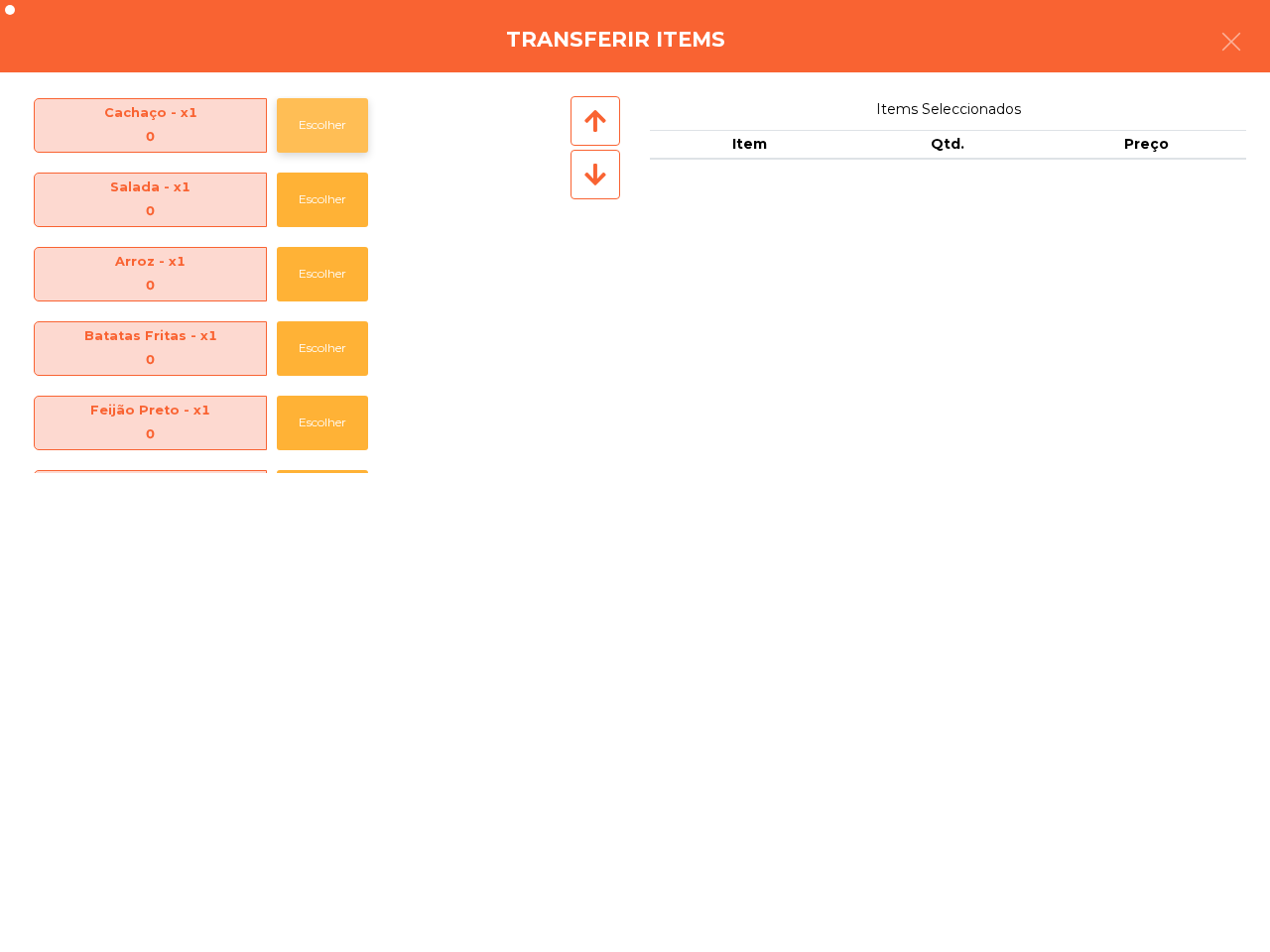 scroll, scrollTop: 293, scrollLeft: 0, axis: vertical 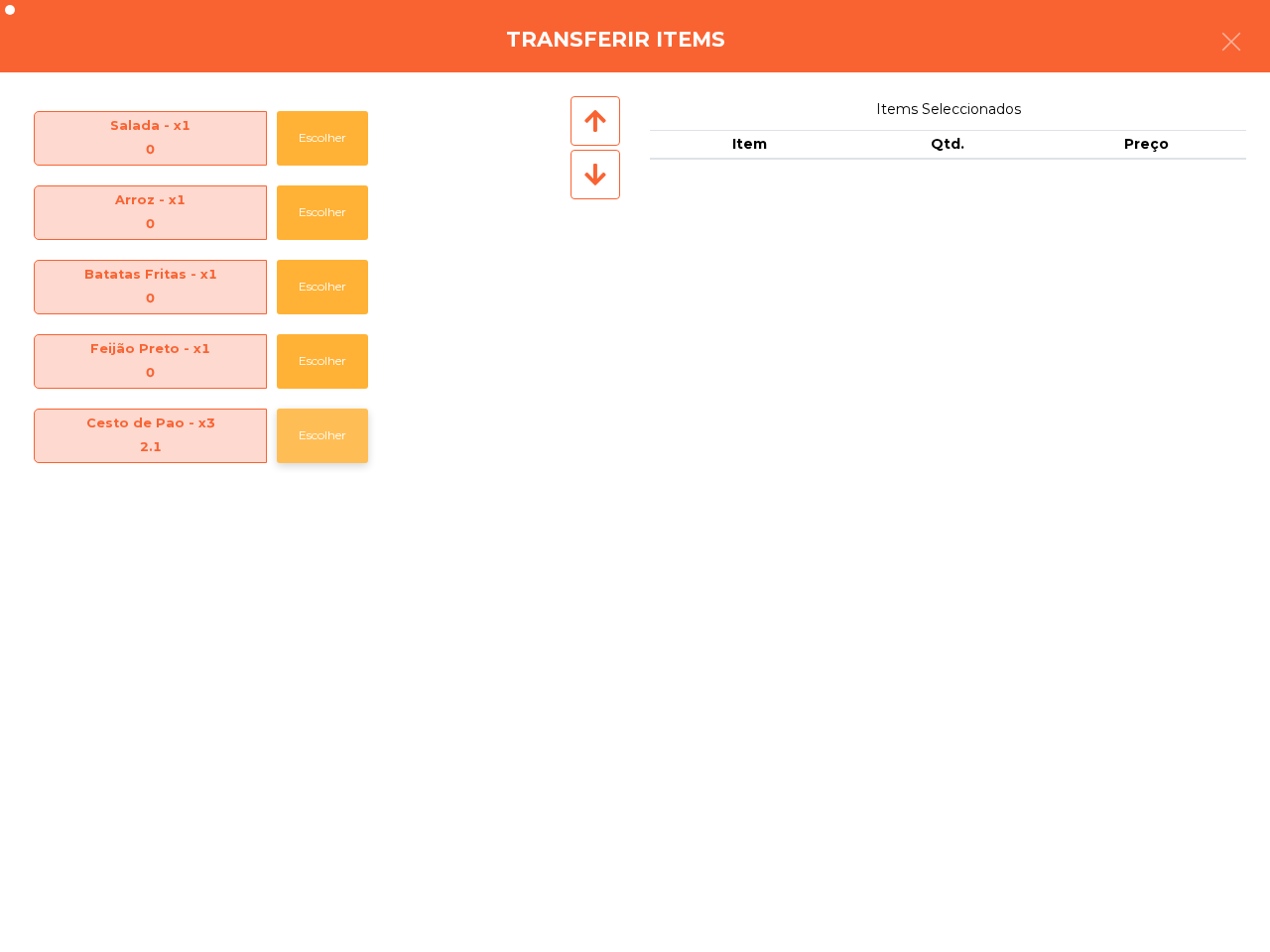 click on "Escolher" 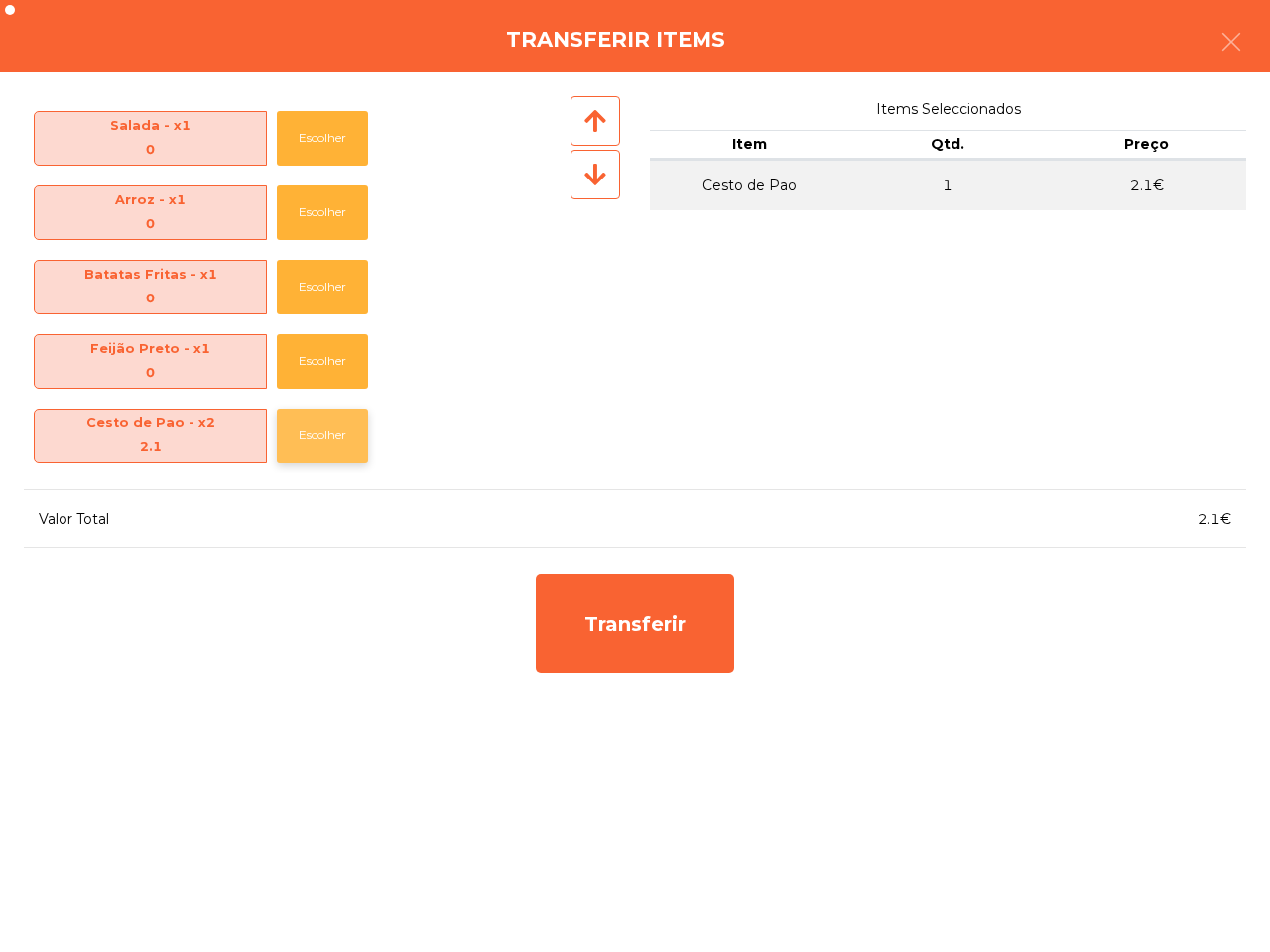 click on "Escolher" 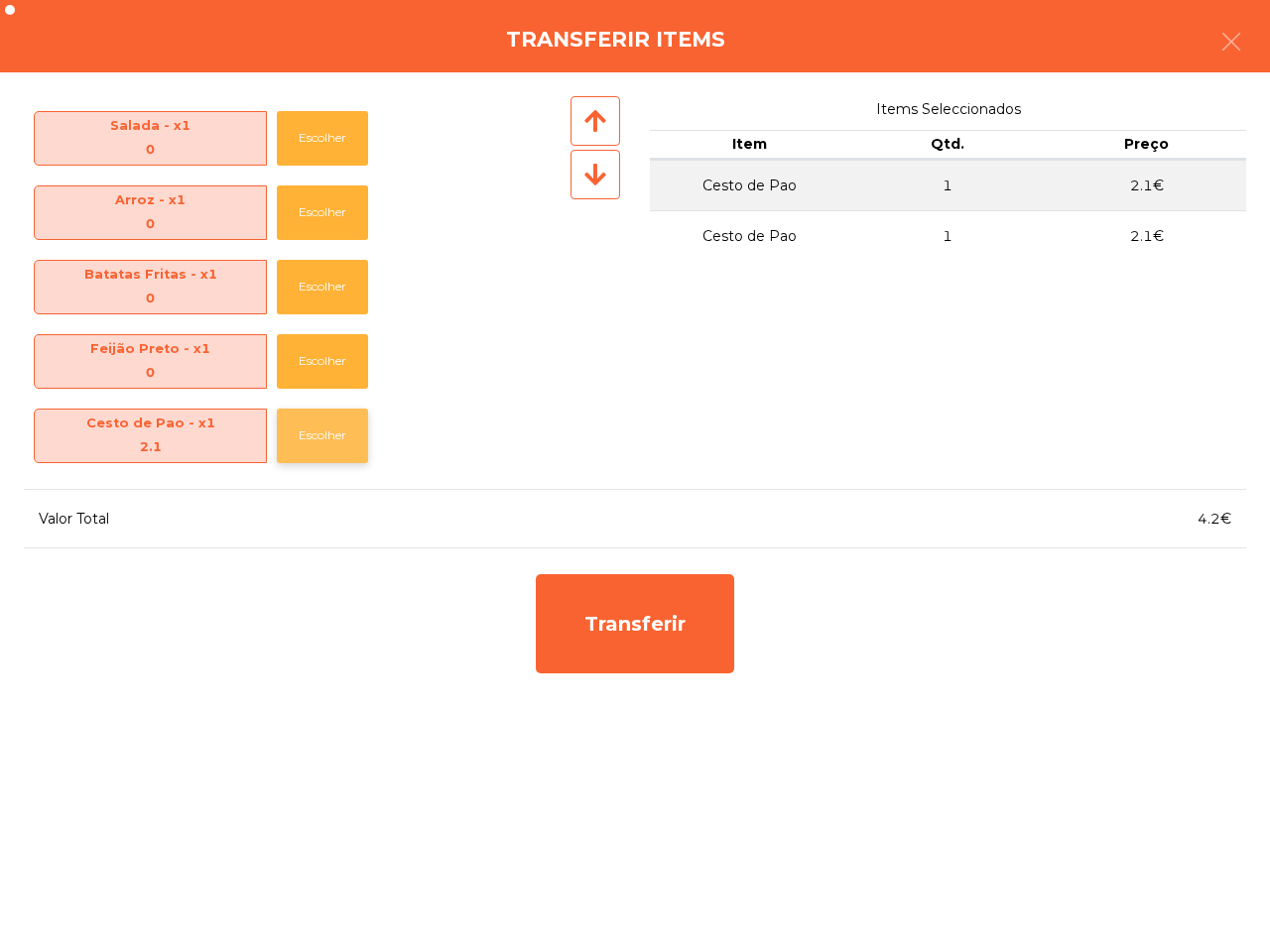 click on "Escolher" 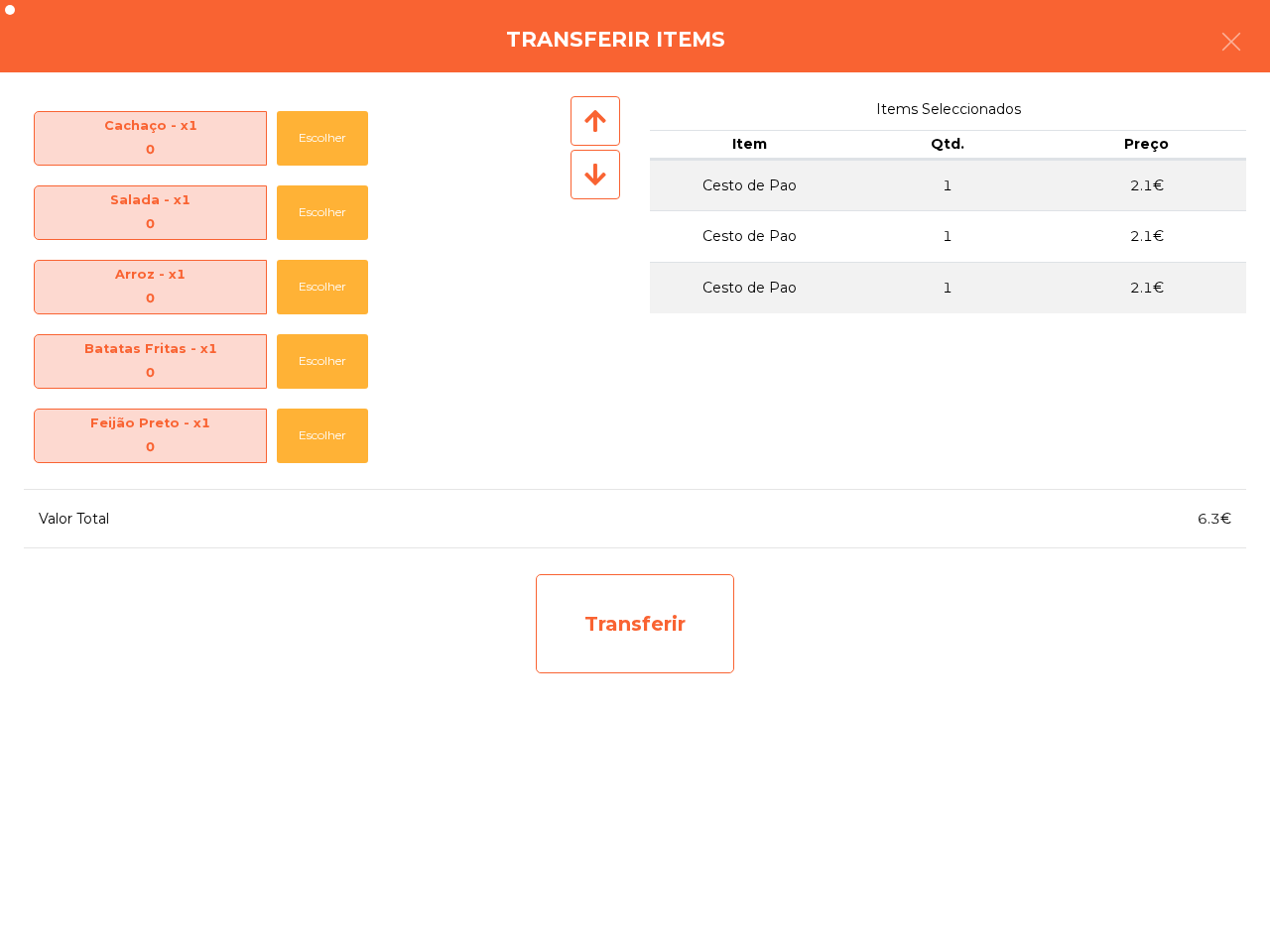 click on "Transferir" 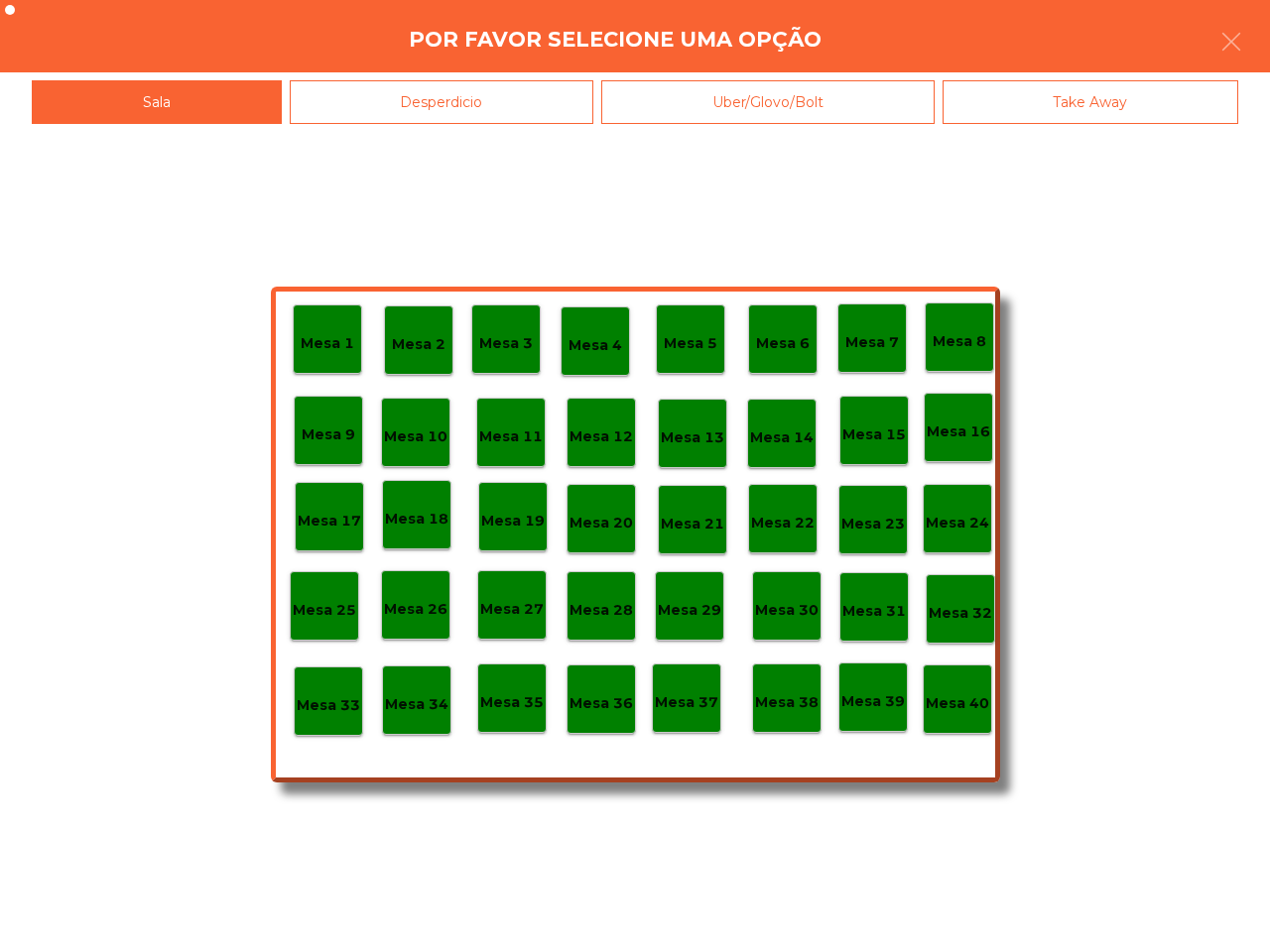 click on "Mesa 37" 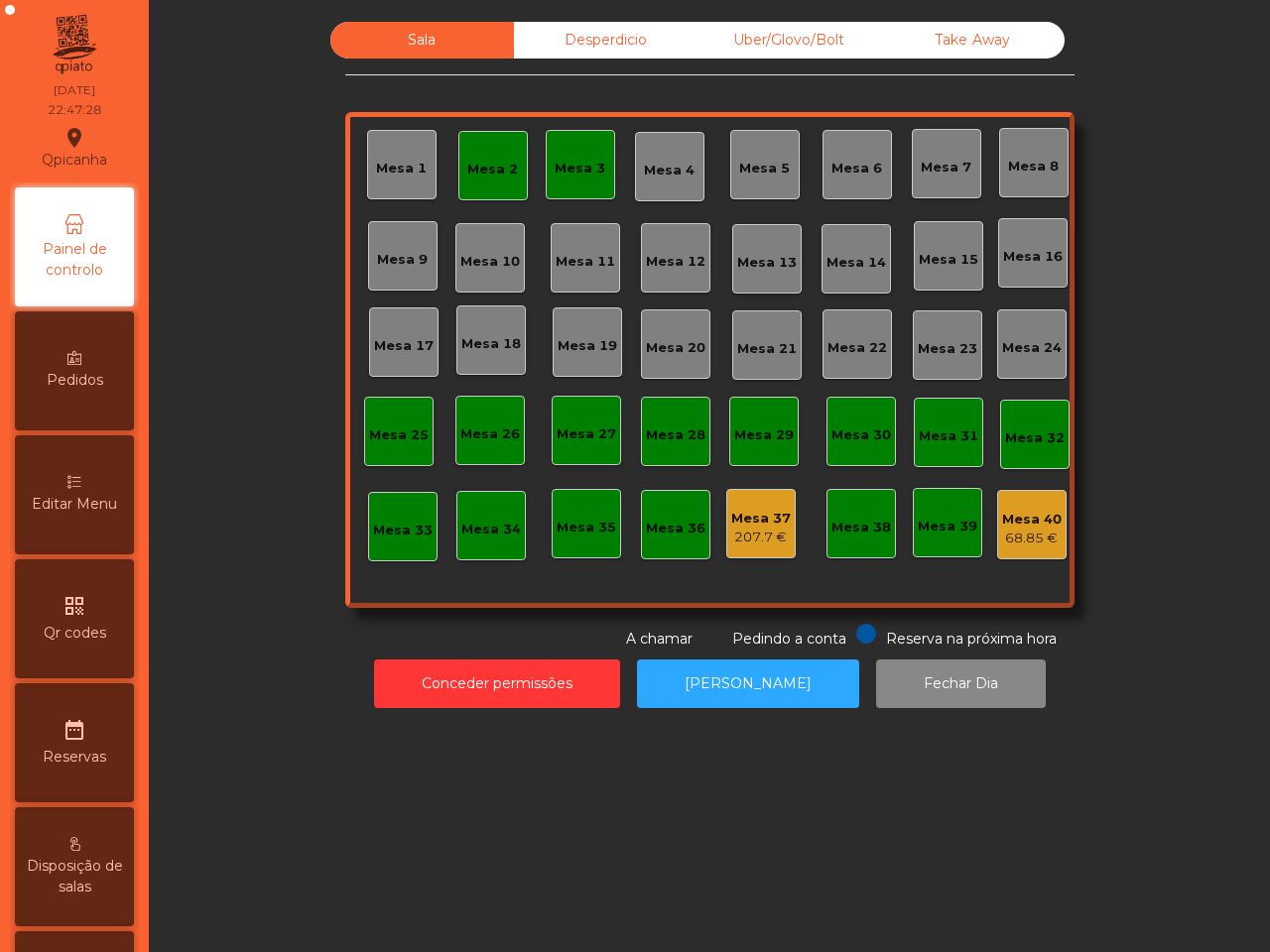click on "Mesa 40" 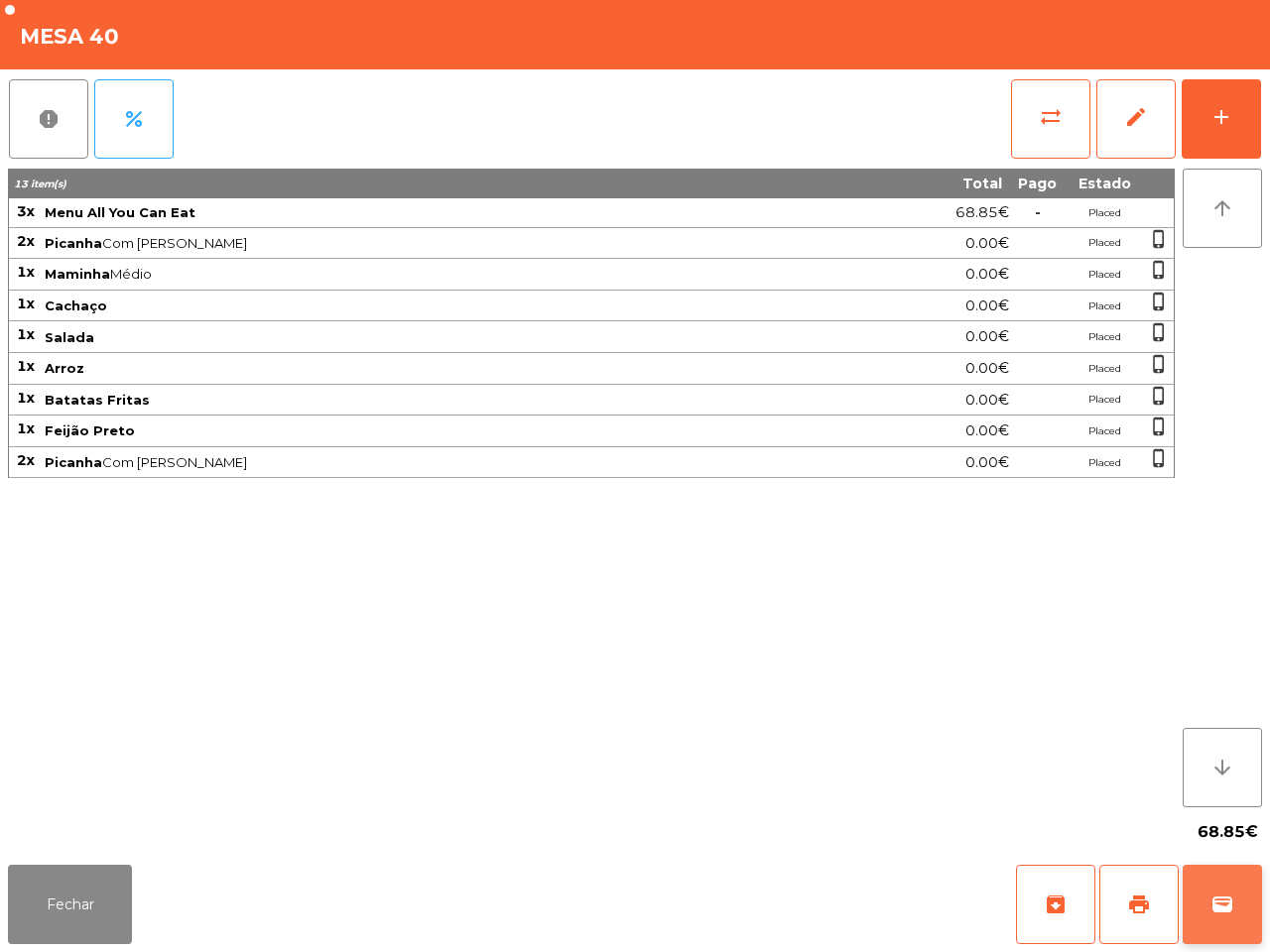 click on "wallet" 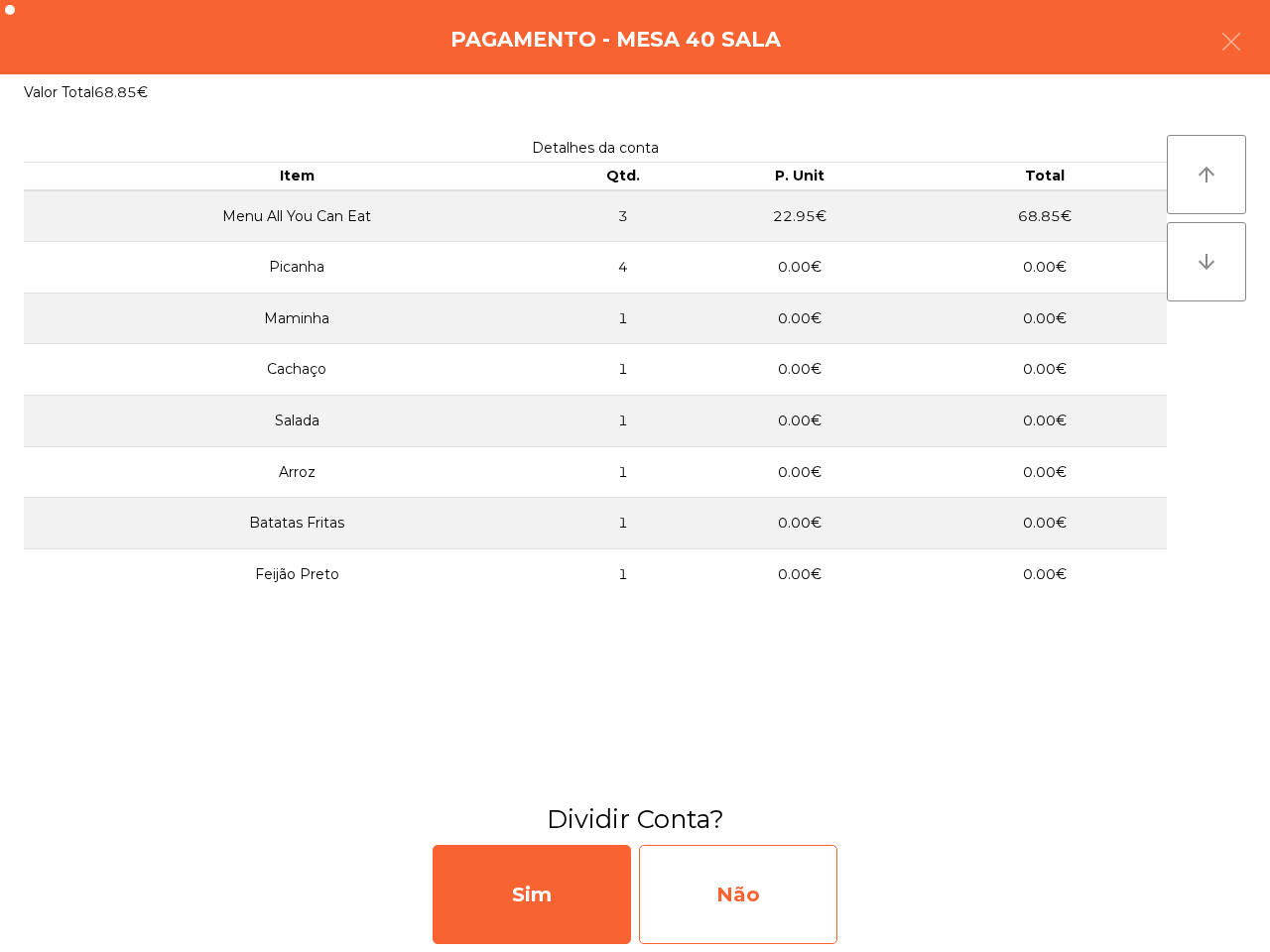 click on "Não" 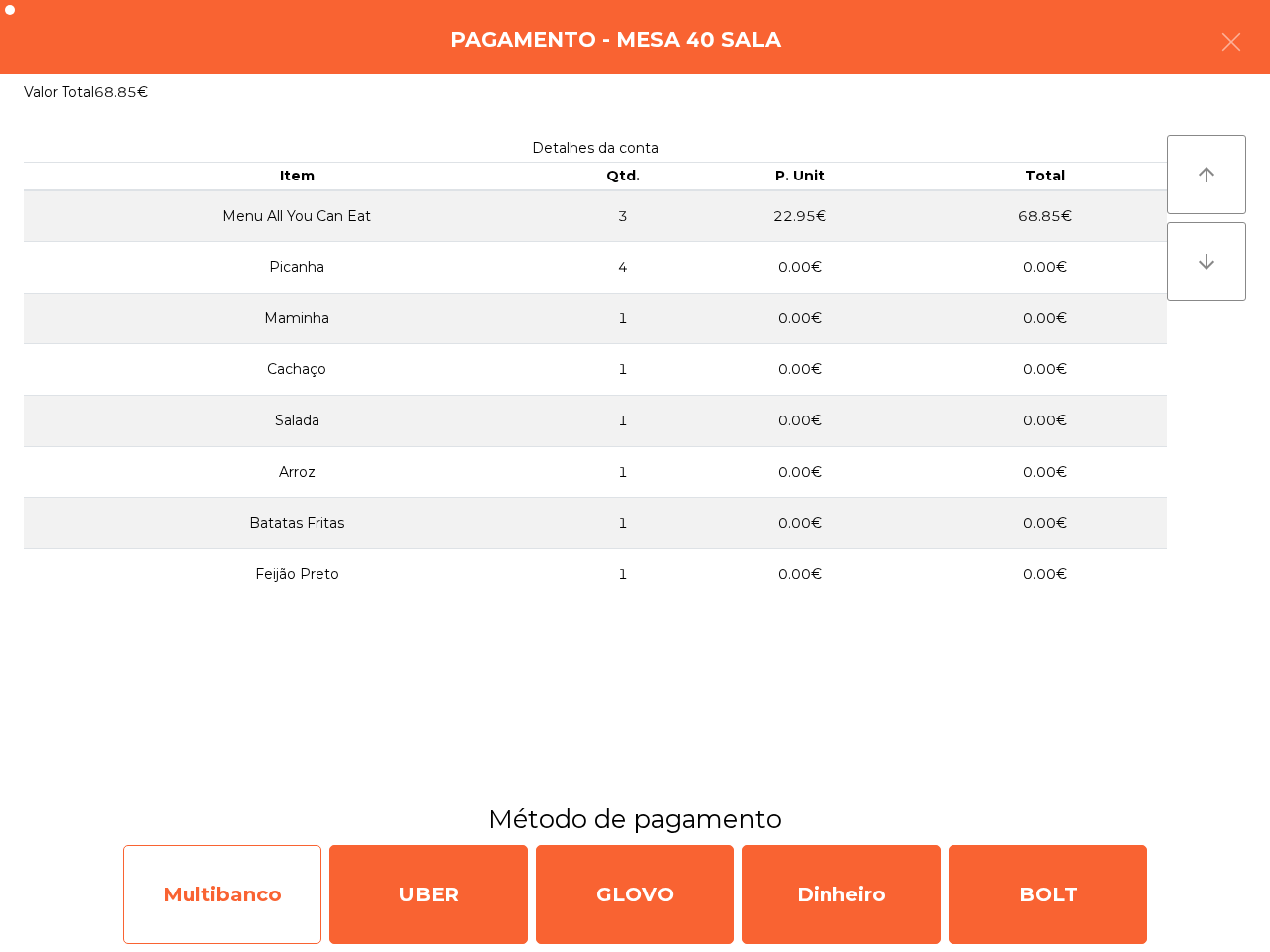 click on "Multibanco" 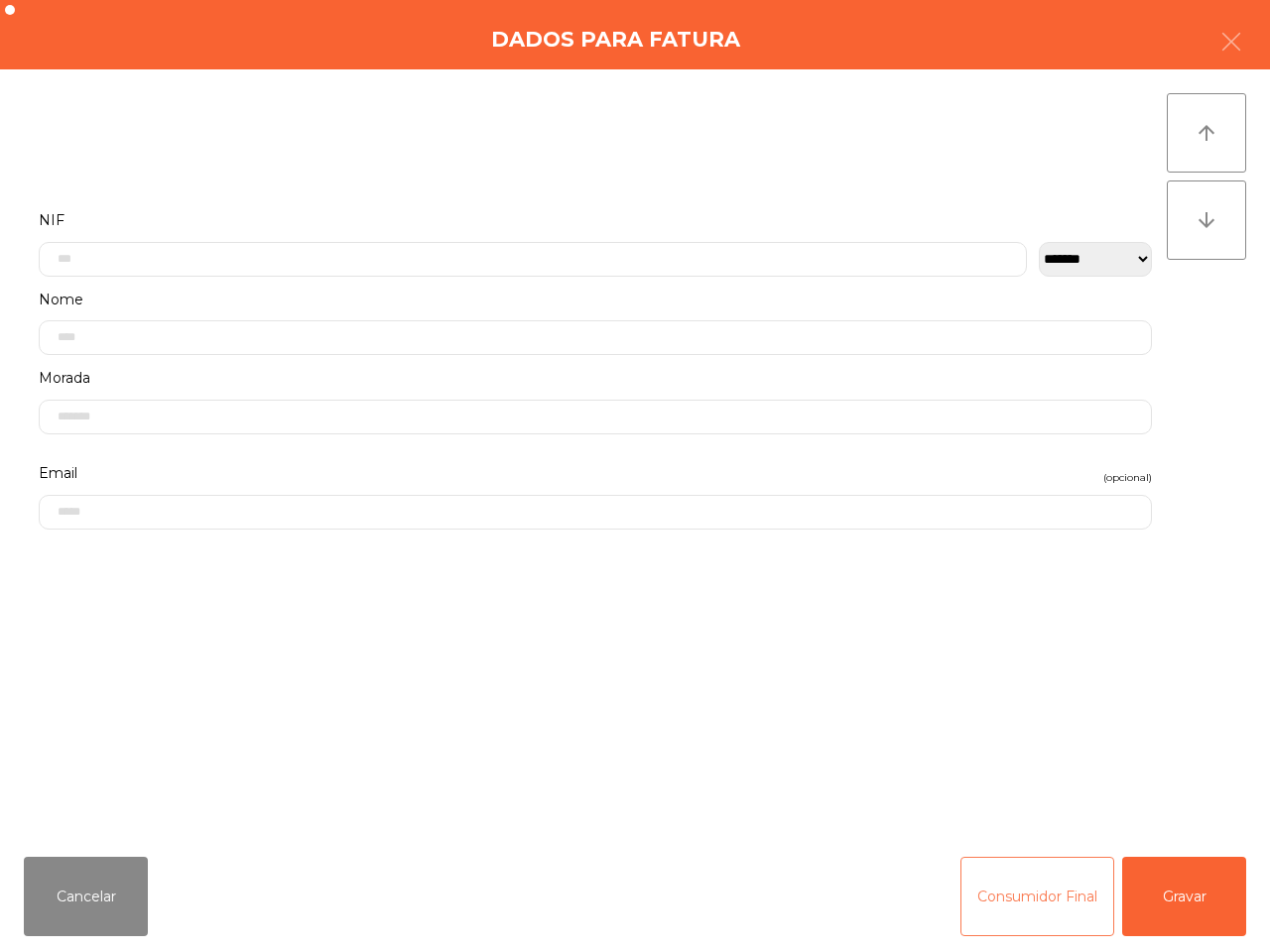 click on "Consumidor Final" 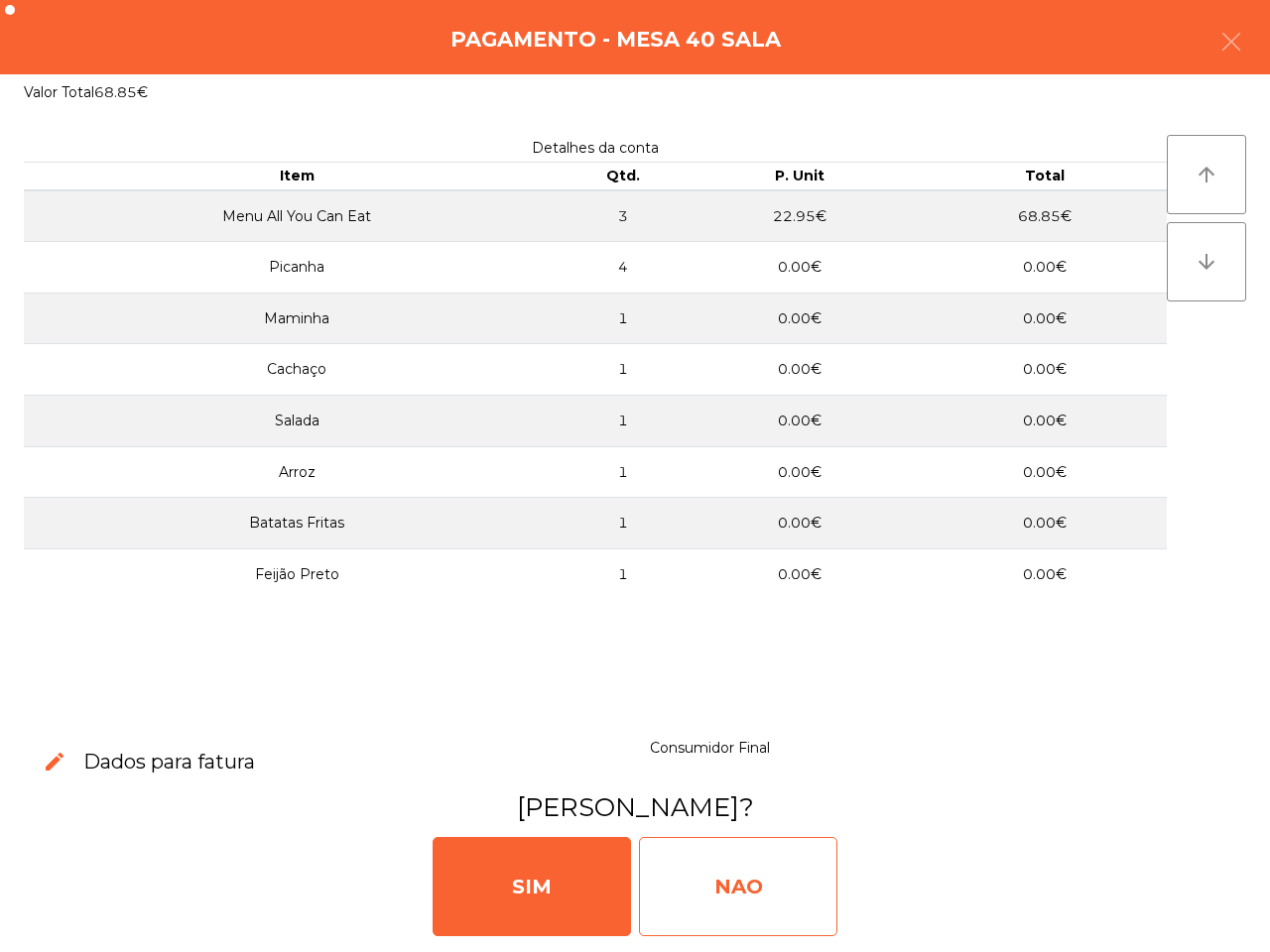 drag, startPoint x: 750, startPoint y: 890, endPoint x: 739, endPoint y: 888, distance: 11.18034 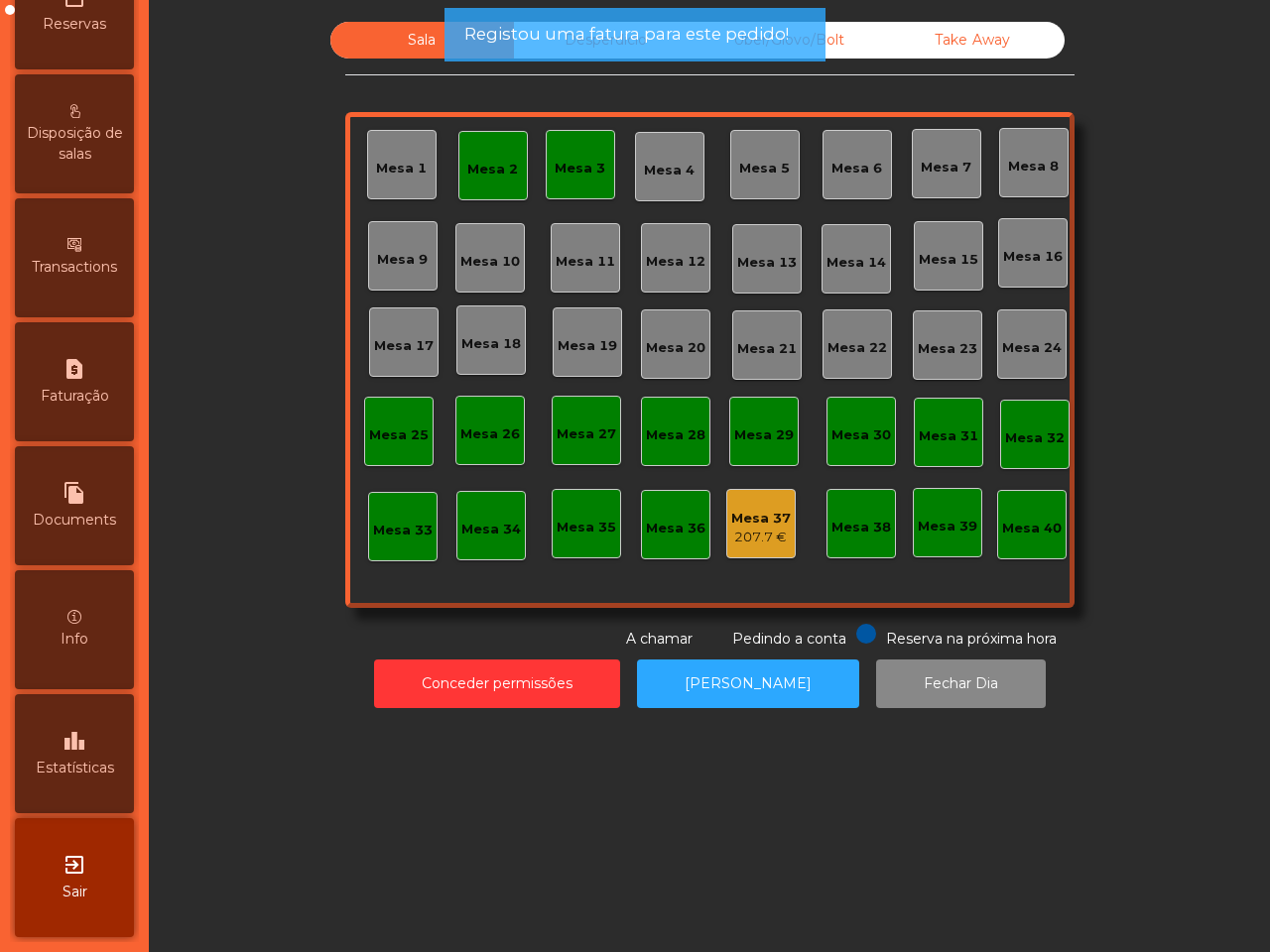 scroll, scrollTop: 754, scrollLeft: 0, axis: vertical 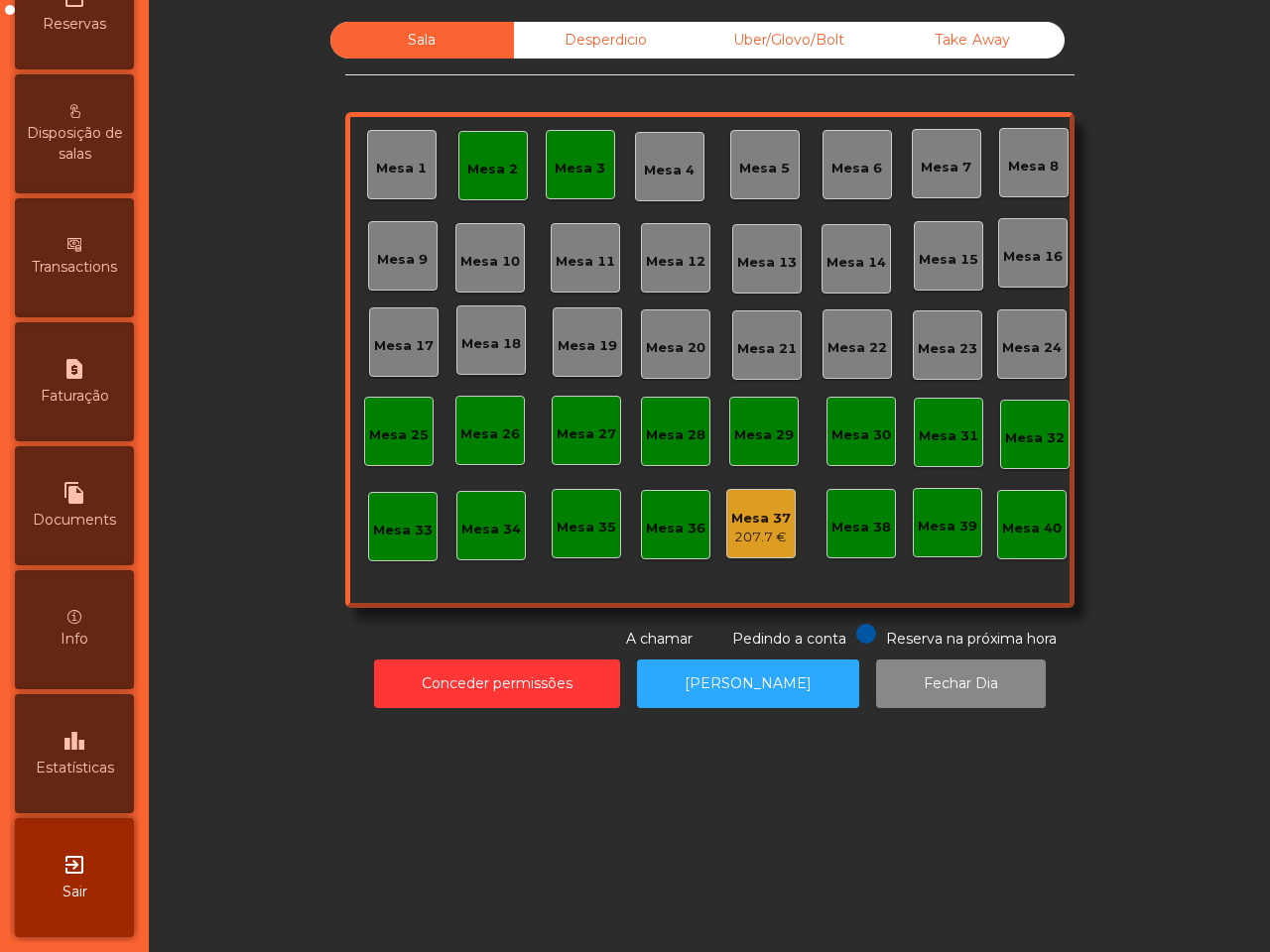 click on "leaderboard" at bounding box center (74, 741) 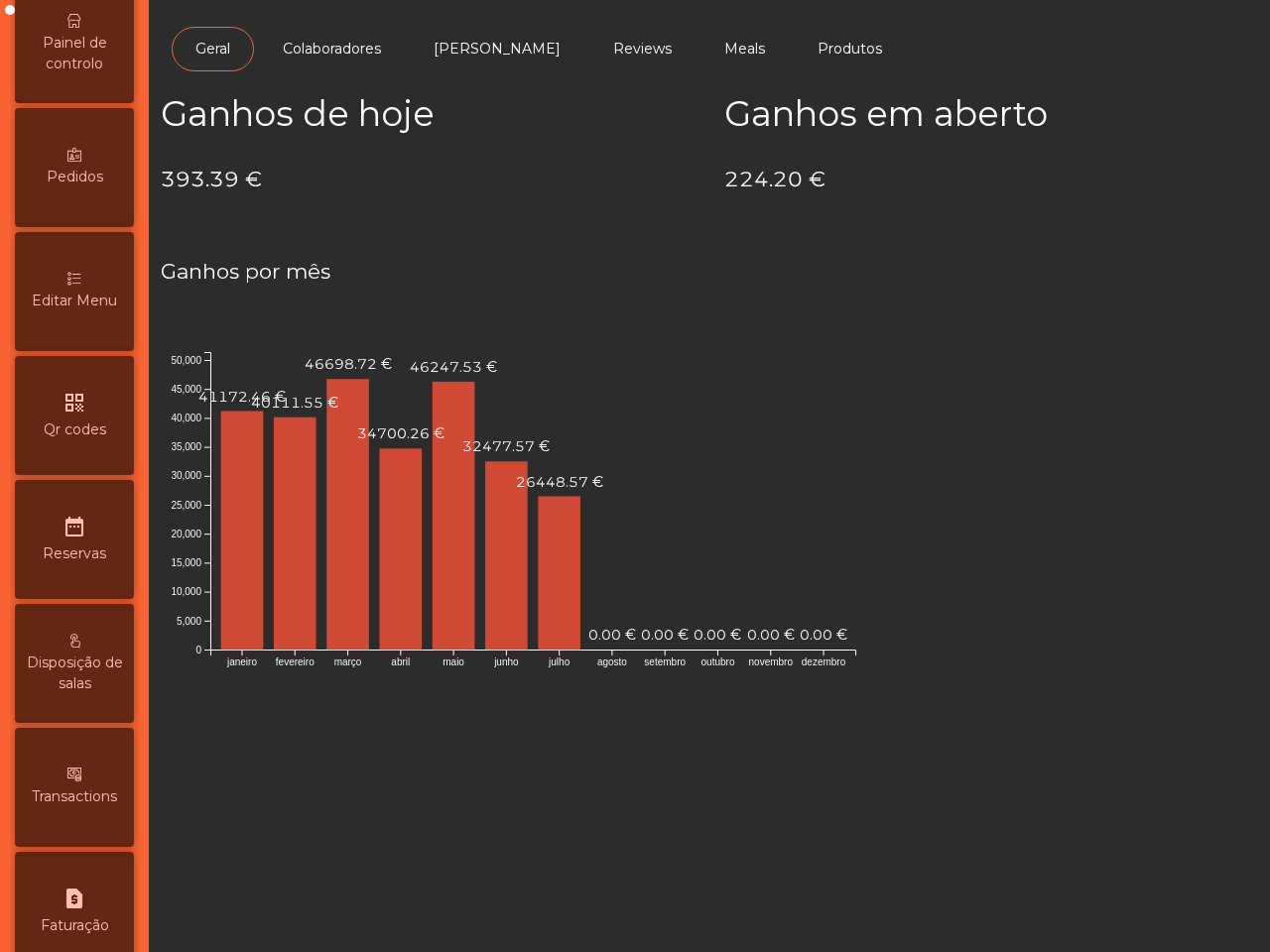 scroll, scrollTop: 0, scrollLeft: 0, axis: both 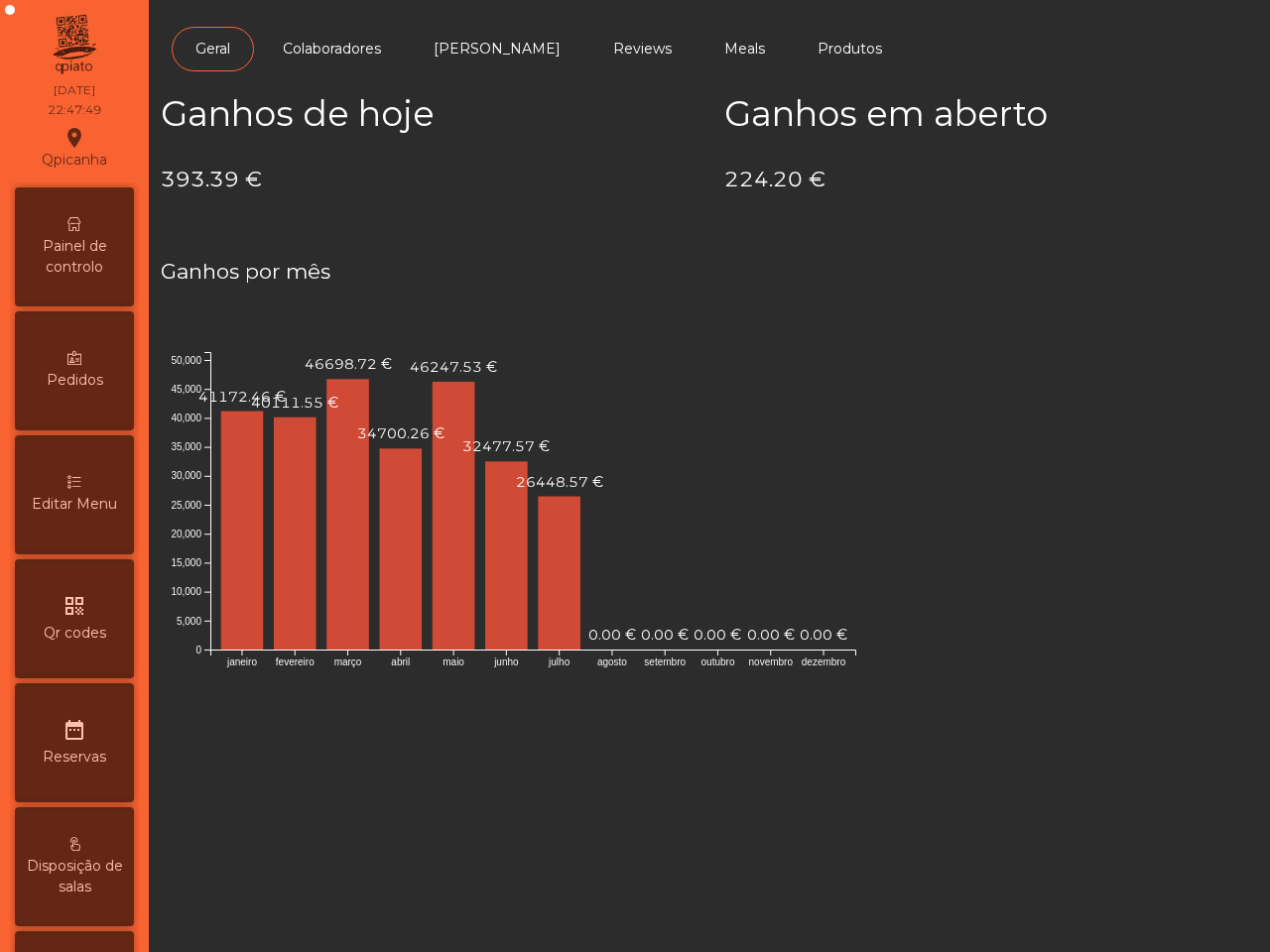 click on "Painel de controlo" at bounding box center [74, 257] 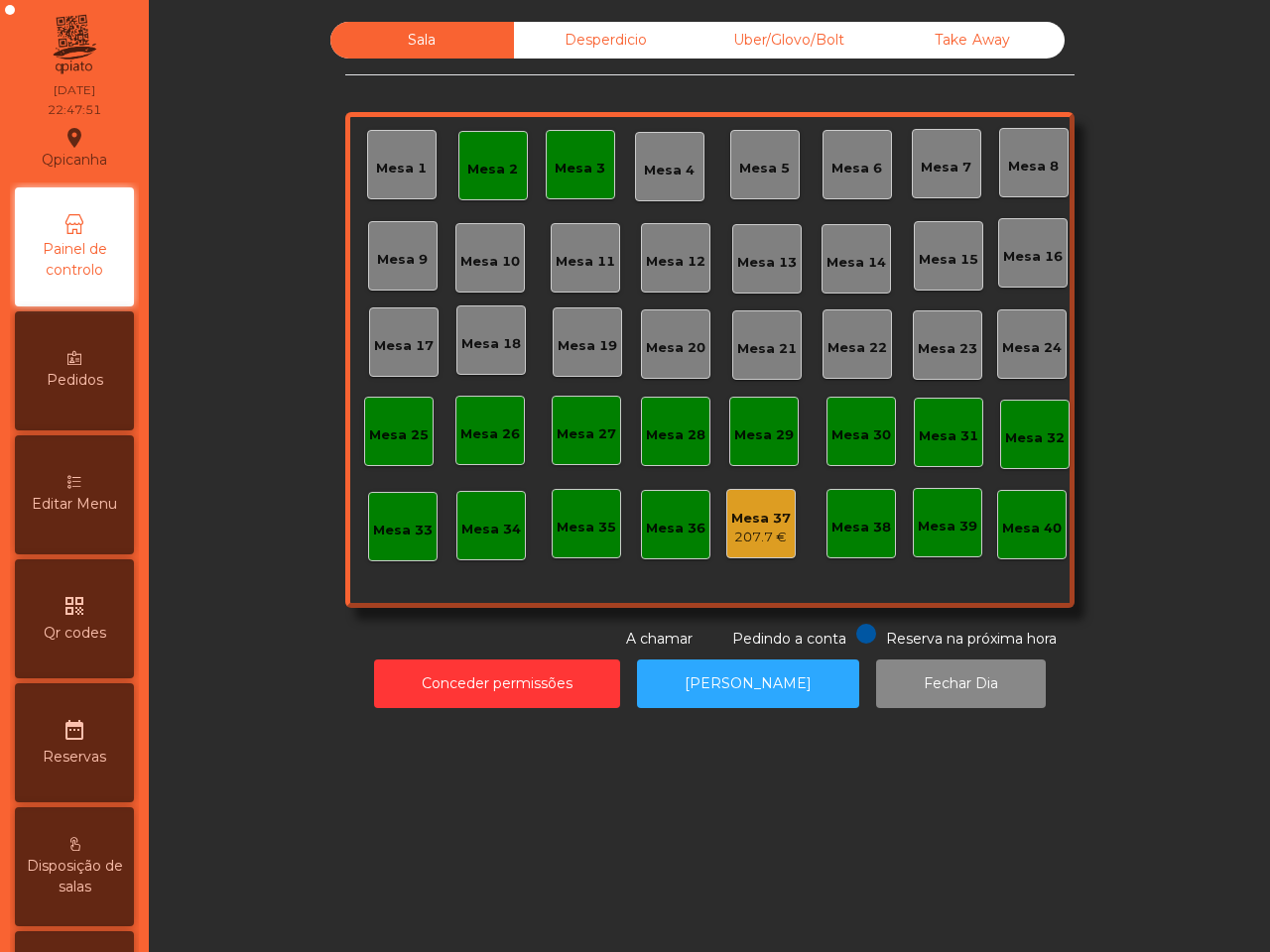 click on "Mesa 37" 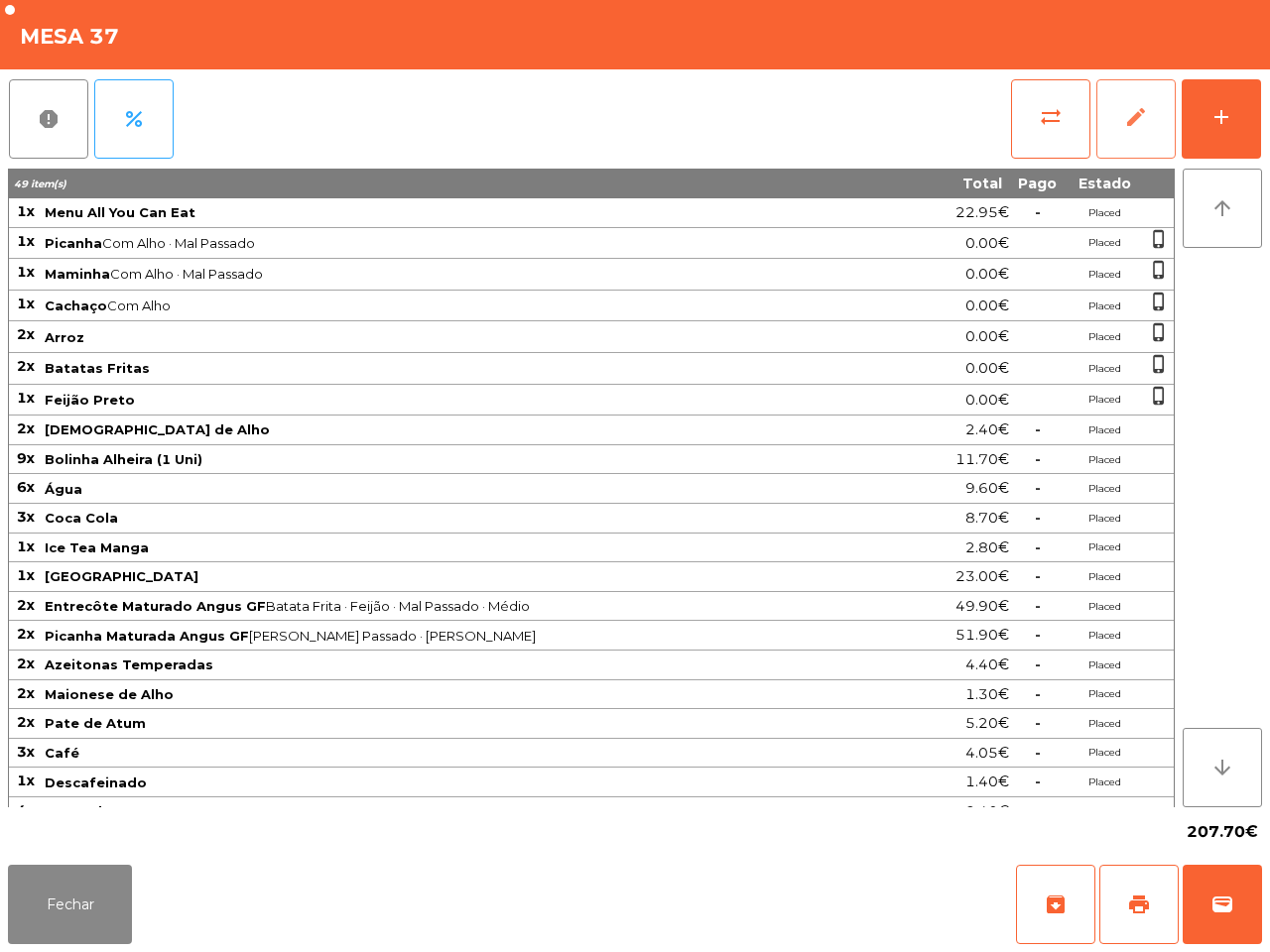 click on "edit" 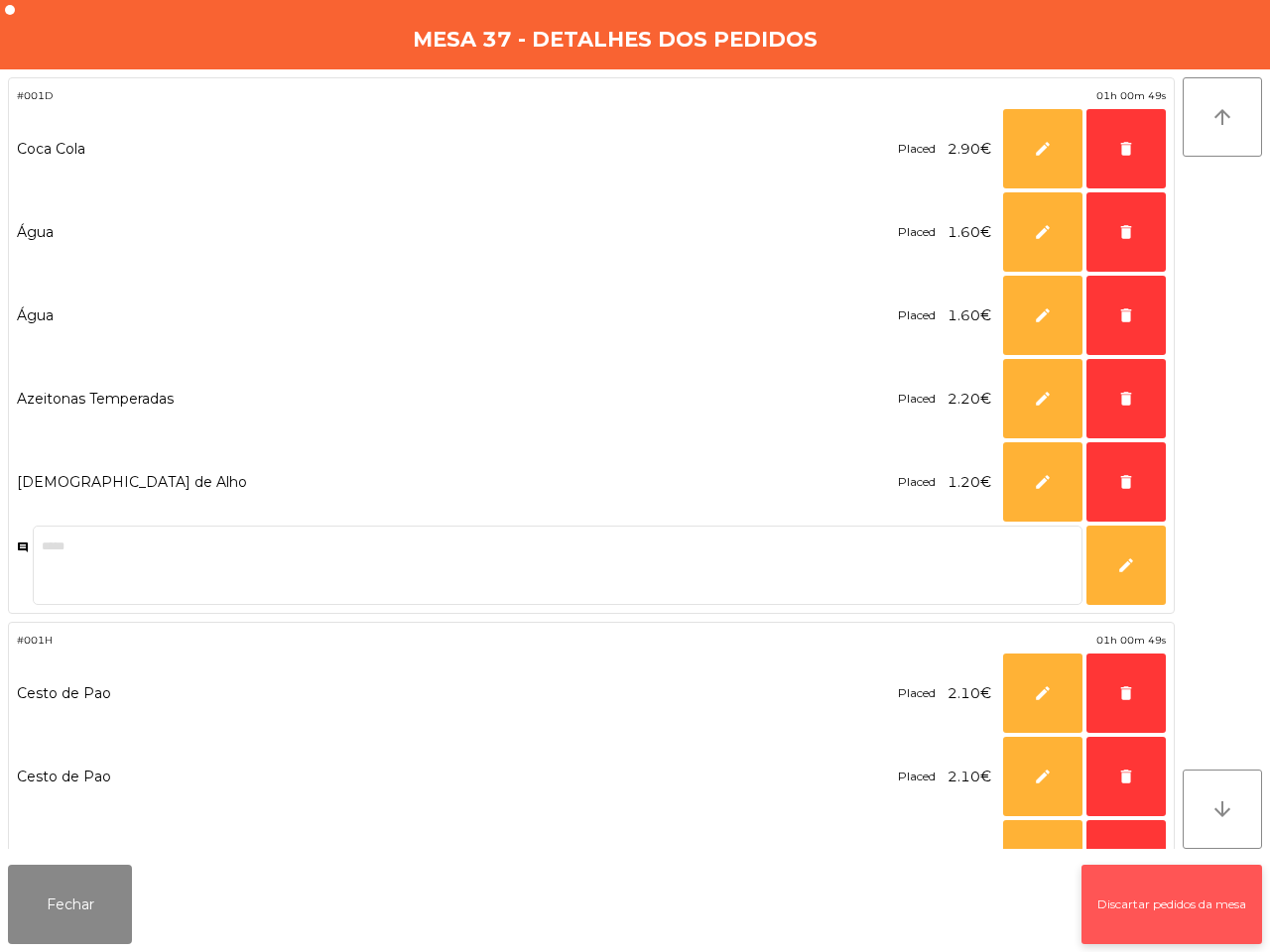 click on "Discartar pedidos da mesa" 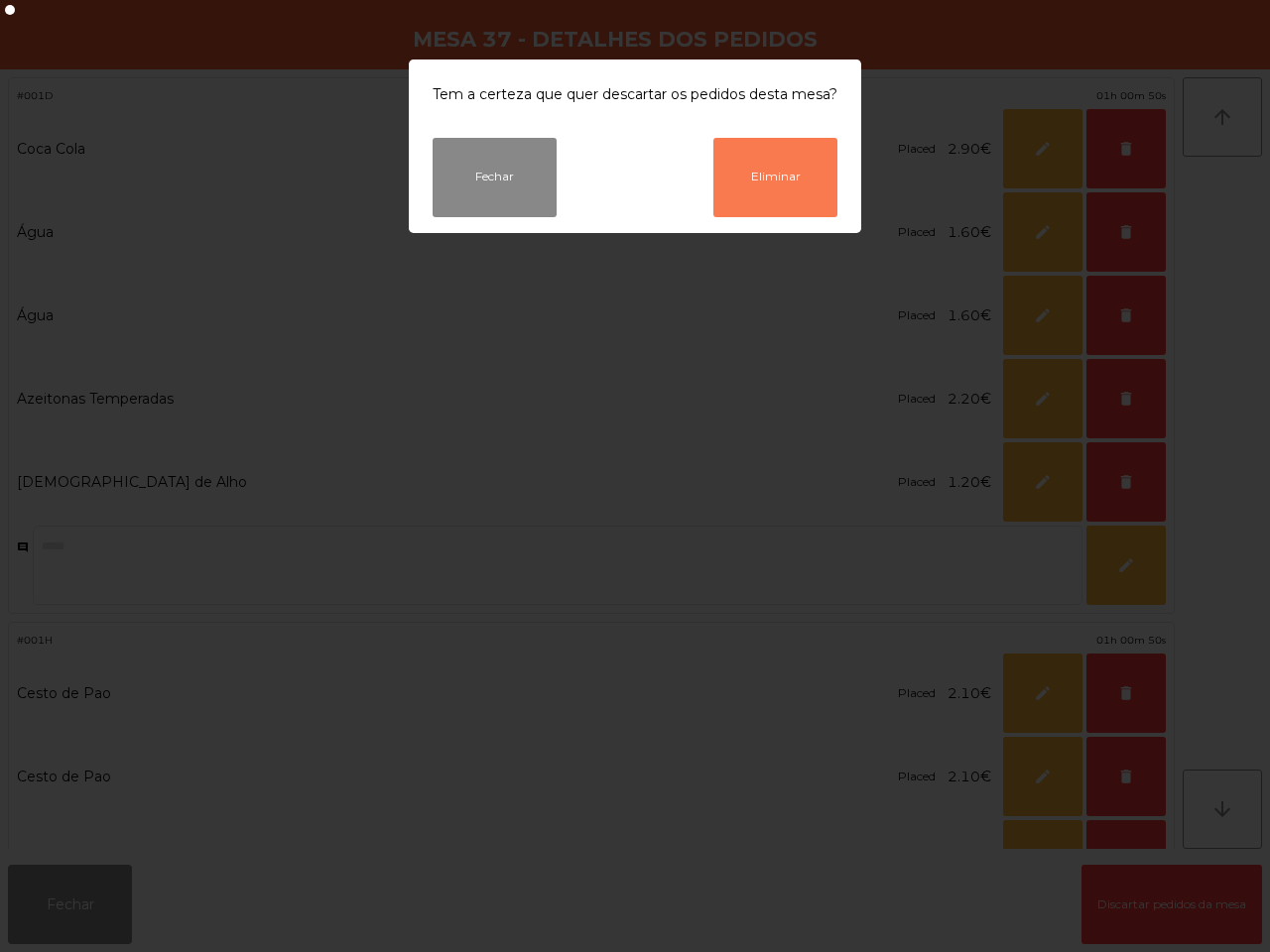 click on "Eliminar" 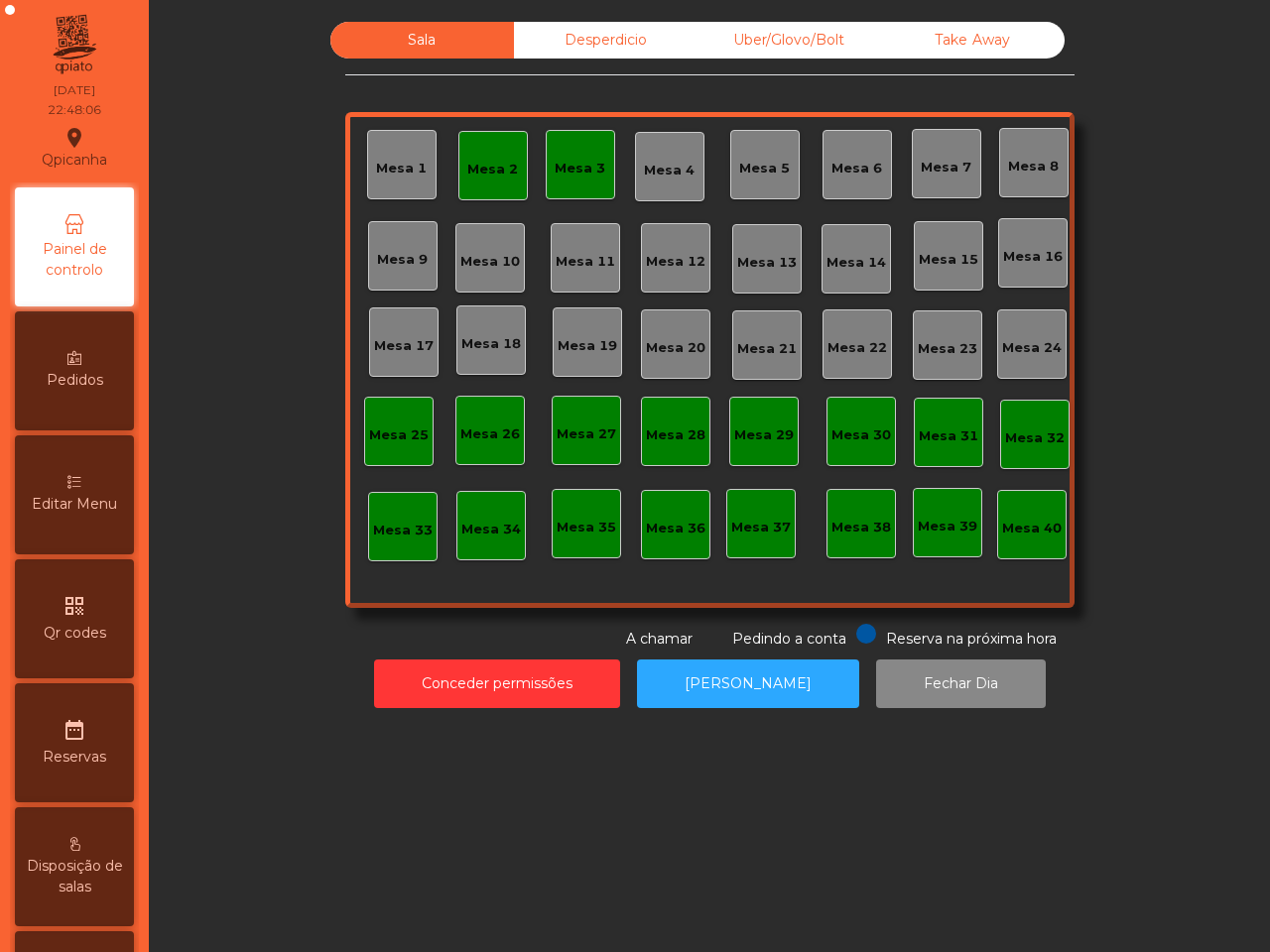 click on "Desperdicio" 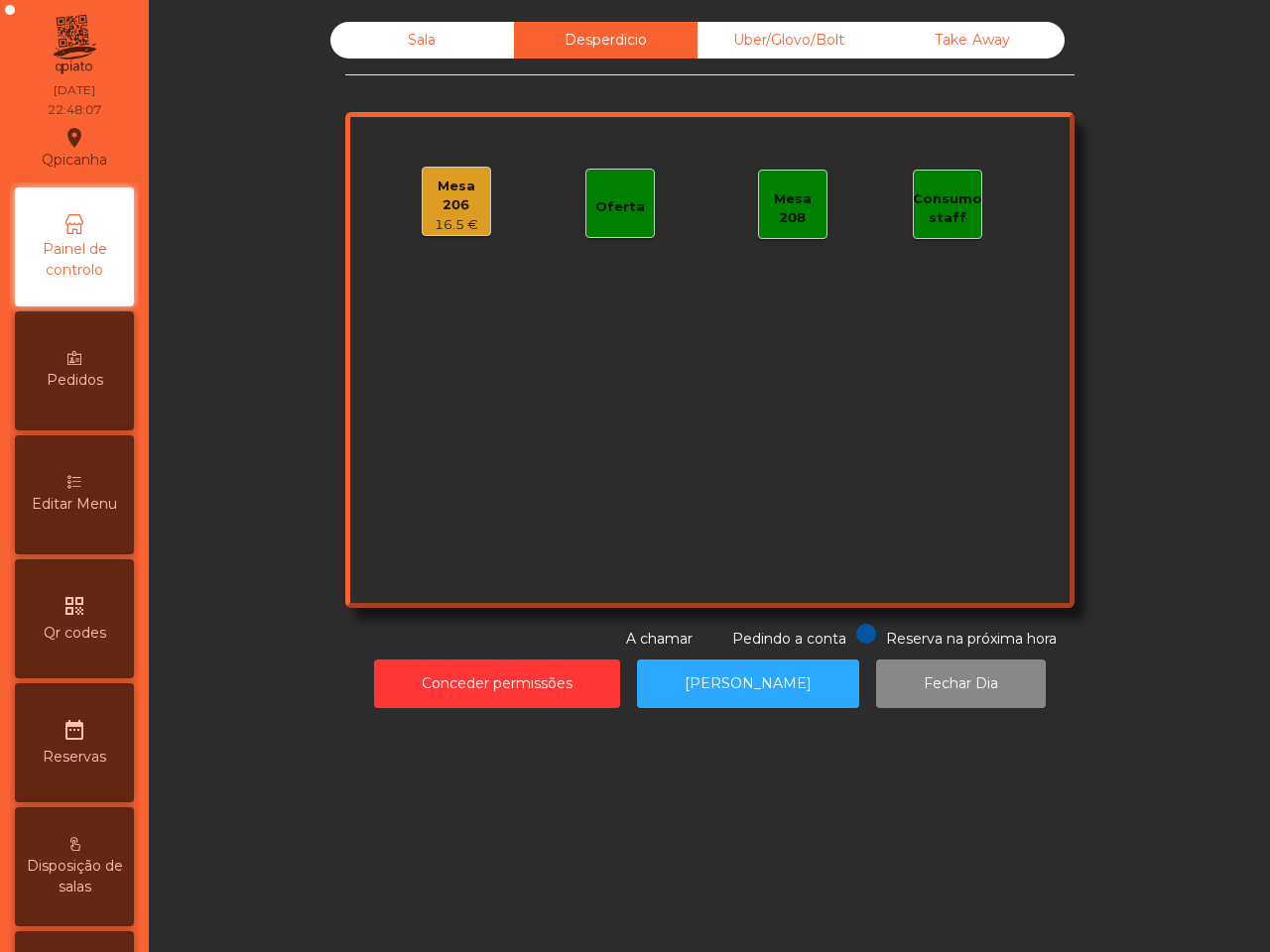 click on "Mesa 206" 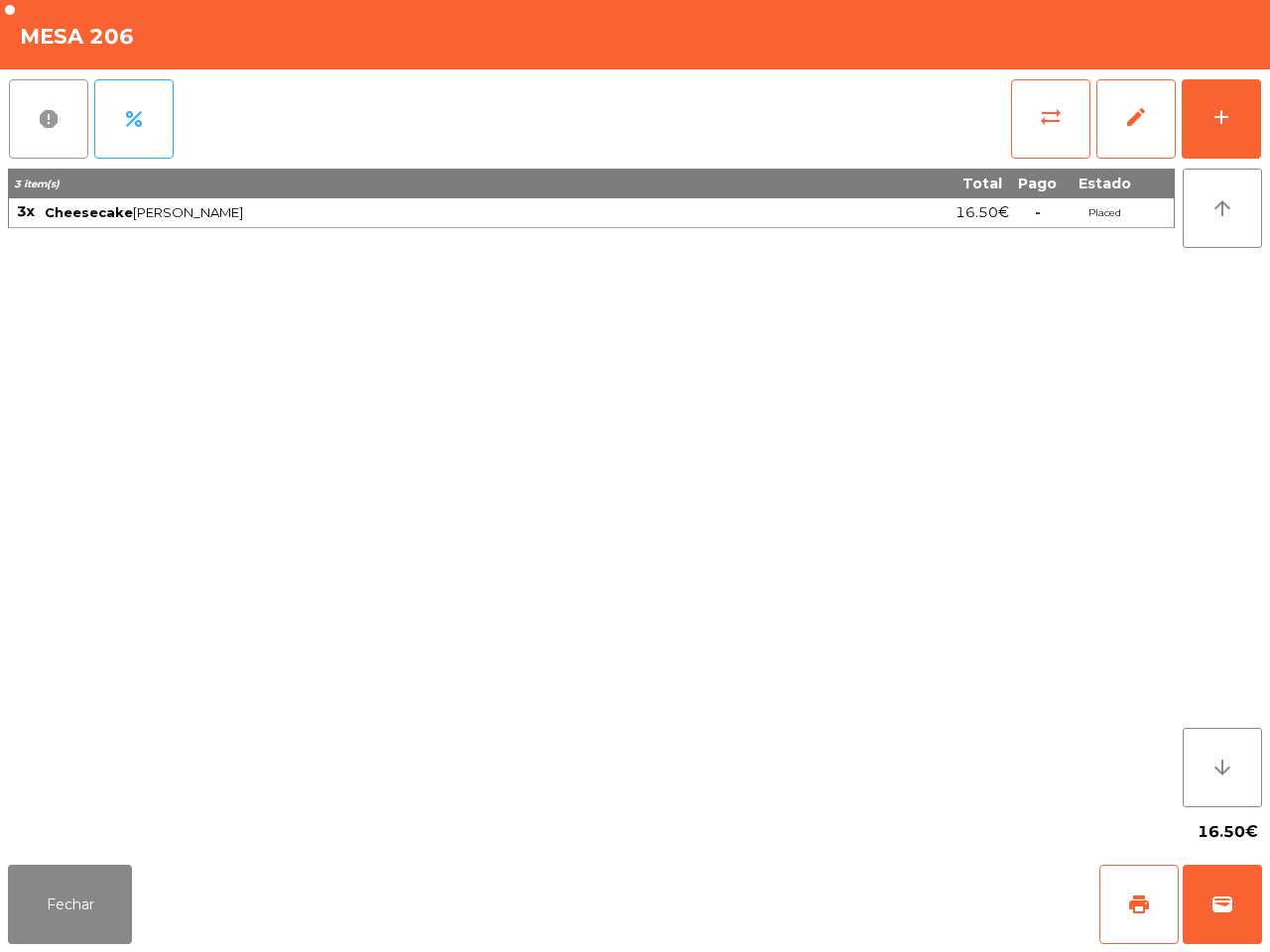 click on "report" 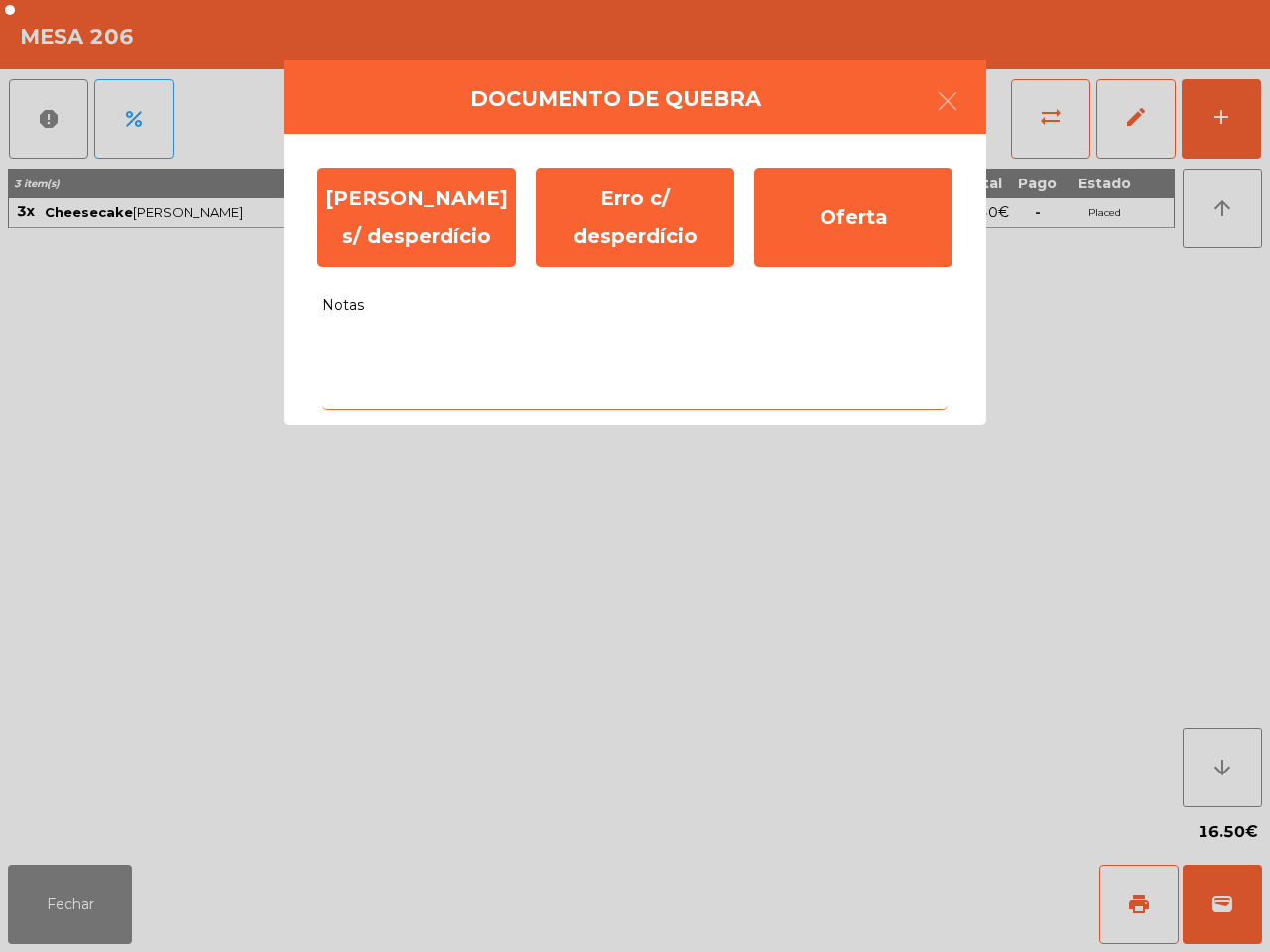 click on "Notas" at bounding box center (635, 368) 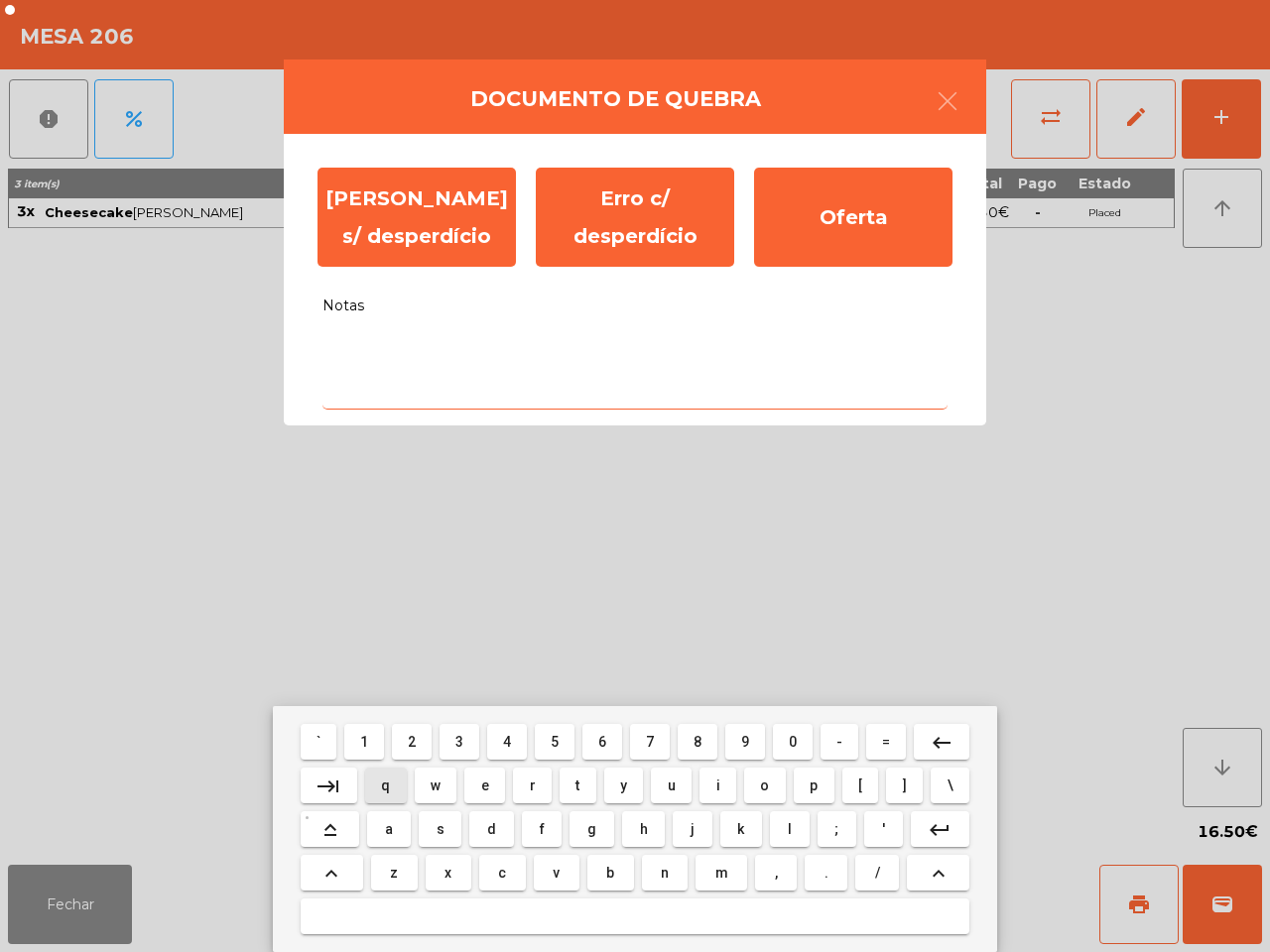 drag, startPoint x: 397, startPoint y: 775, endPoint x: 395, endPoint y: 757, distance: 18.11077 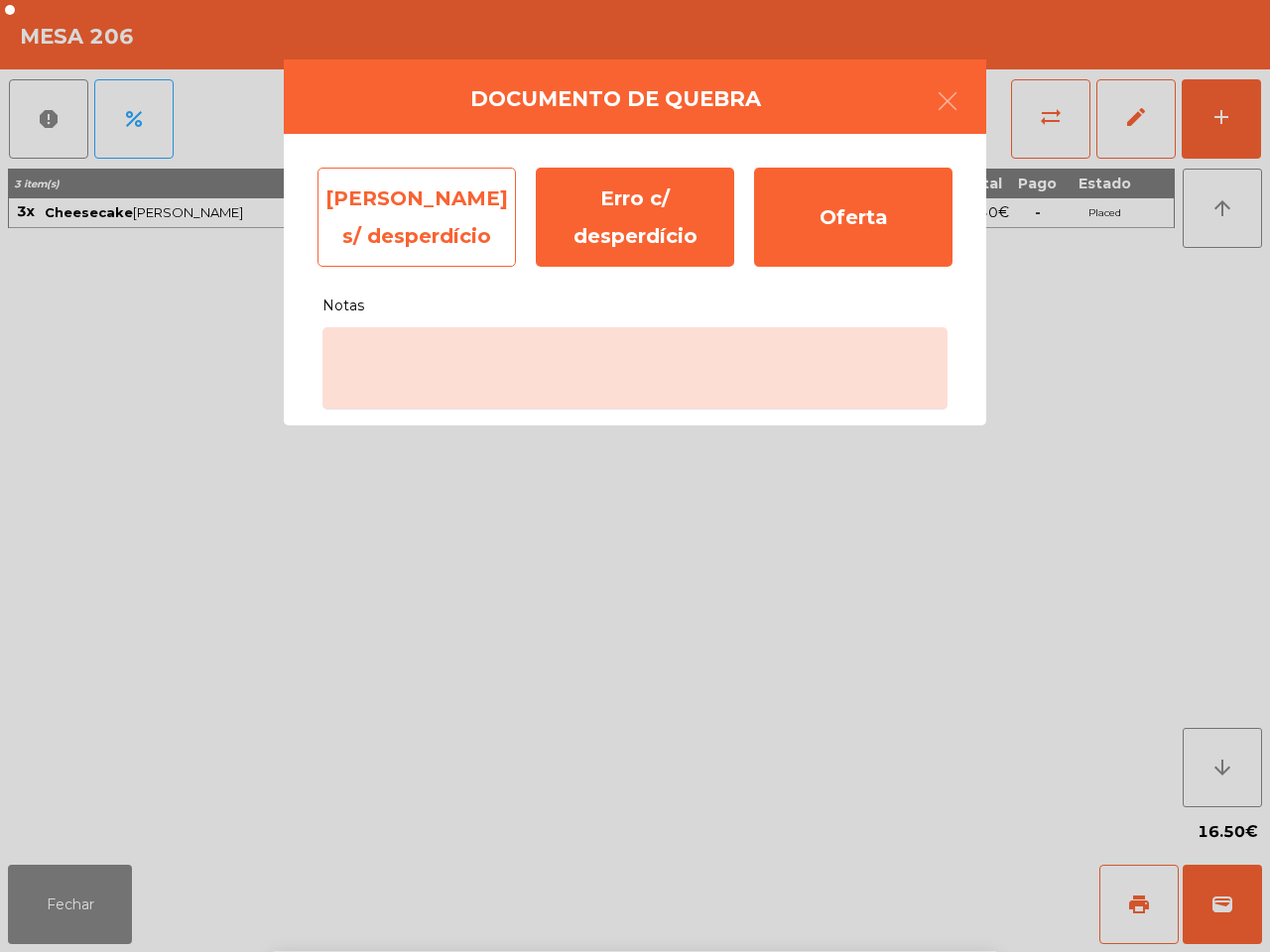 drag, startPoint x: 414, startPoint y: 233, endPoint x: 418, endPoint y: 221, distance: 12.649111 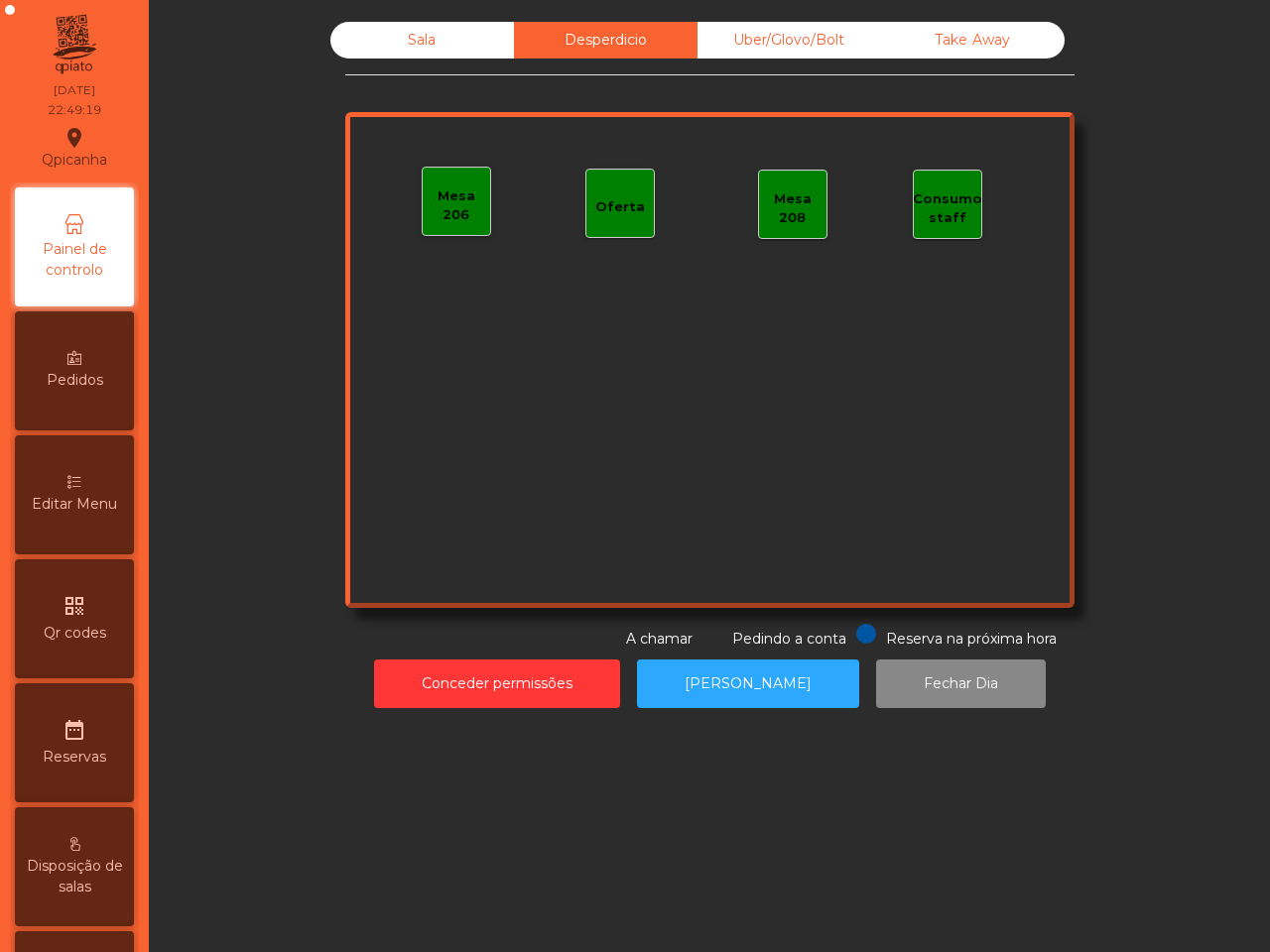 click on "Sala" 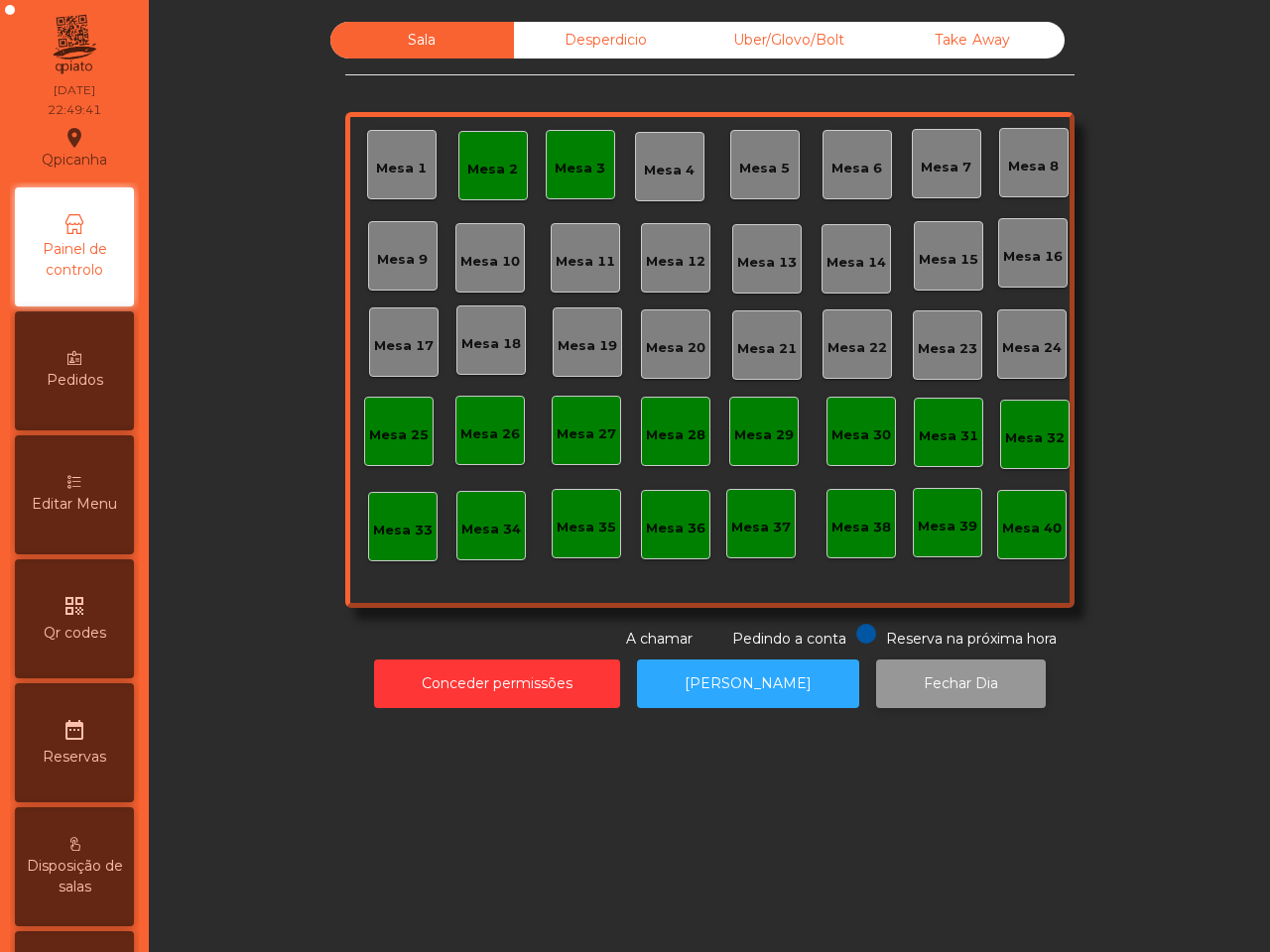 click on "Fechar Dia" 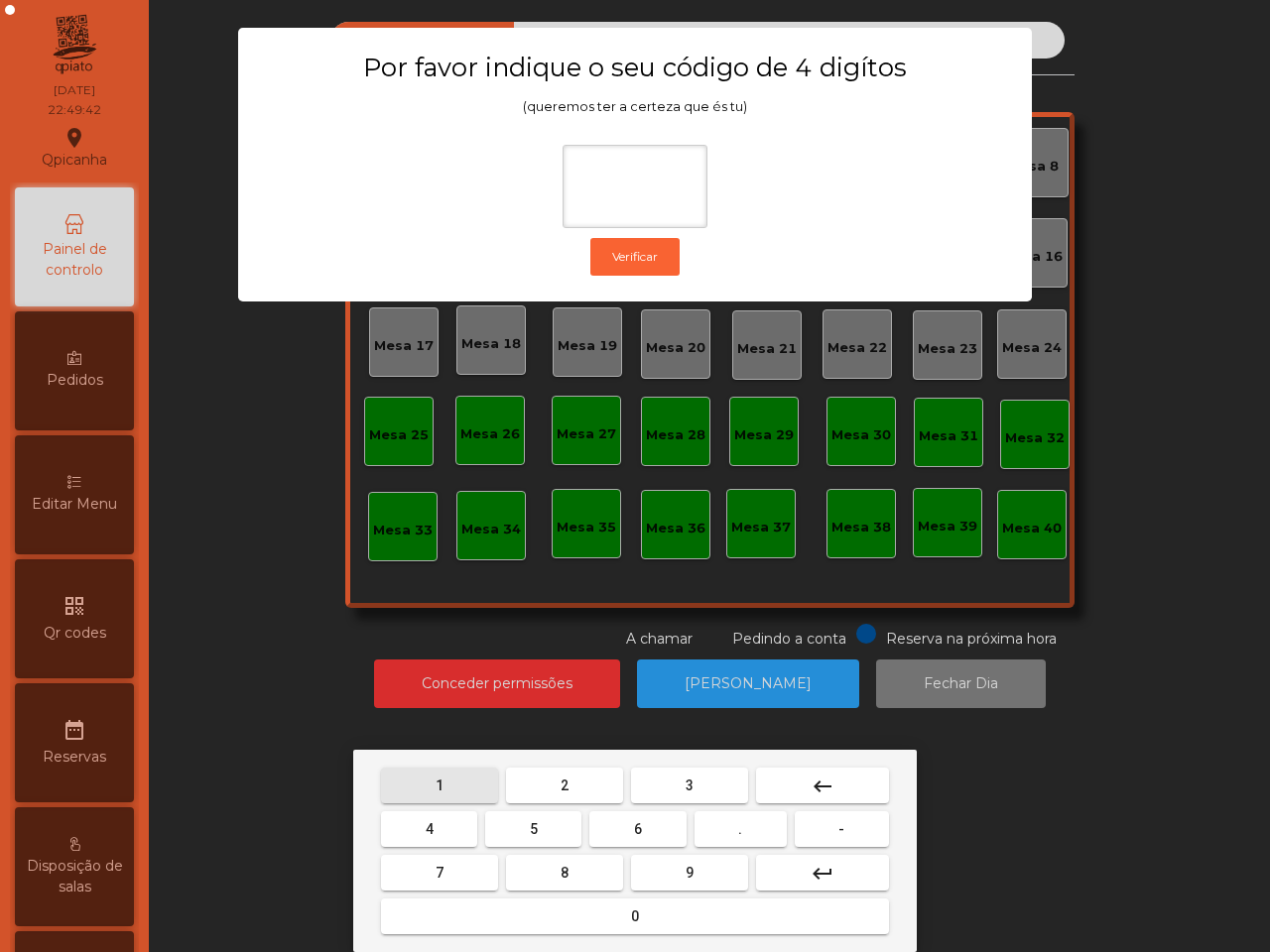 click on "1" at bounding box center [440, 785] 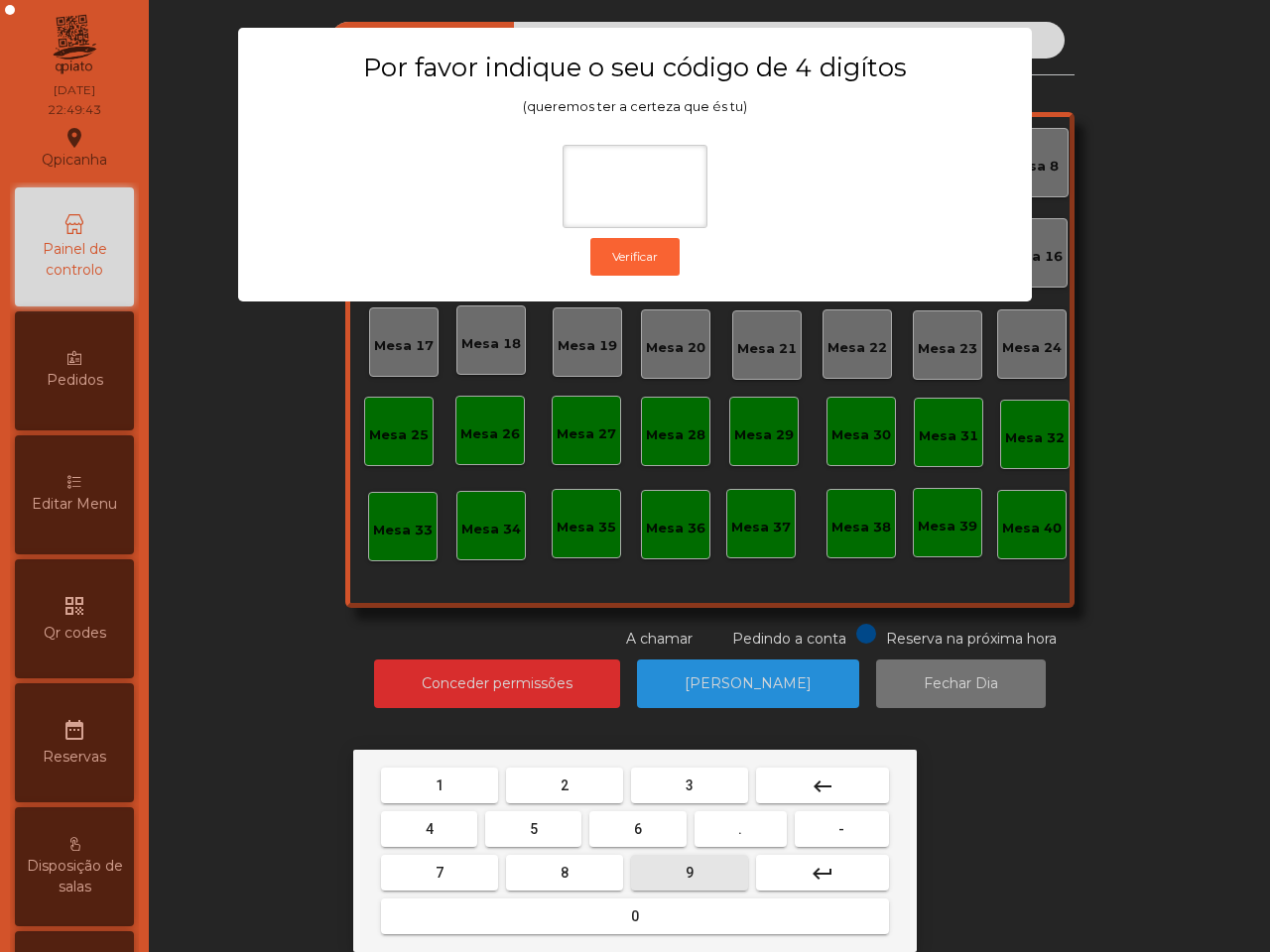 drag, startPoint x: 666, startPoint y: 869, endPoint x: 472, endPoint y: 828, distance: 198.28515 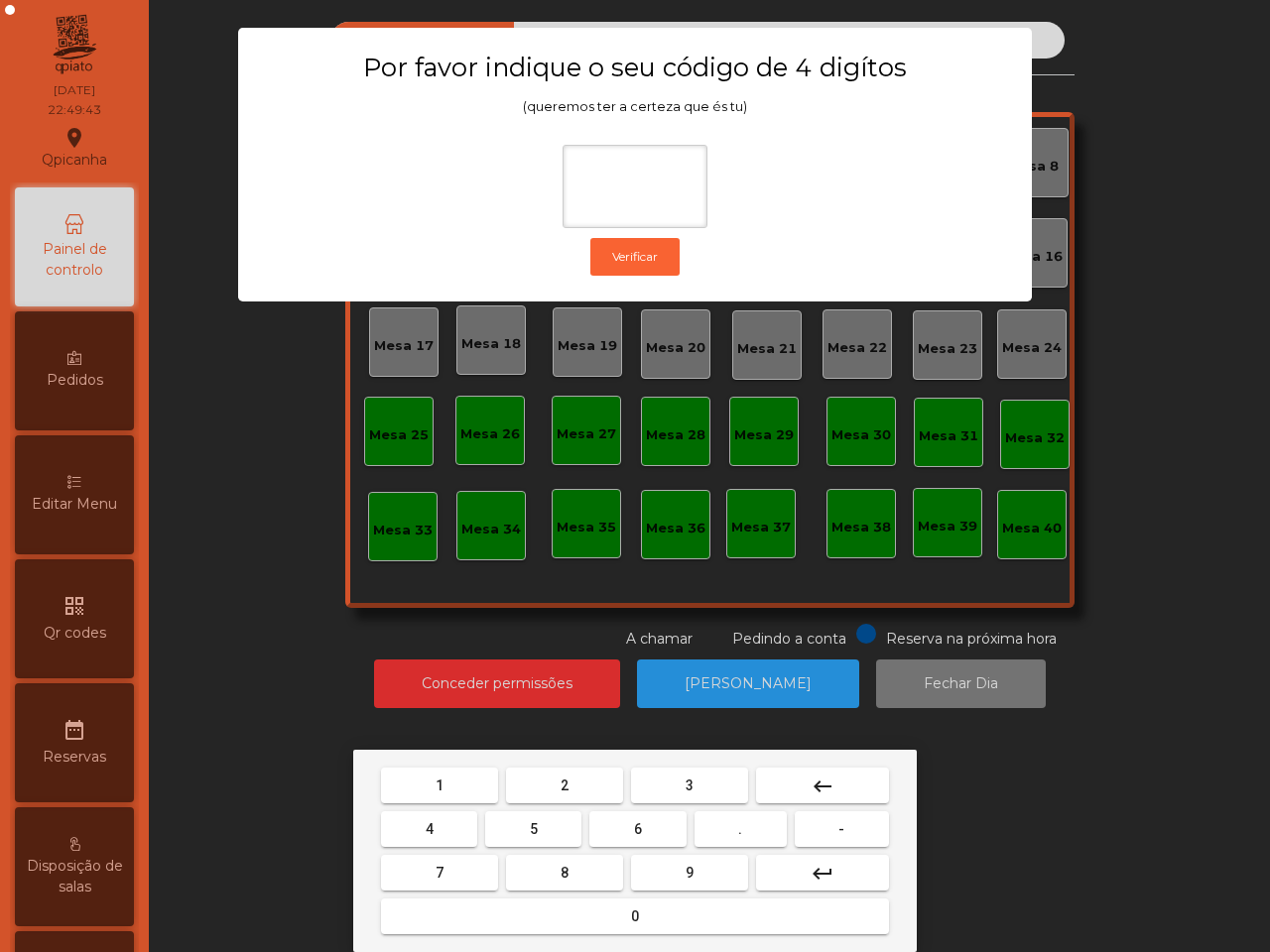 click on "4" at bounding box center (429, 829) 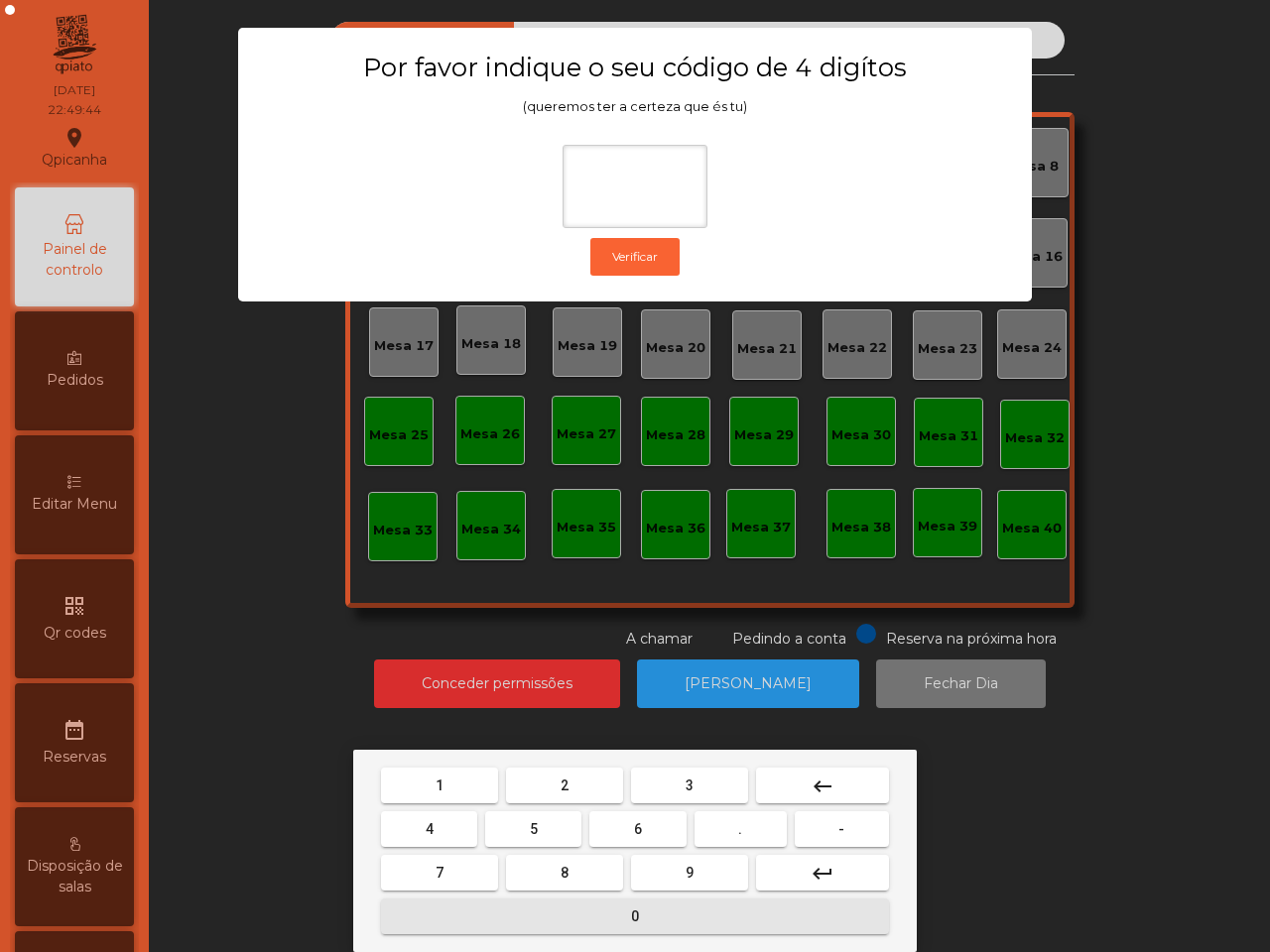 drag, startPoint x: 506, startPoint y: 909, endPoint x: 418, endPoint y: 587, distance: 333.80833 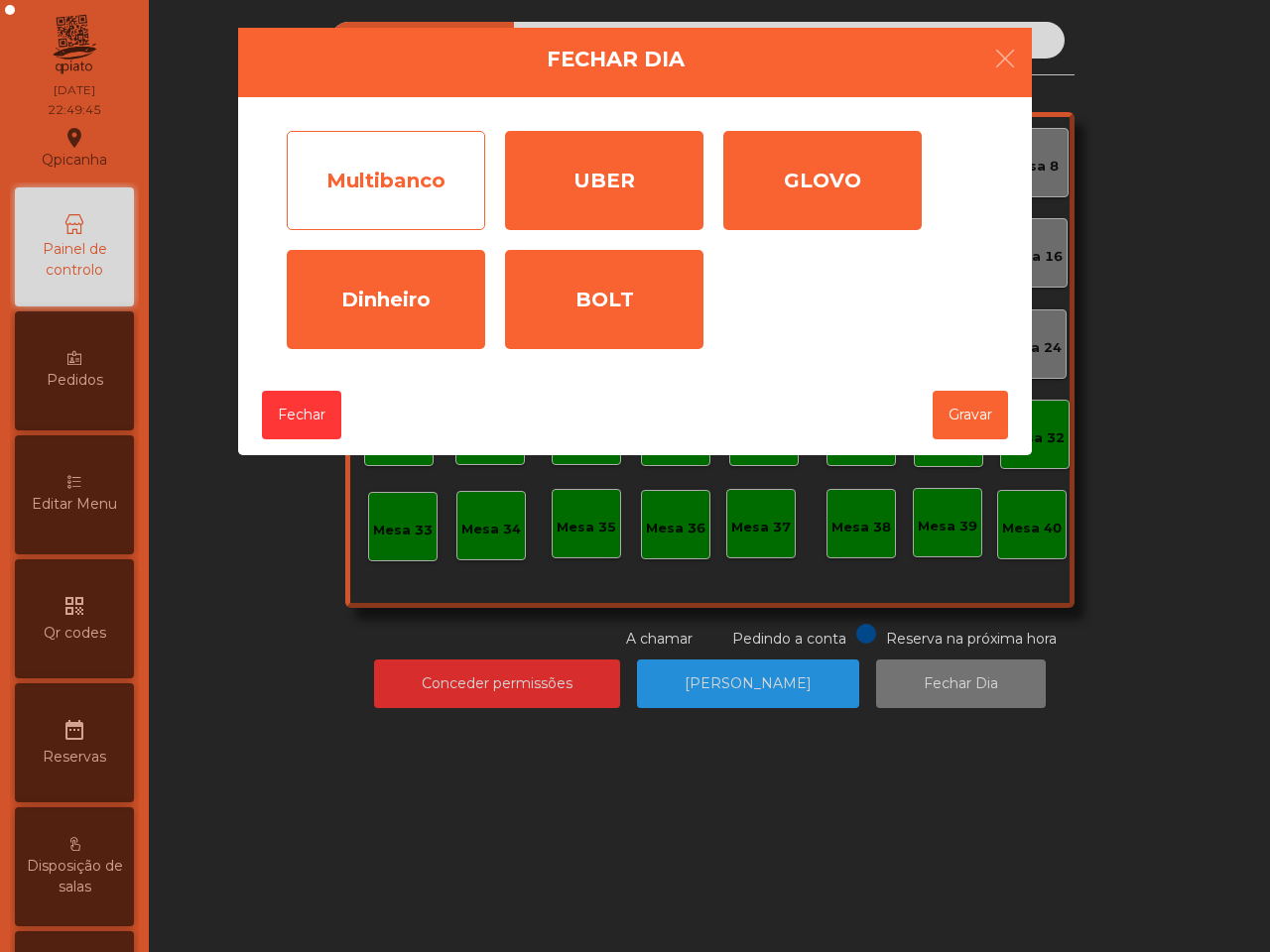 click on "Multibanco" 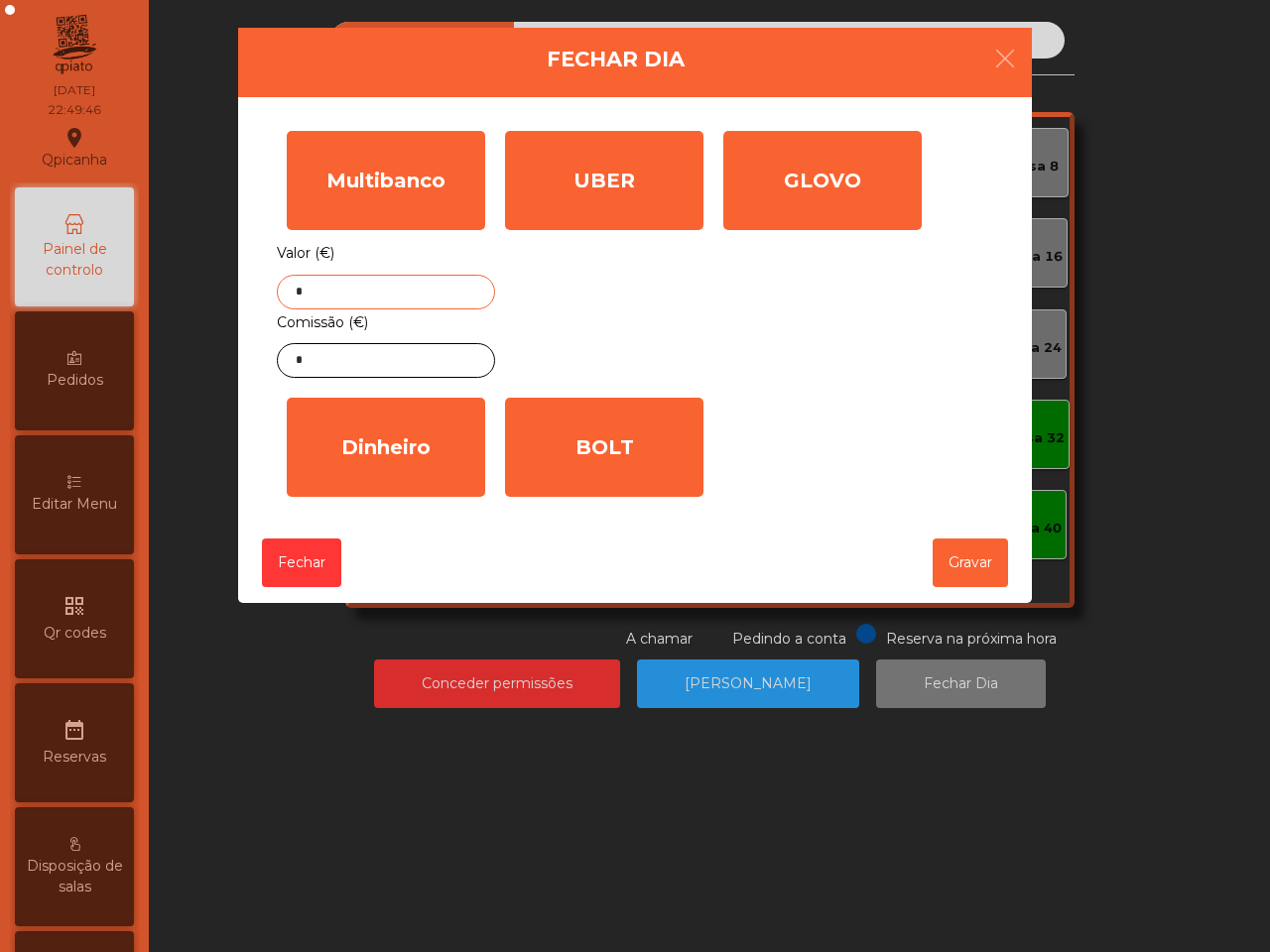 click on "*" 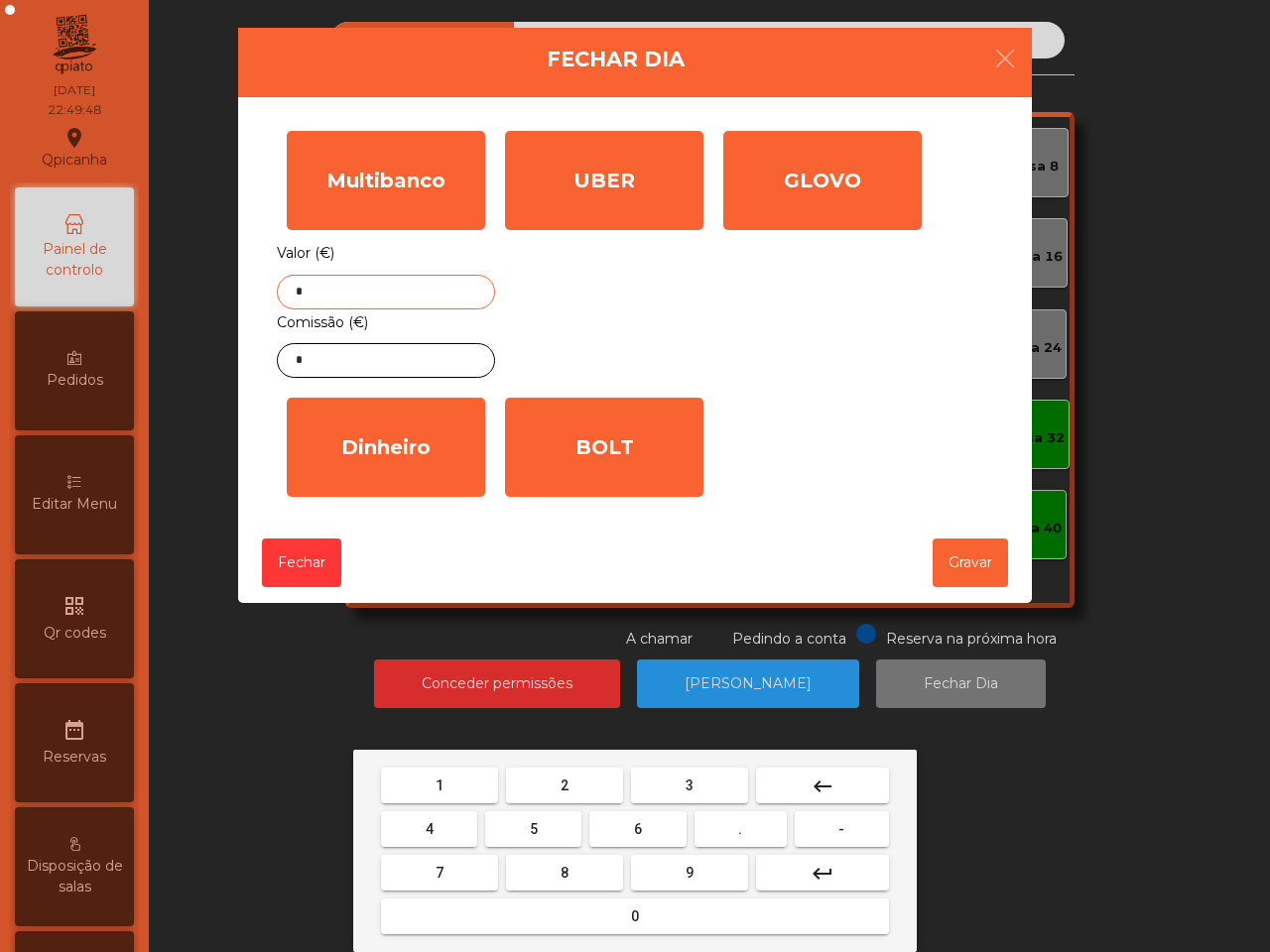 click on "3" at bounding box center (690, 785) 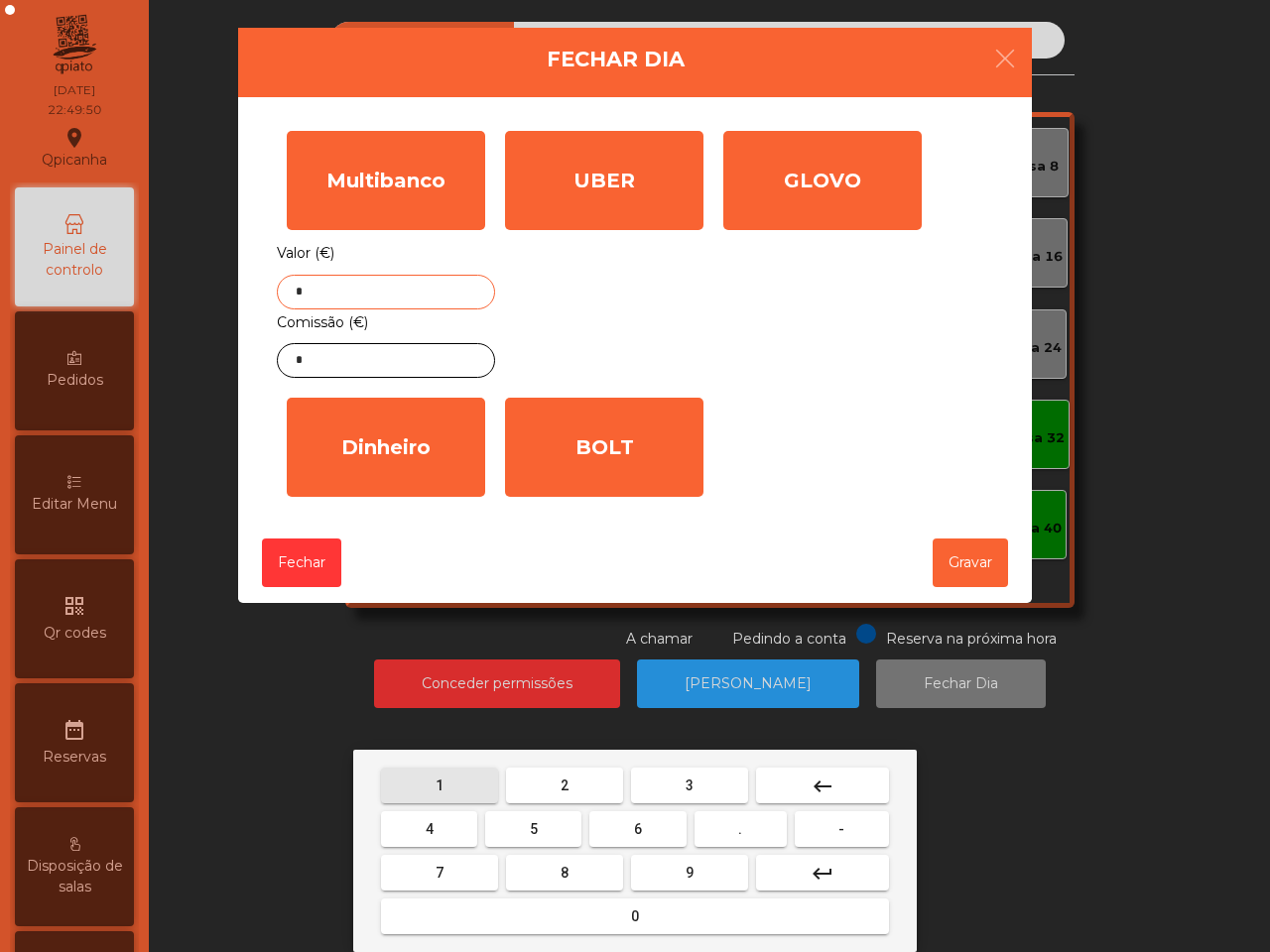 click on "1" at bounding box center (440, 785) 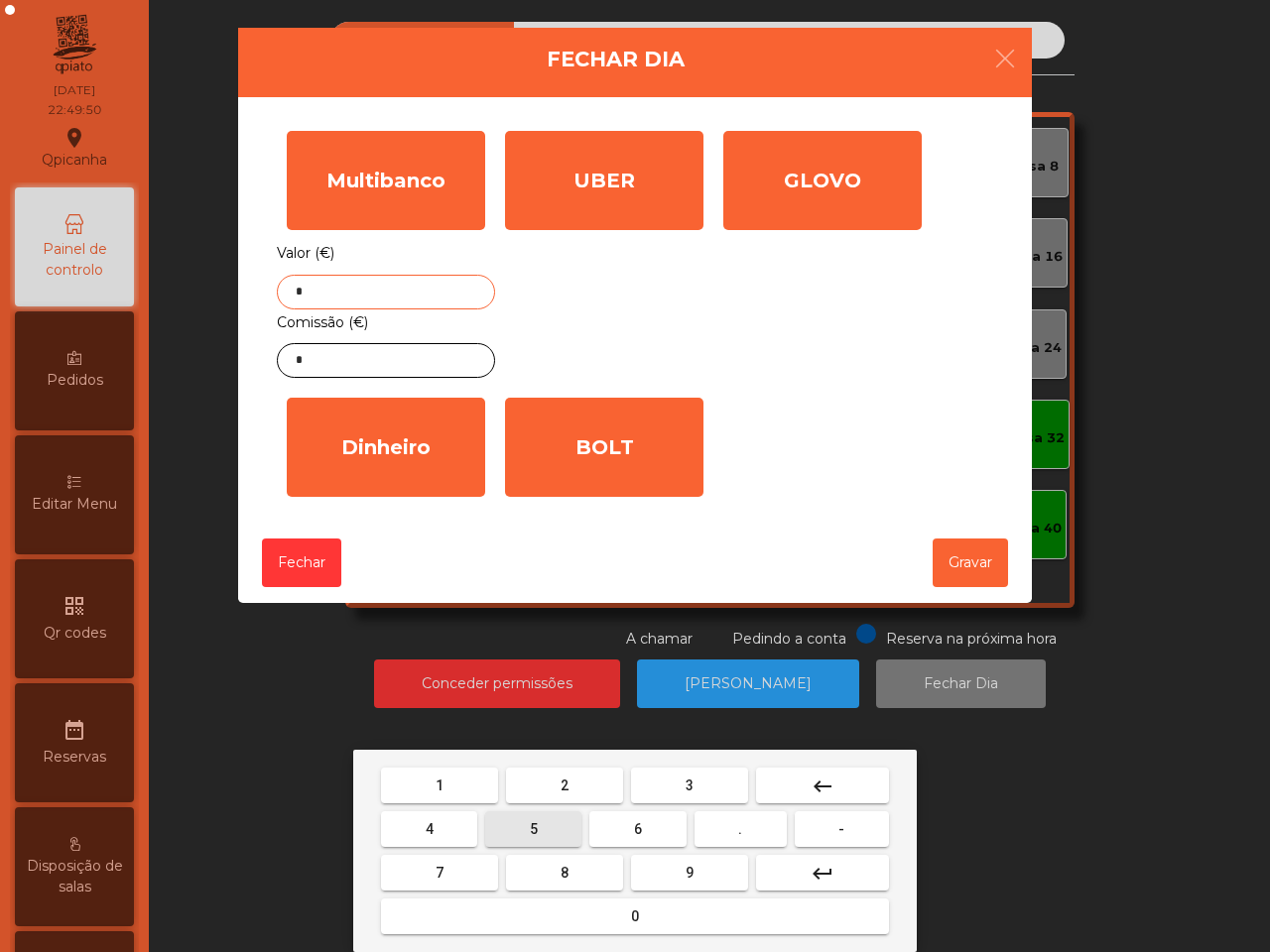 drag, startPoint x: 524, startPoint y: 826, endPoint x: 566, endPoint y: 829, distance: 42.107007 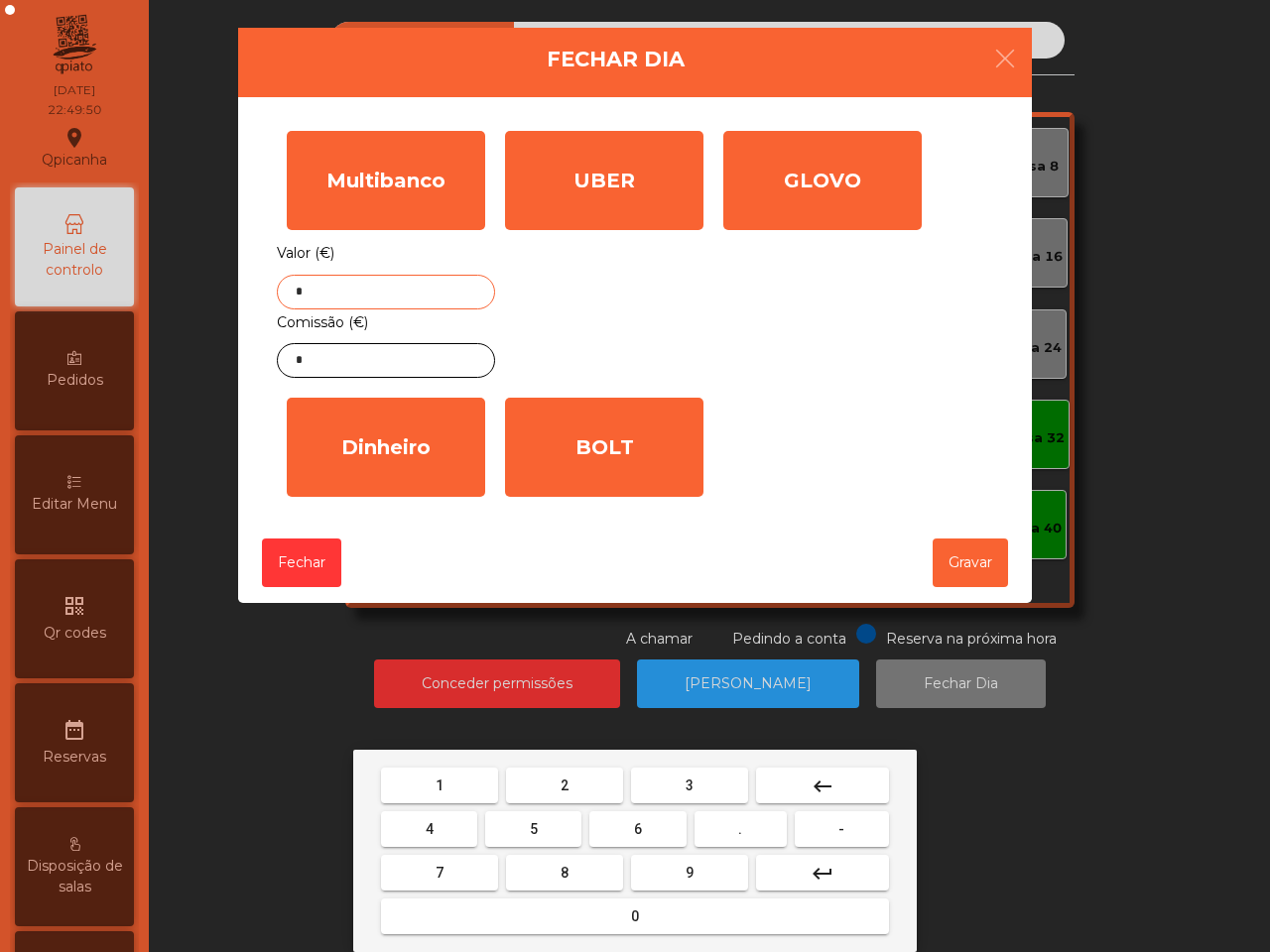 drag, startPoint x: 747, startPoint y: 825, endPoint x: 661, endPoint y: 825, distance: 86 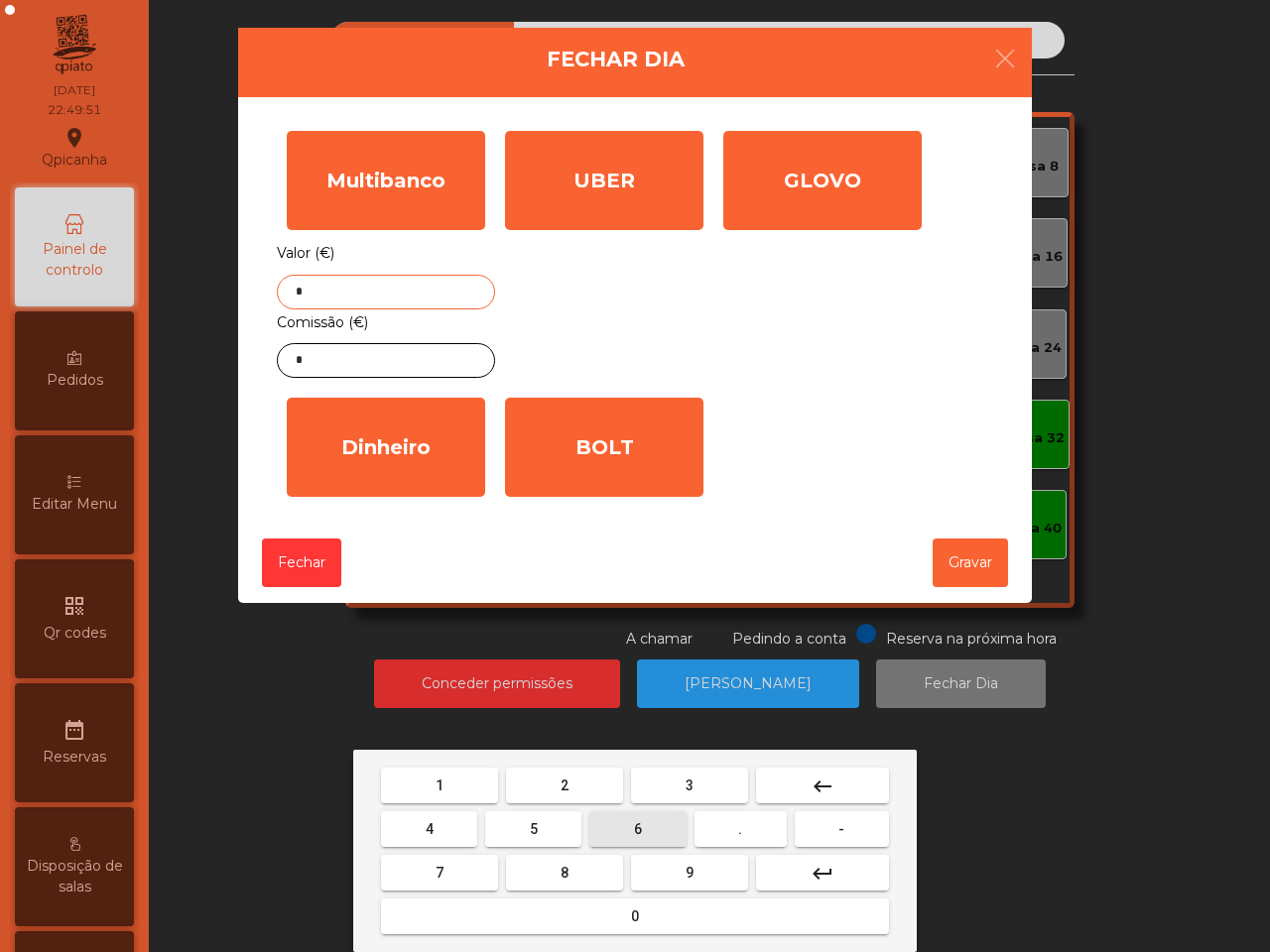 drag, startPoint x: 628, startPoint y: 826, endPoint x: 625, endPoint y: 811, distance: 15.297059 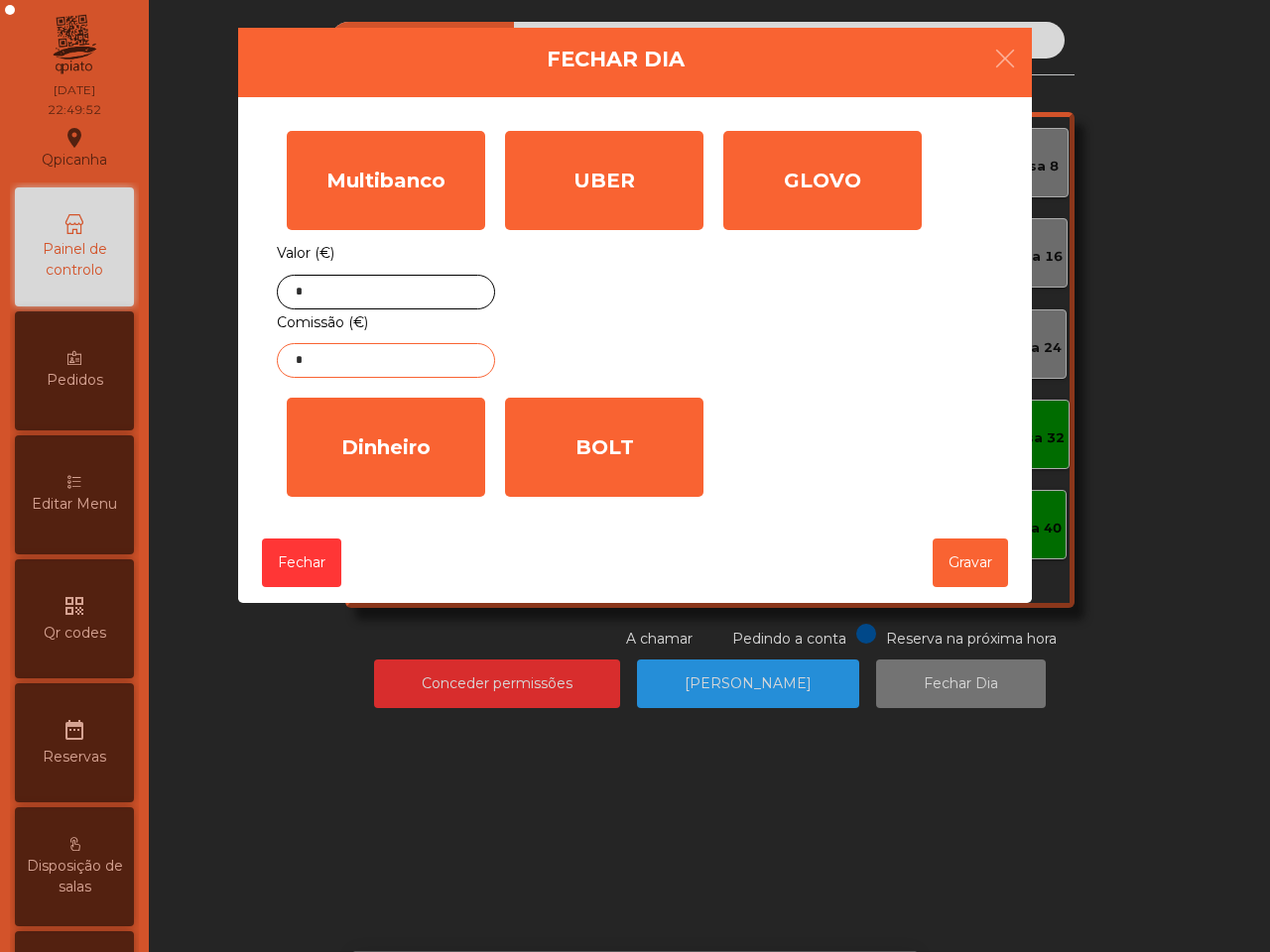 click on "*" 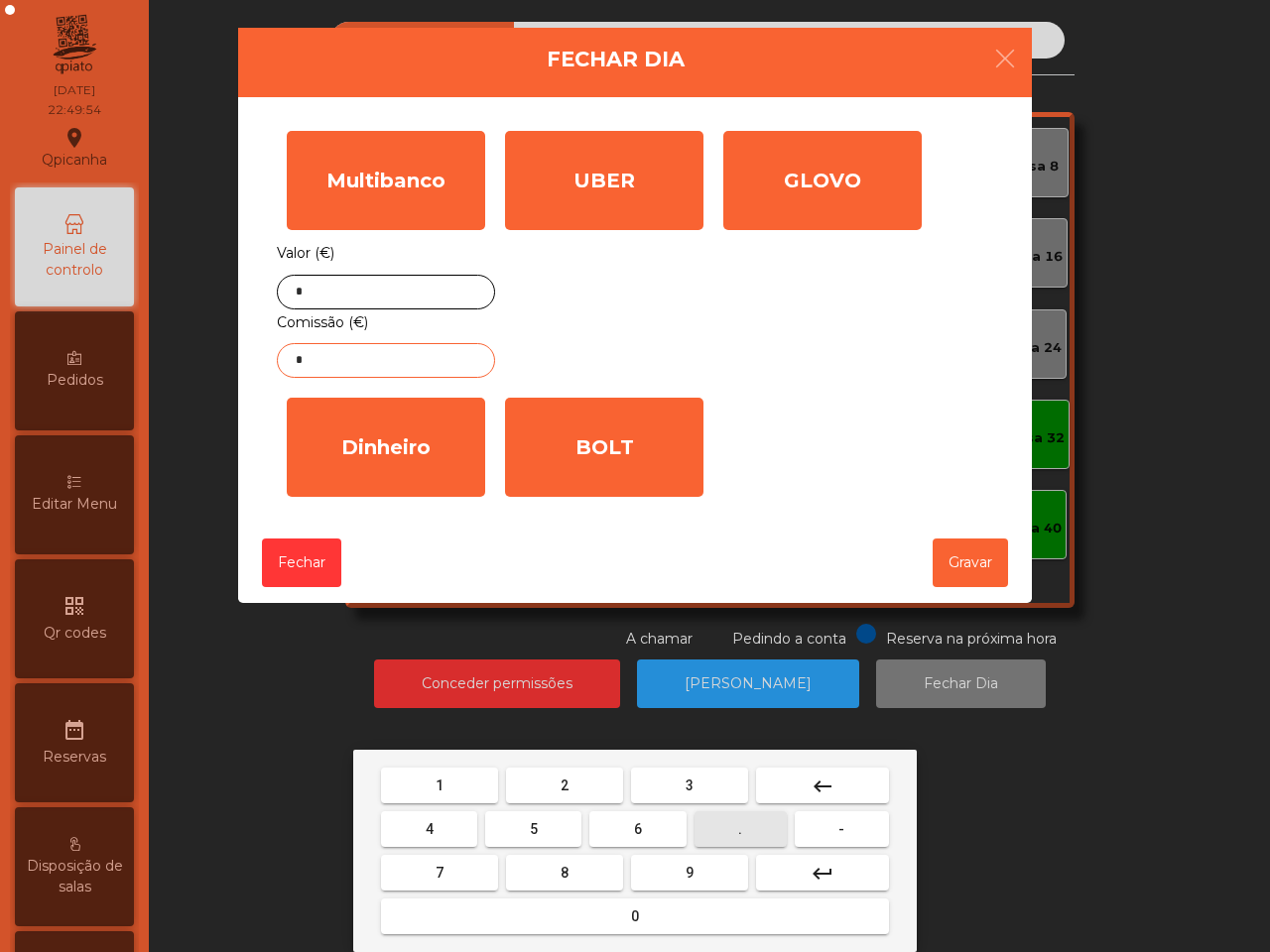 drag, startPoint x: 736, startPoint y: 828, endPoint x: 691, endPoint y: 829, distance: 45.01111 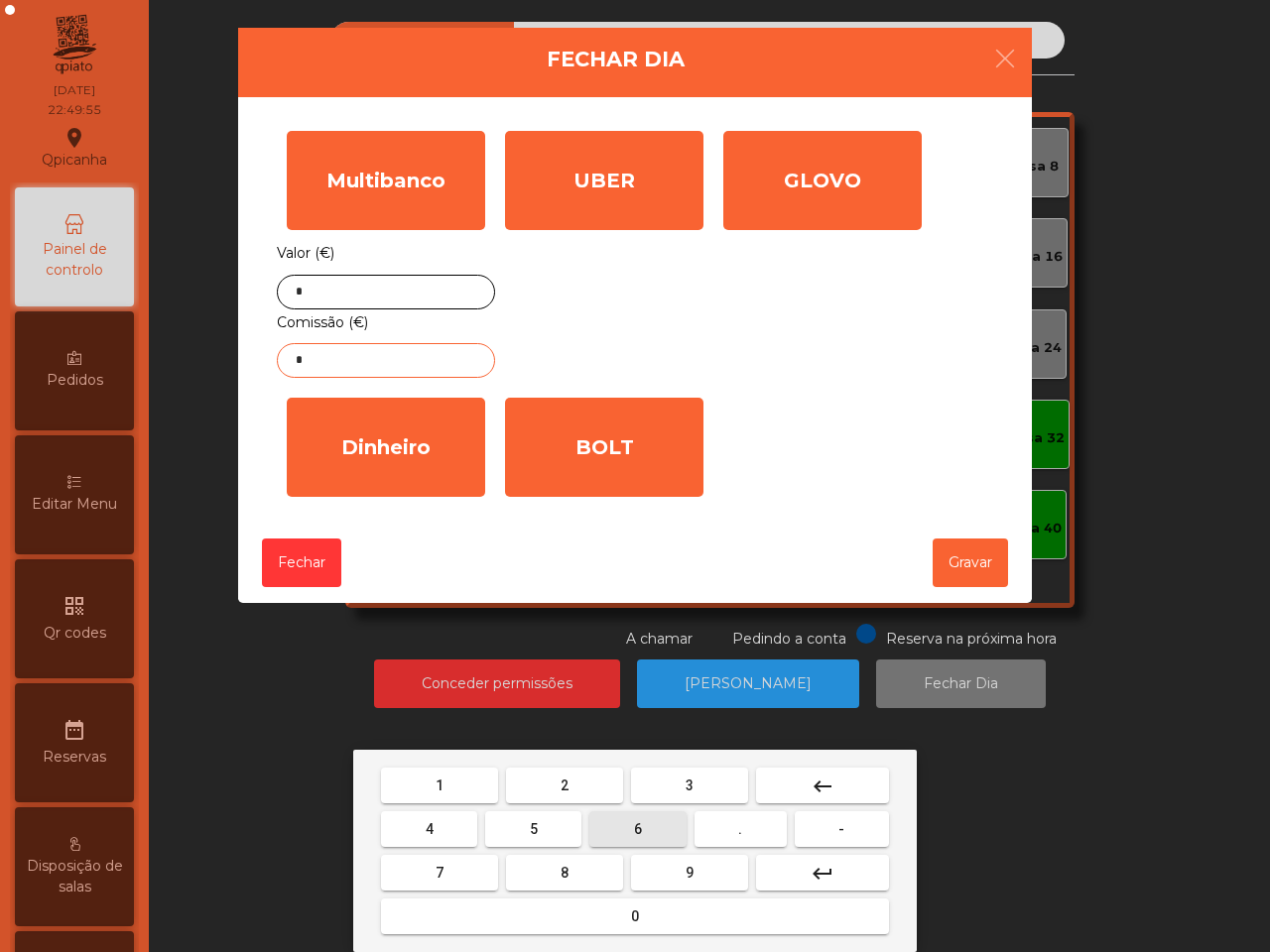 drag, startPoint x: 650, startPoint y: 829, endPoint x: 479, endPoint y: 828, distance: 171.00292 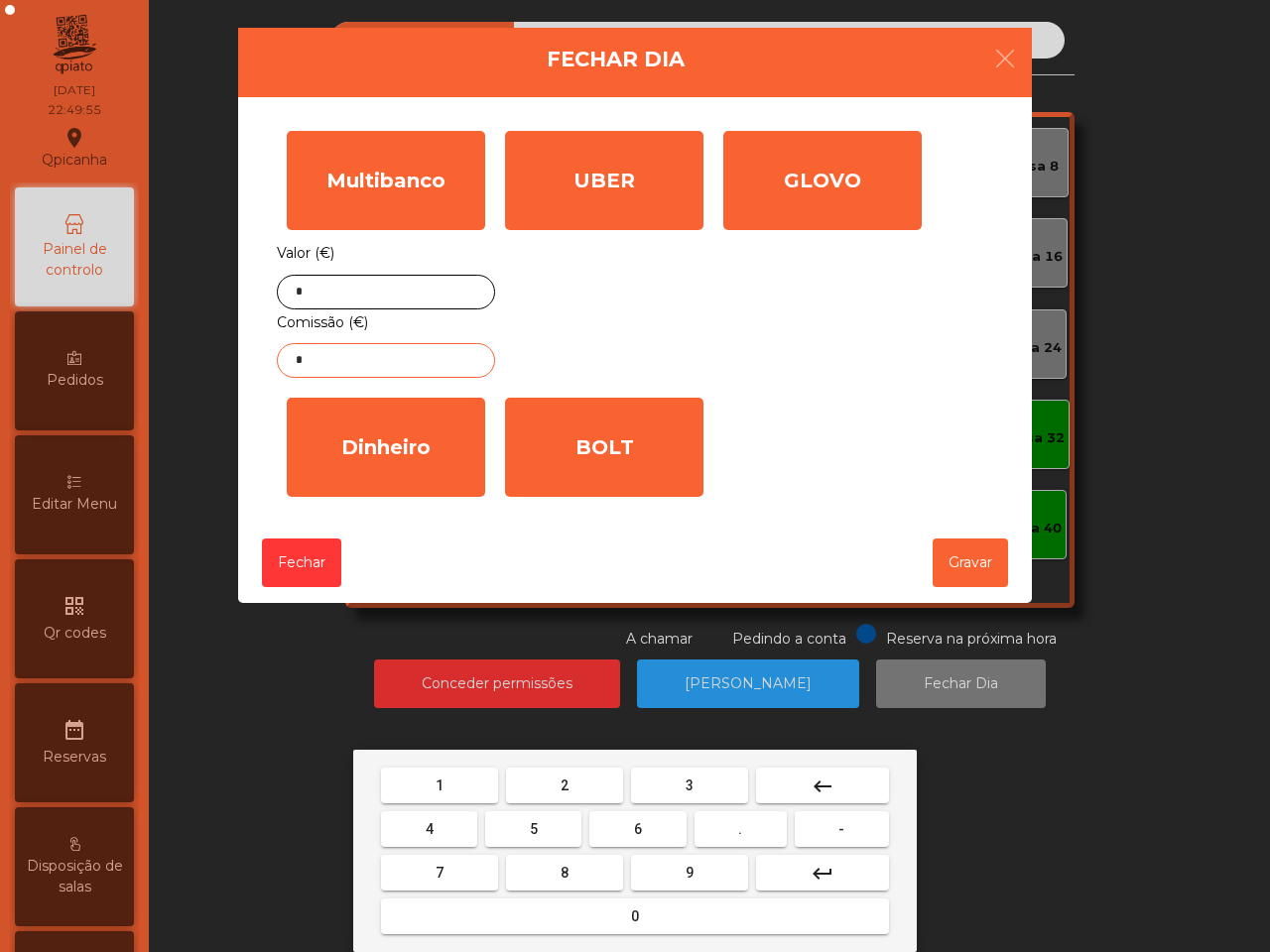 drag, startPoint x: 466, startPoint y: 873, endPoint x: 464, endPoint y: 861, distance: 12.165525 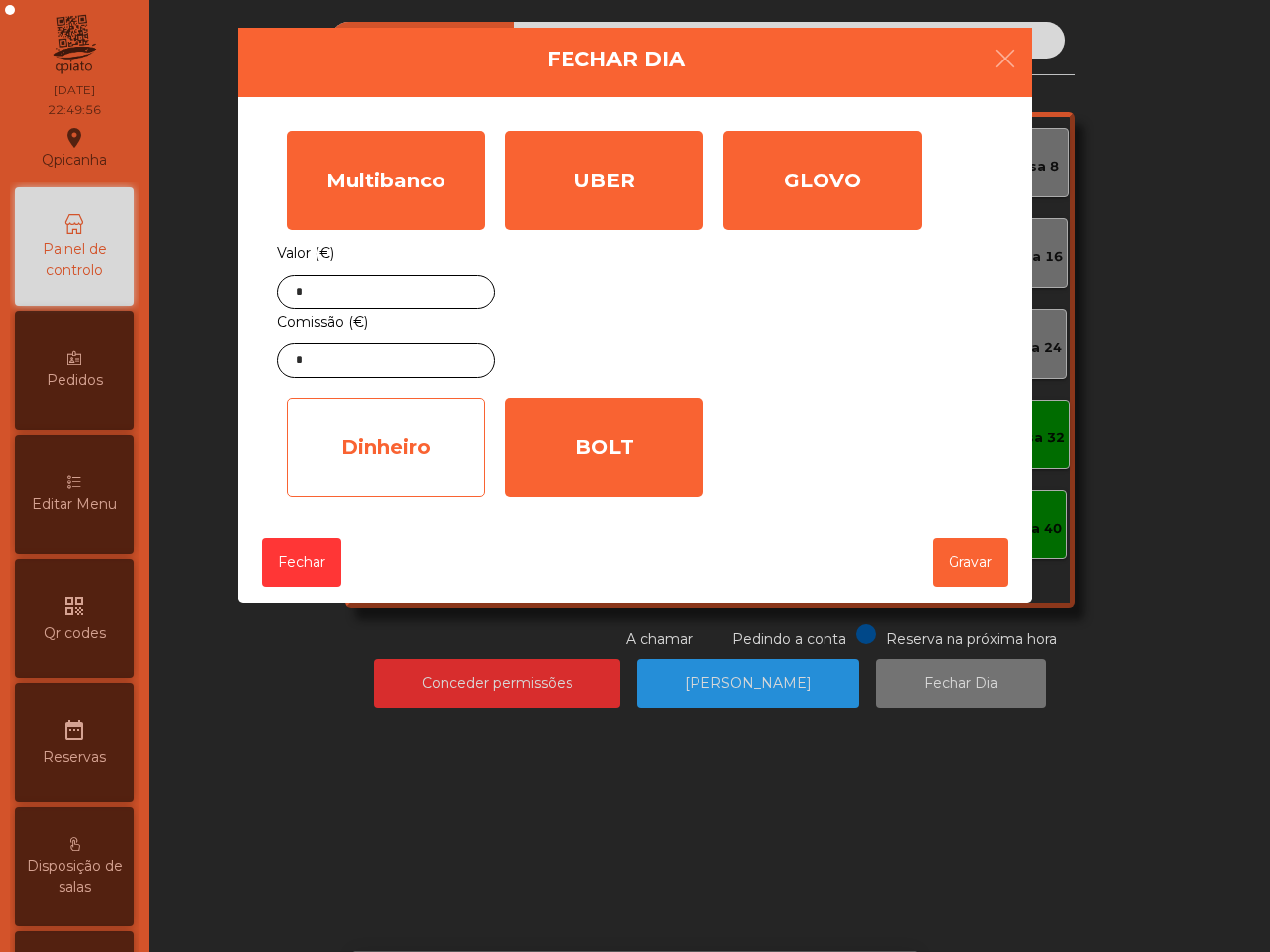 click on "Dinheiro" 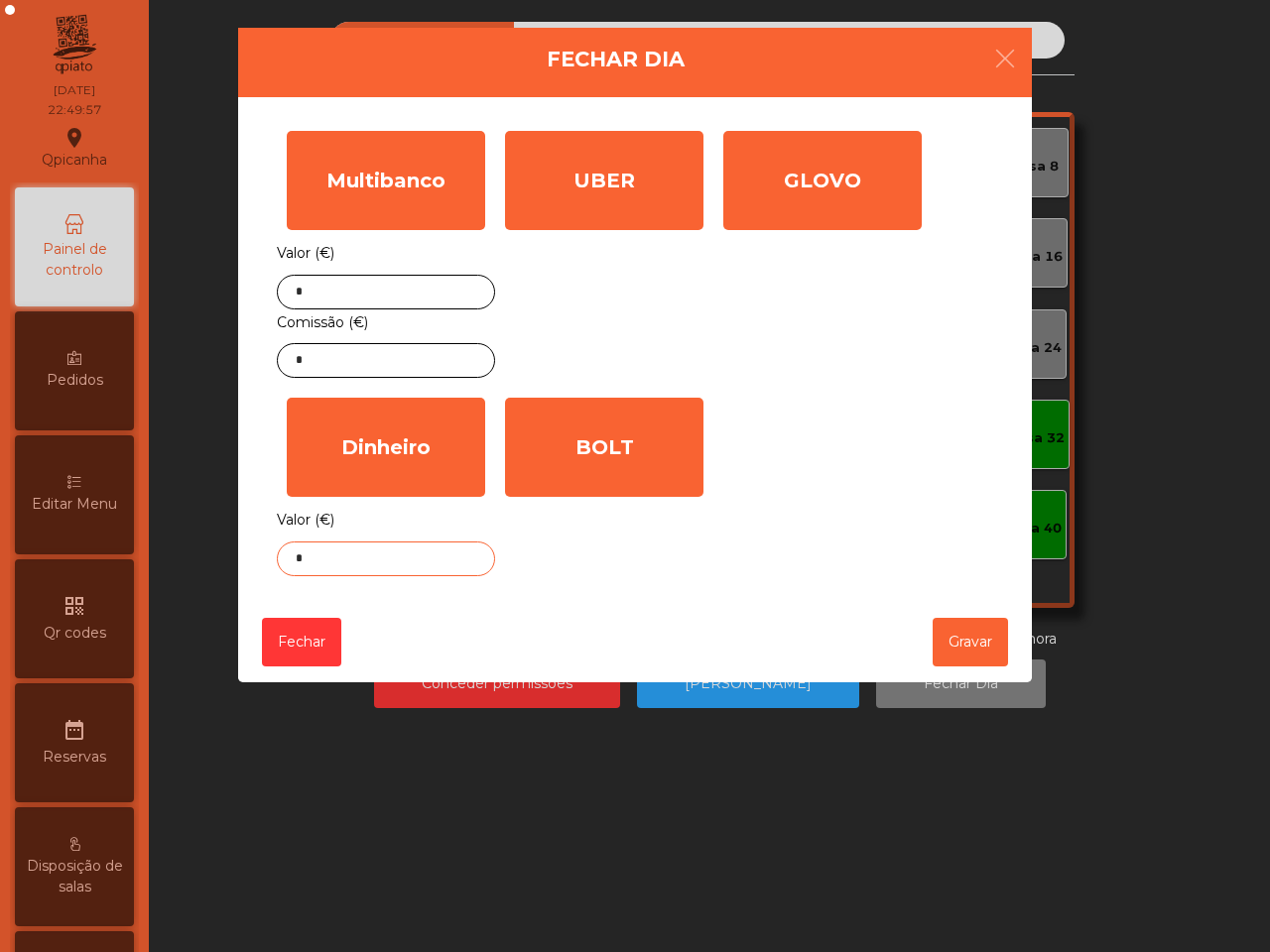 click on "*" 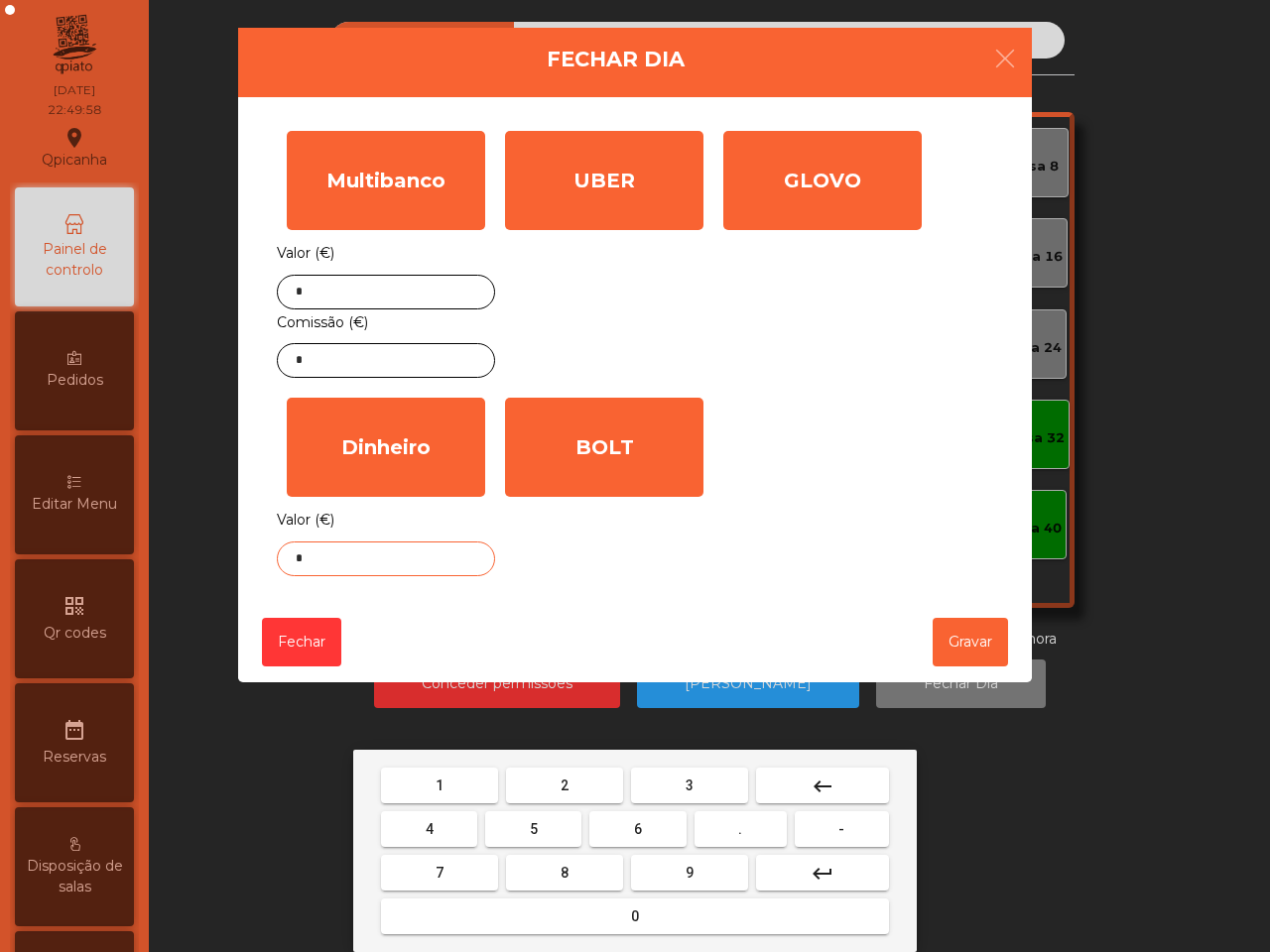 drag, startPoint x: 755, startPoint y: 835, endPoint x: 608, endPoint y: 804, distance: 150.23315 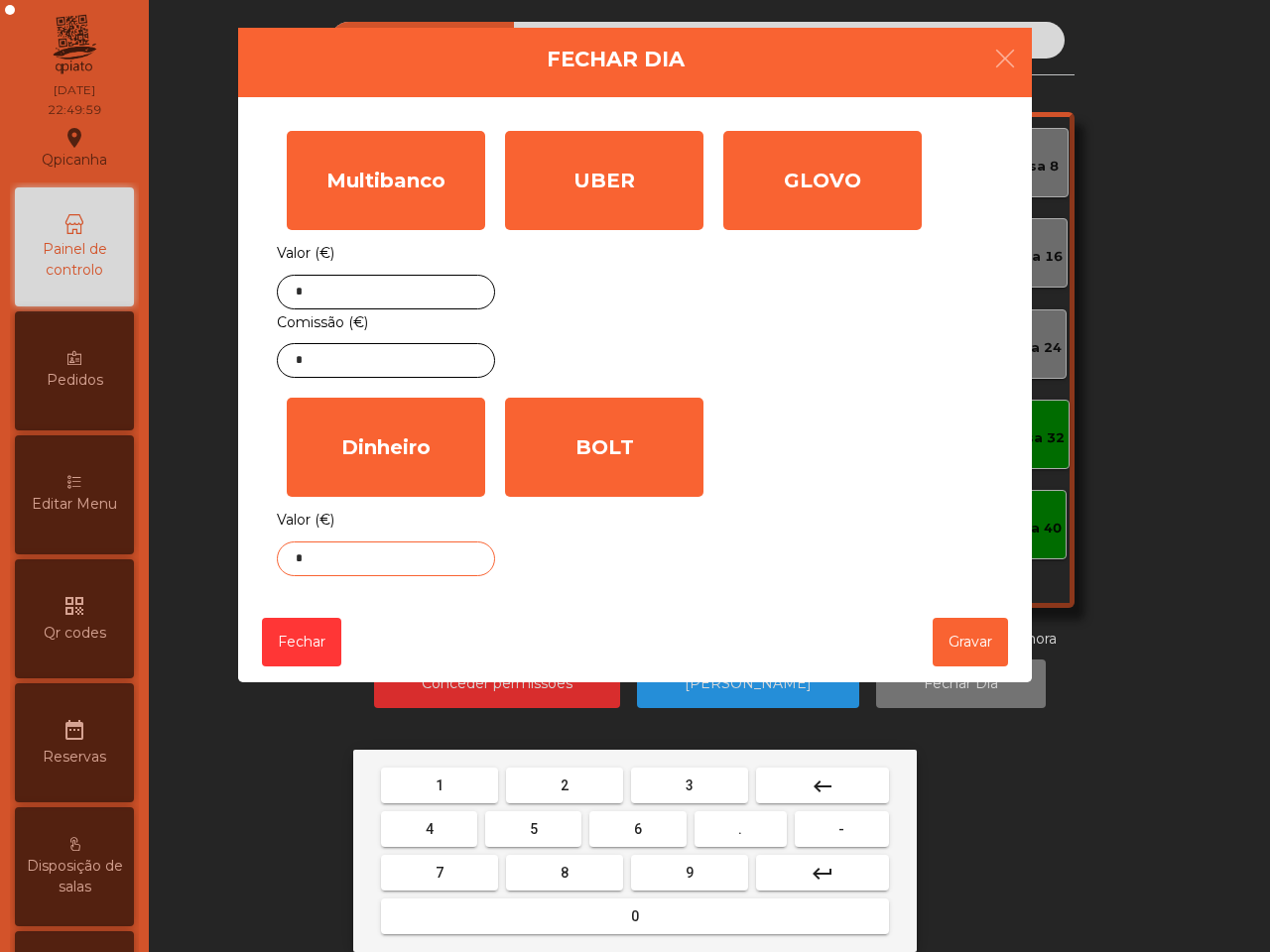 click on "2" at bounding box center [565, 785] 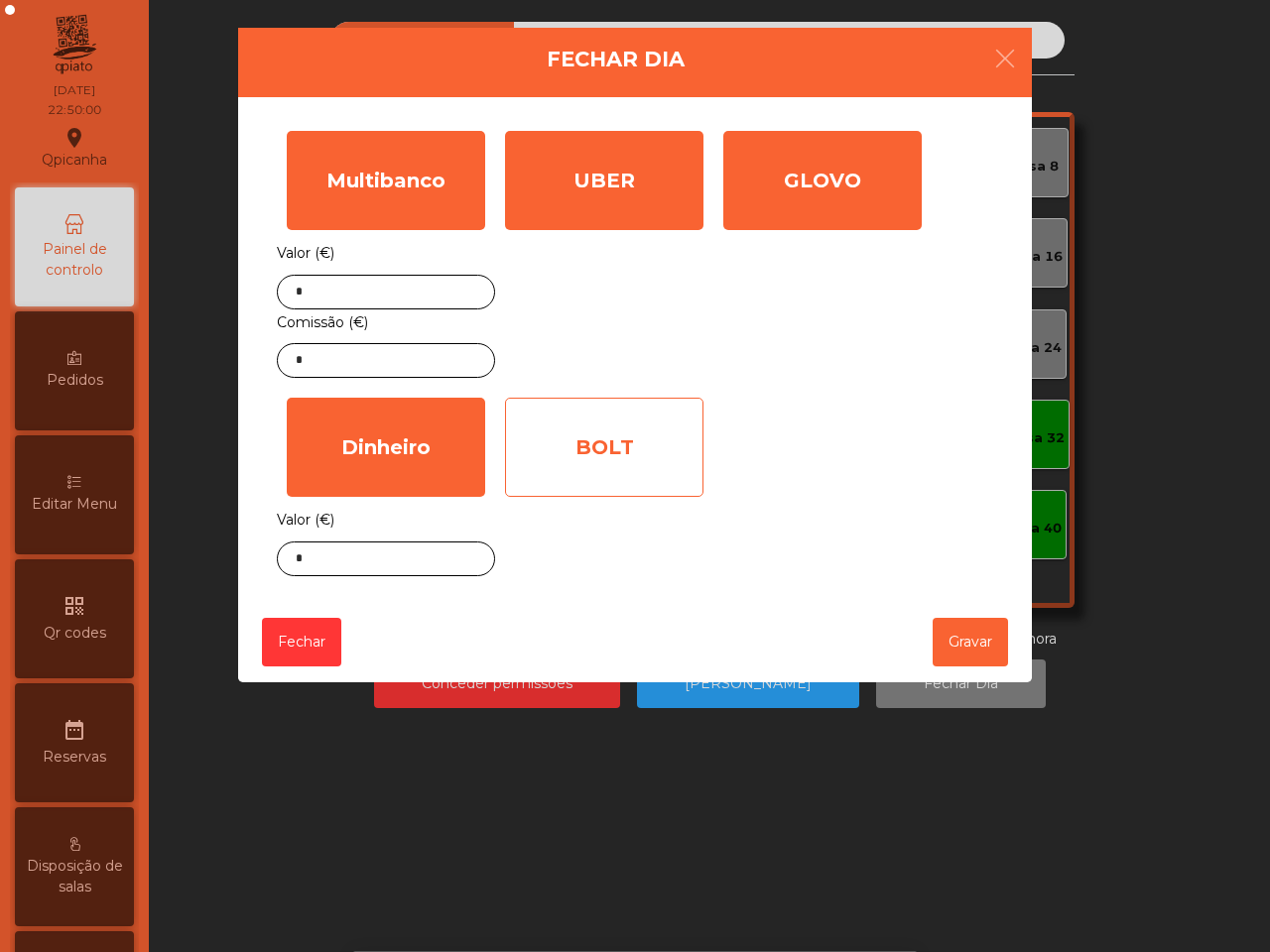 click on "BOLT" 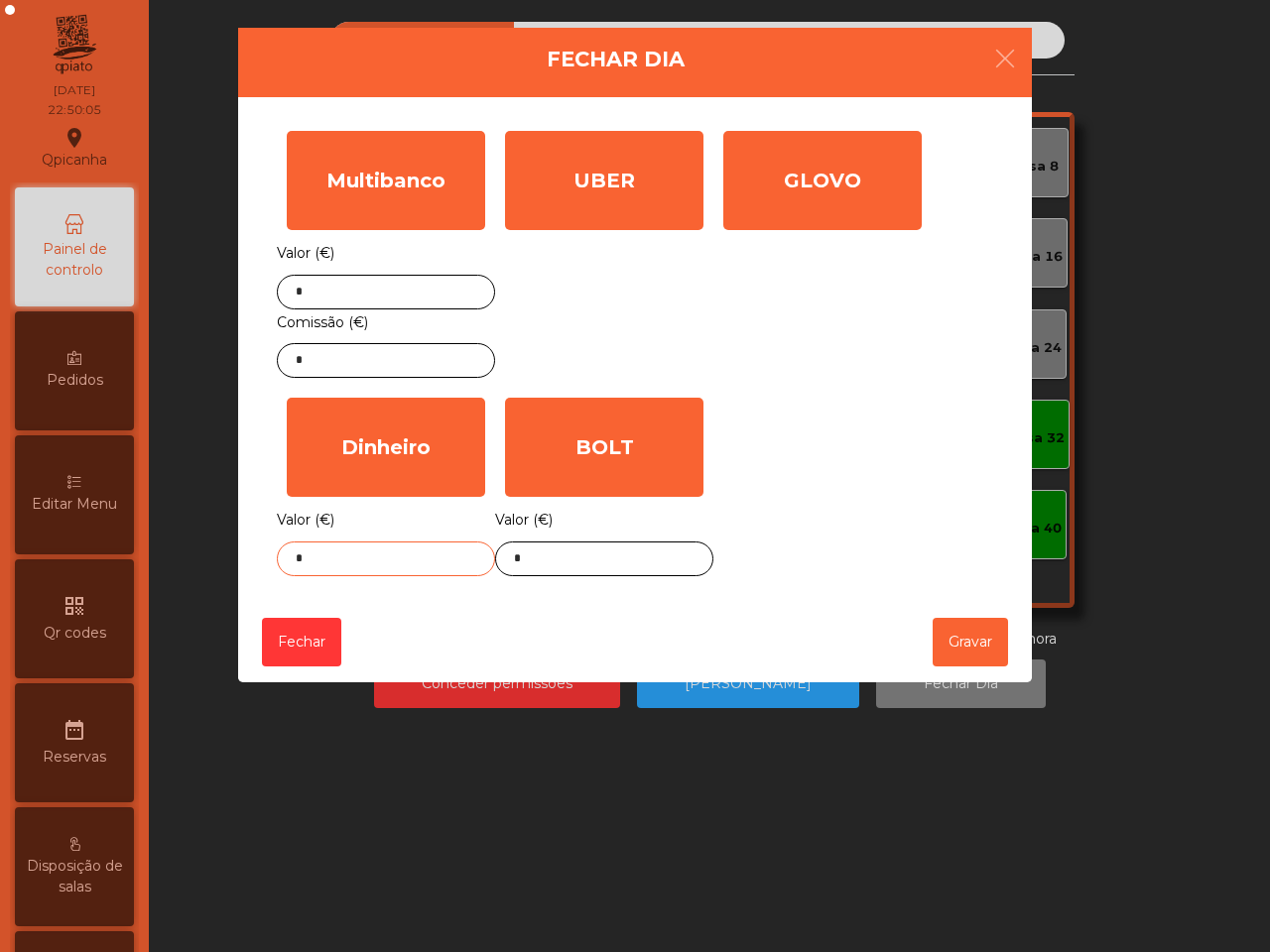 click on "*" 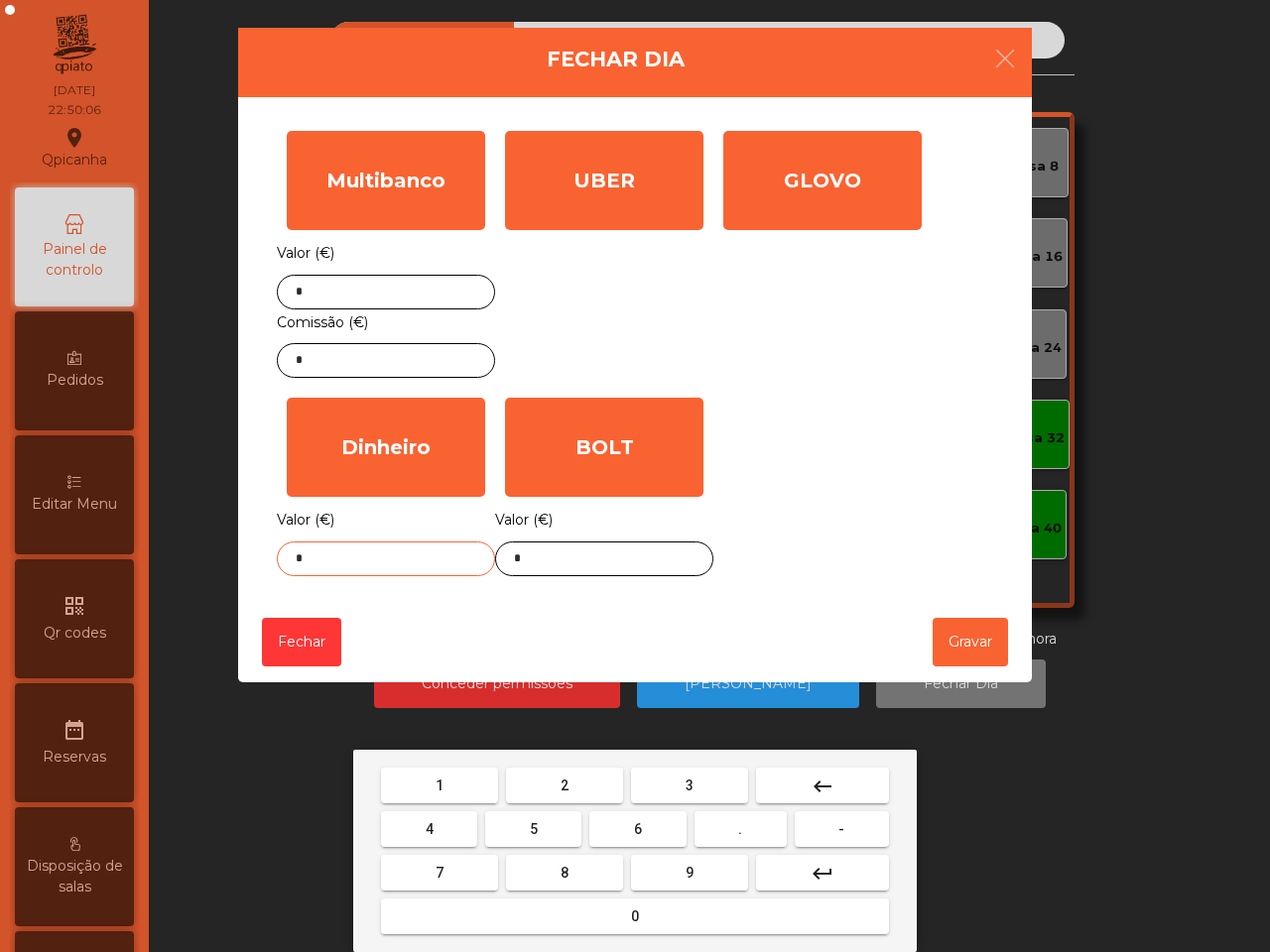 click on "2" at bounding box center (565, 785) 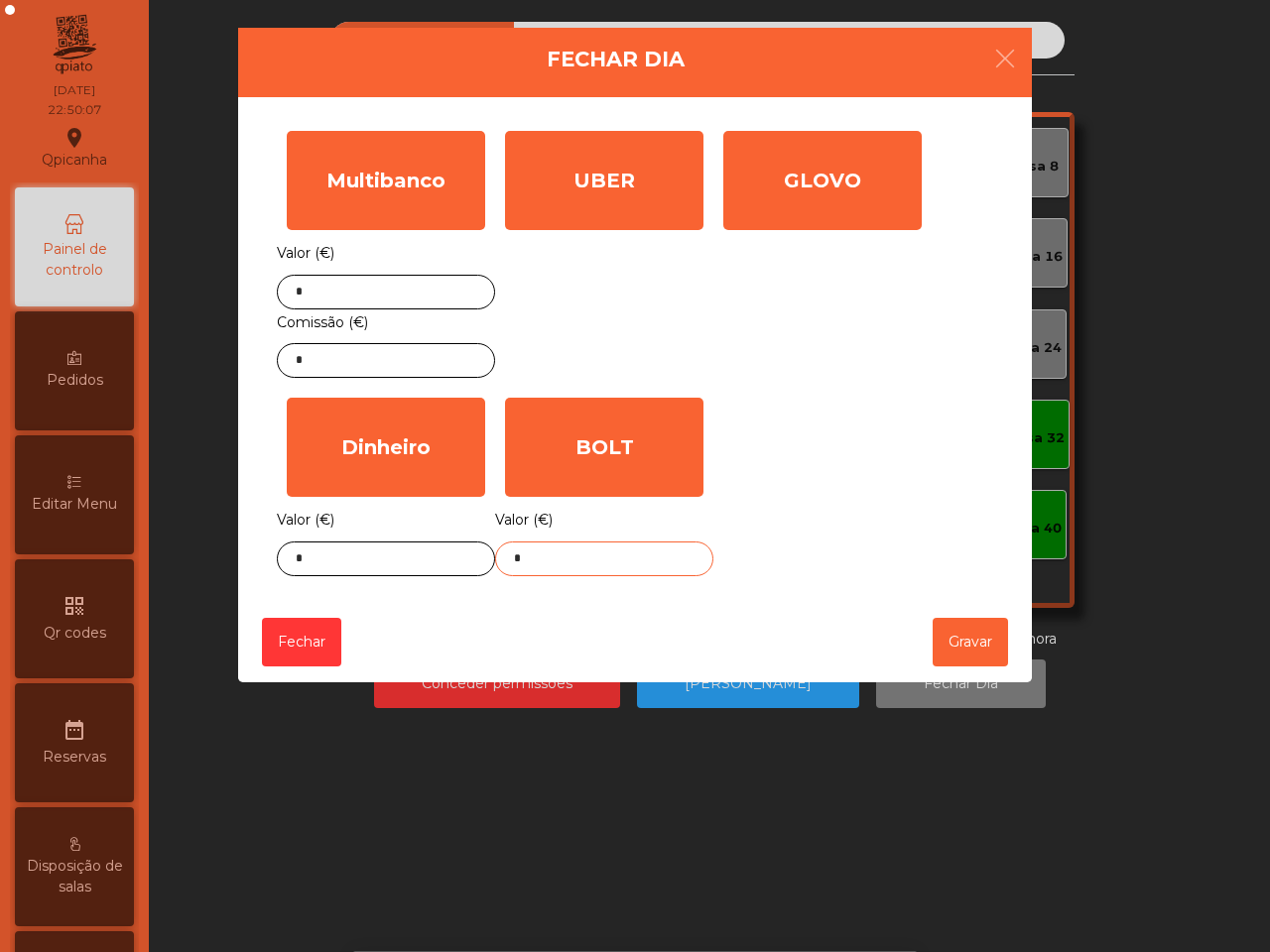 click on "*" 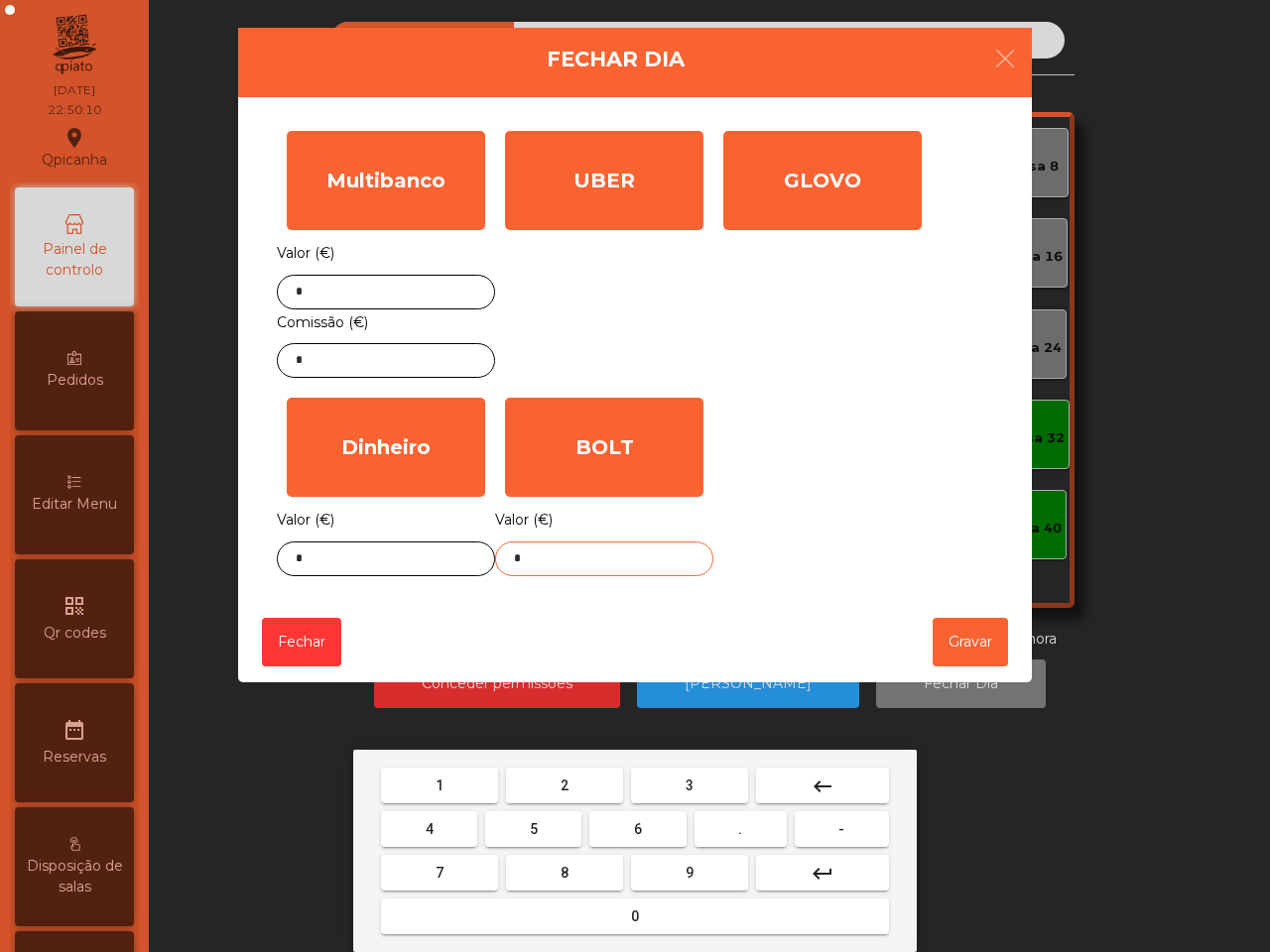click on "1" at bounding box center (440, 785) 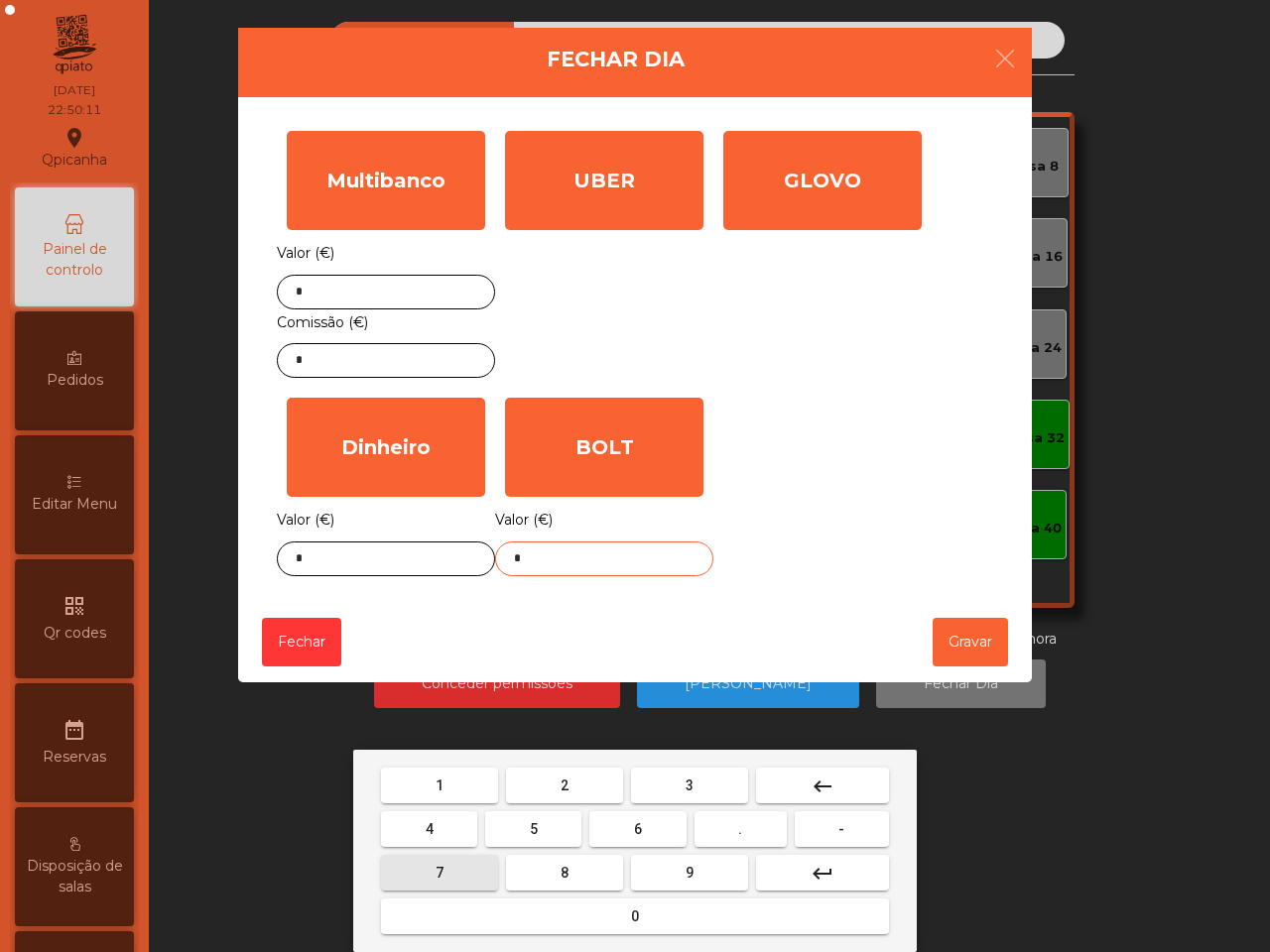 click on "7" at bounding box center [440, 873] 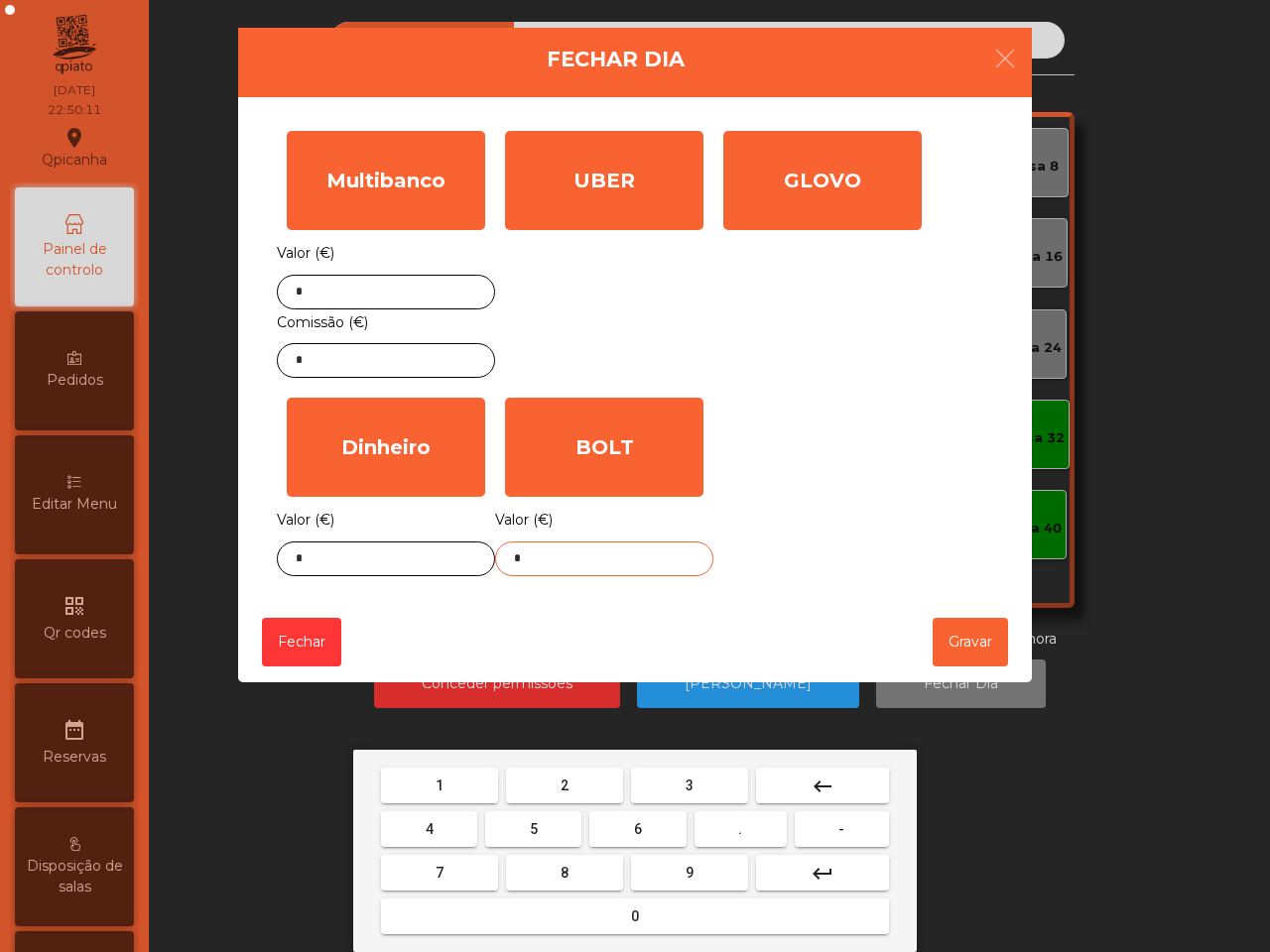 drag, startPoint x: 706, startPoint y: 821, endPoint x: 693, endPoint y: 824, distance: 13.3416641 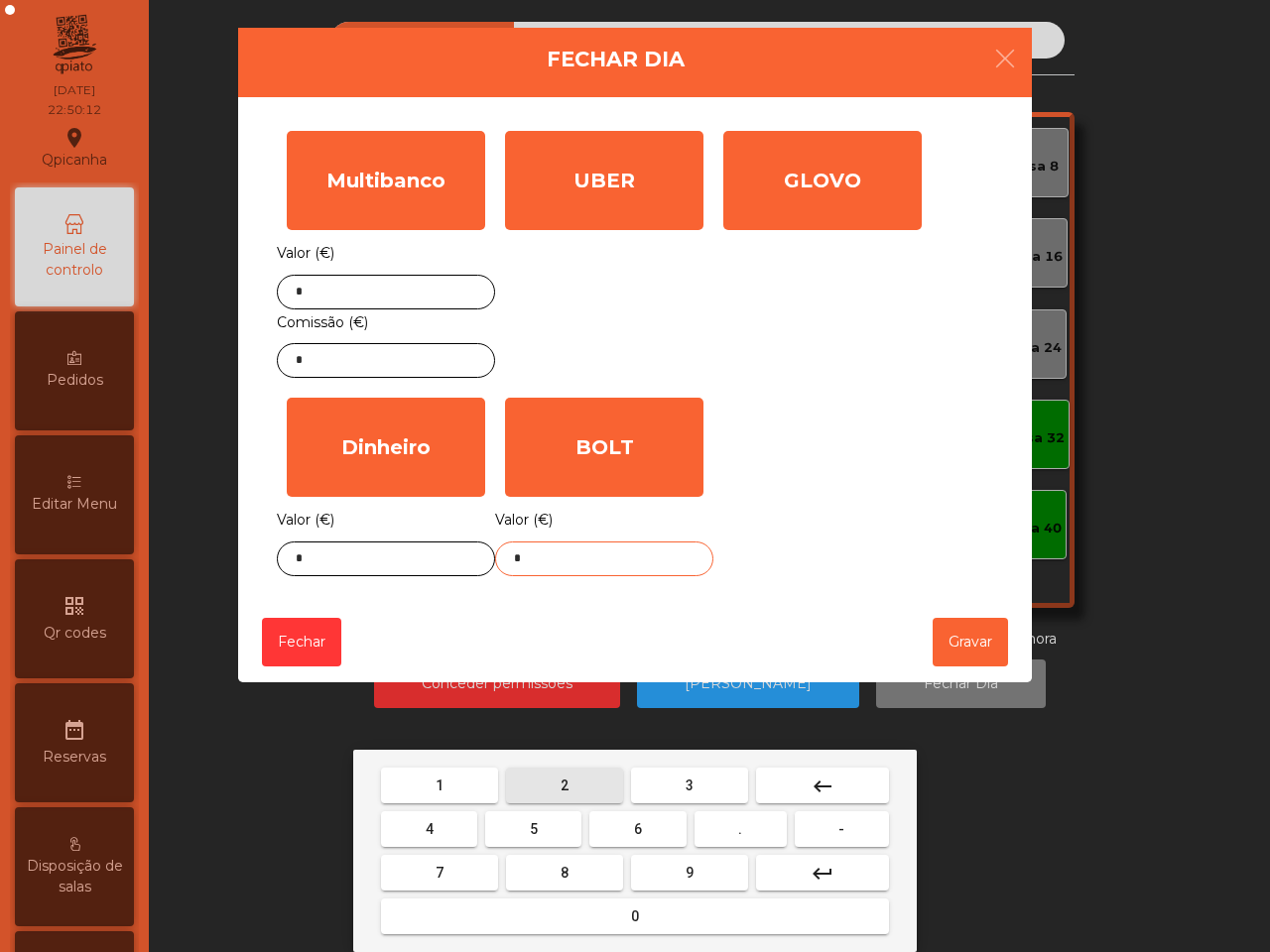 click on "2" at bounding box center [565, 785] 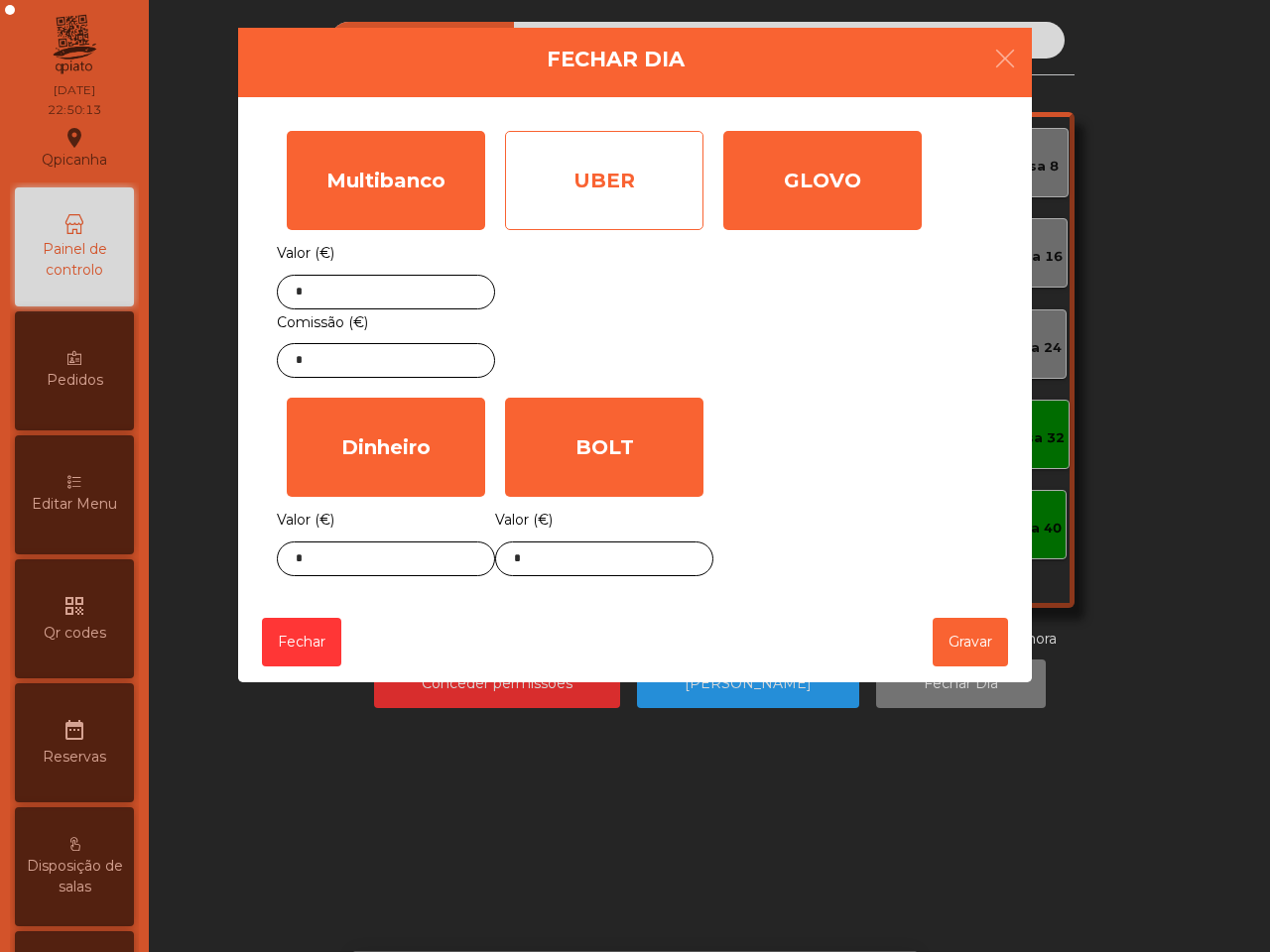 click on "UBER" 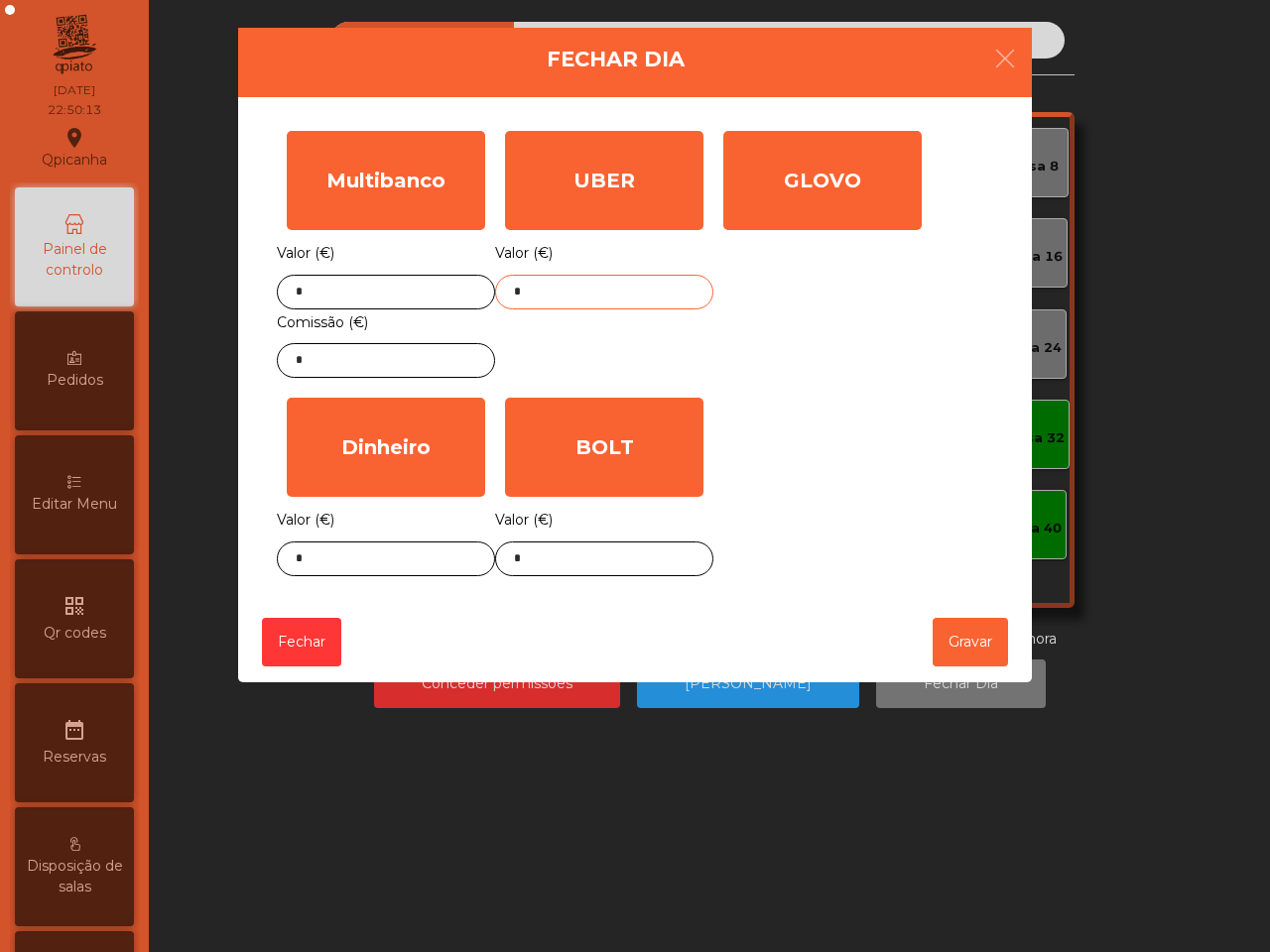 click on "*" 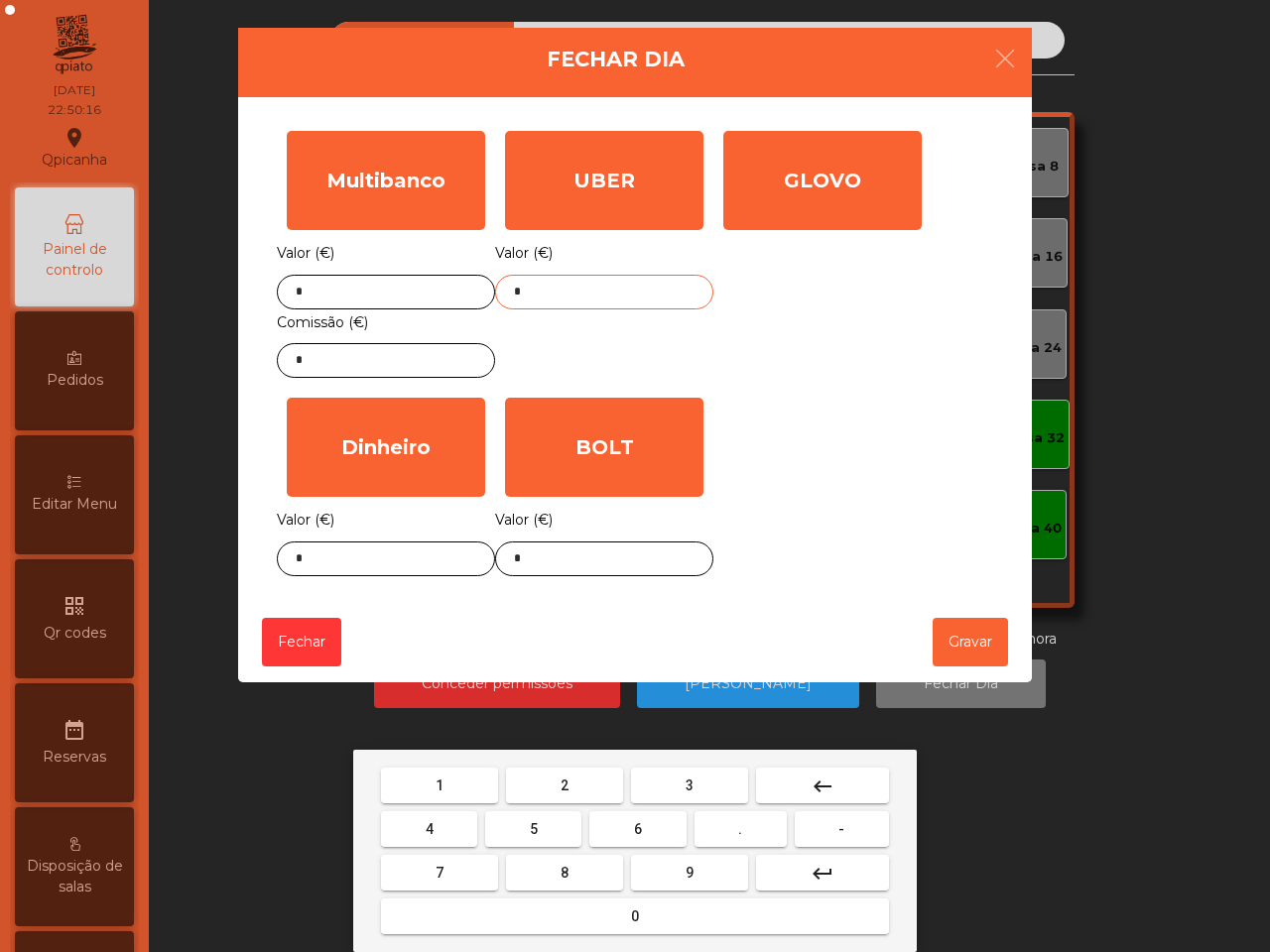 click on "6" at bounding box center [637, 829] 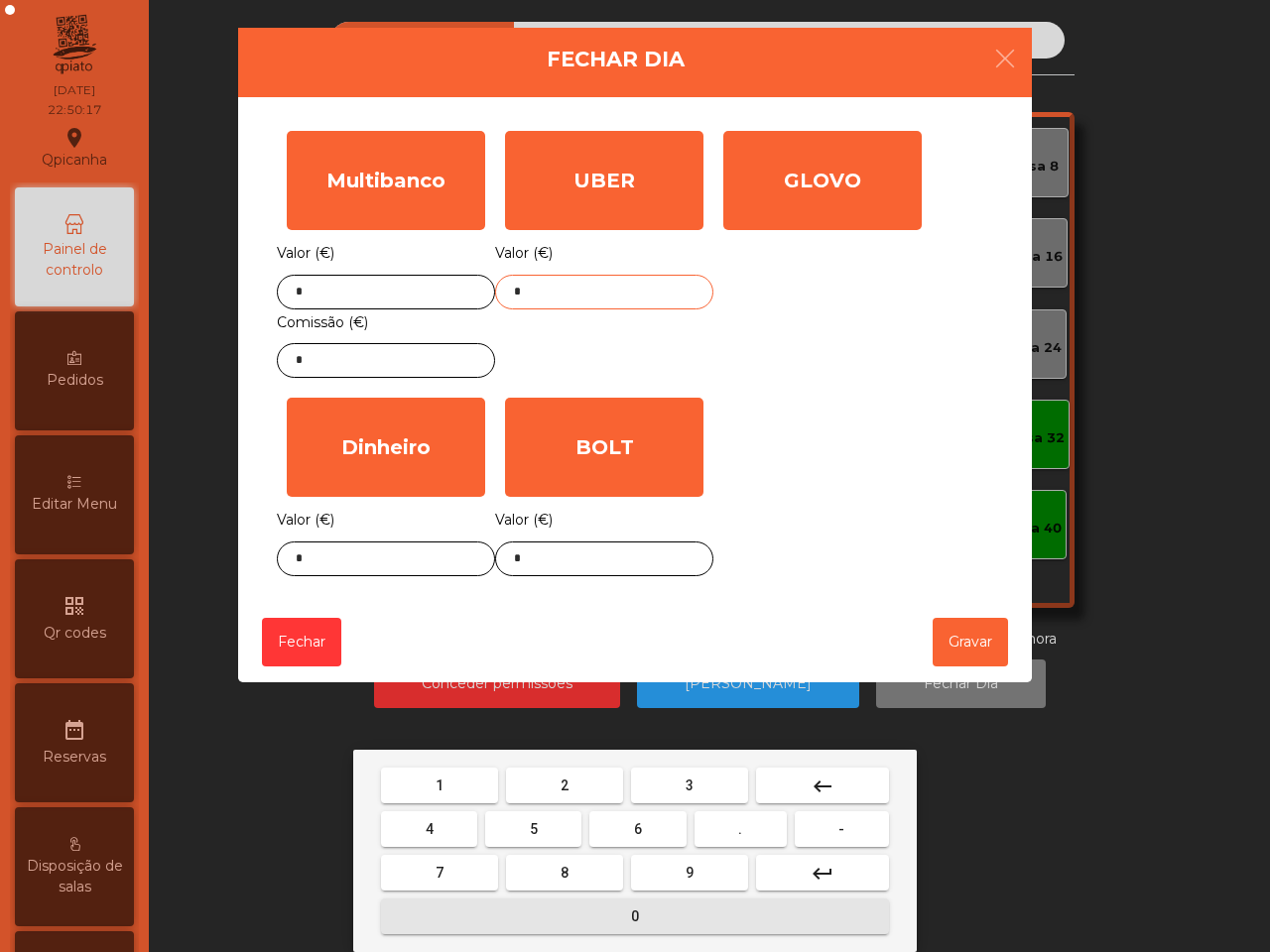 drag, startPoint x: 638, startPoint y: 917, endPoint x: 646, endPoint y: 902, distance: 17 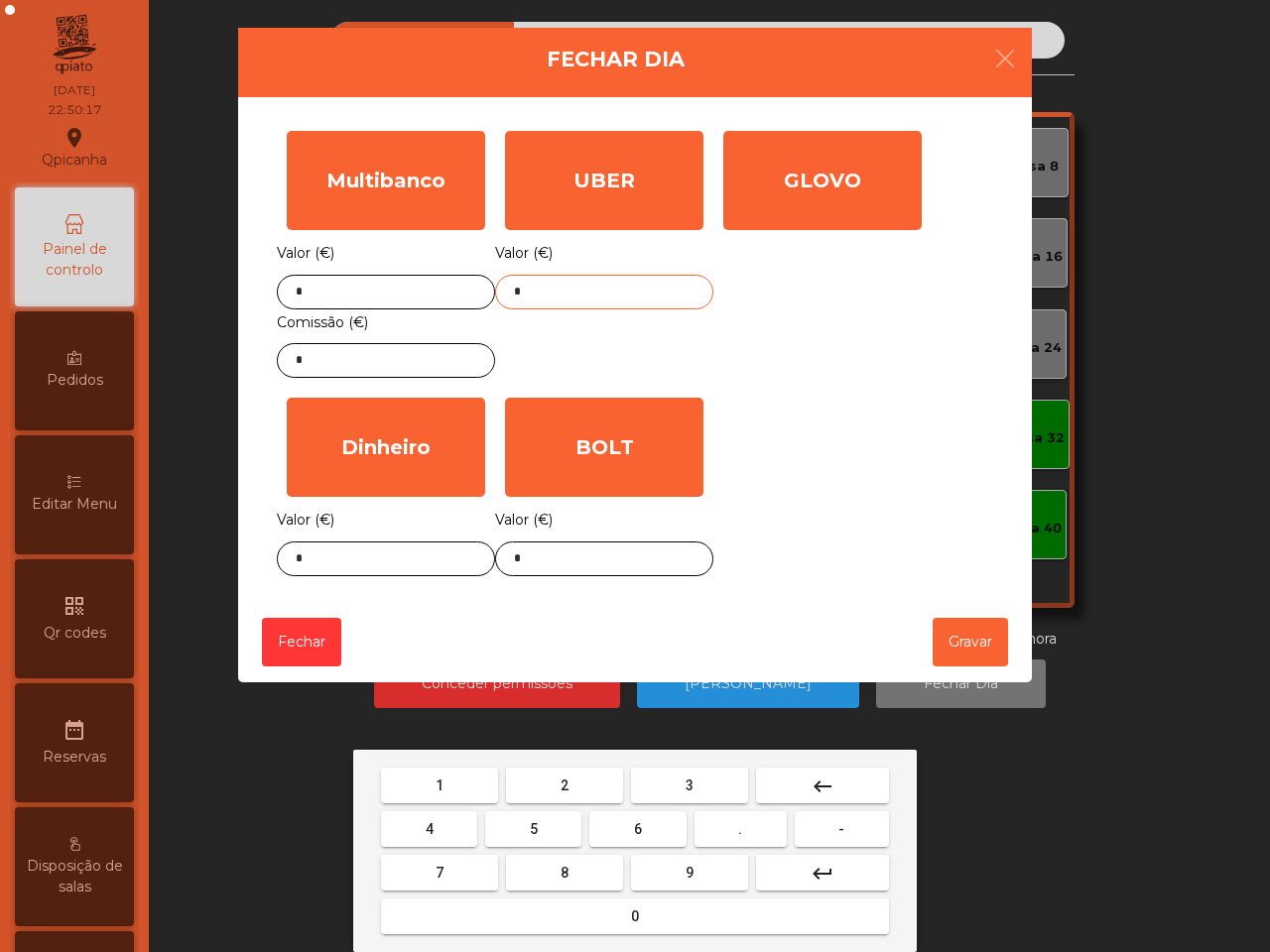 click on "." at bounding box center (740, 829) 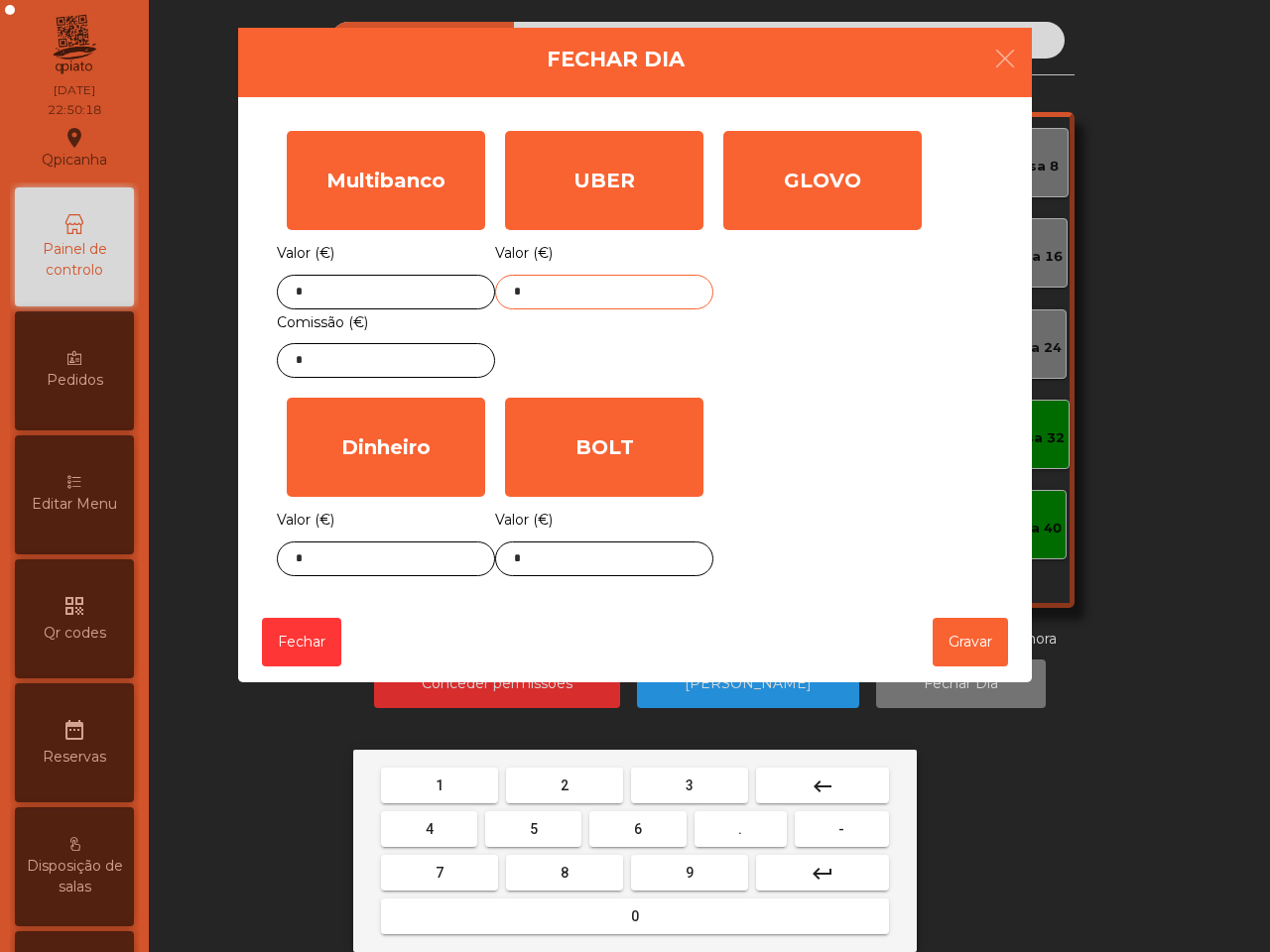 click on "3" at bounding box center [690, 785] 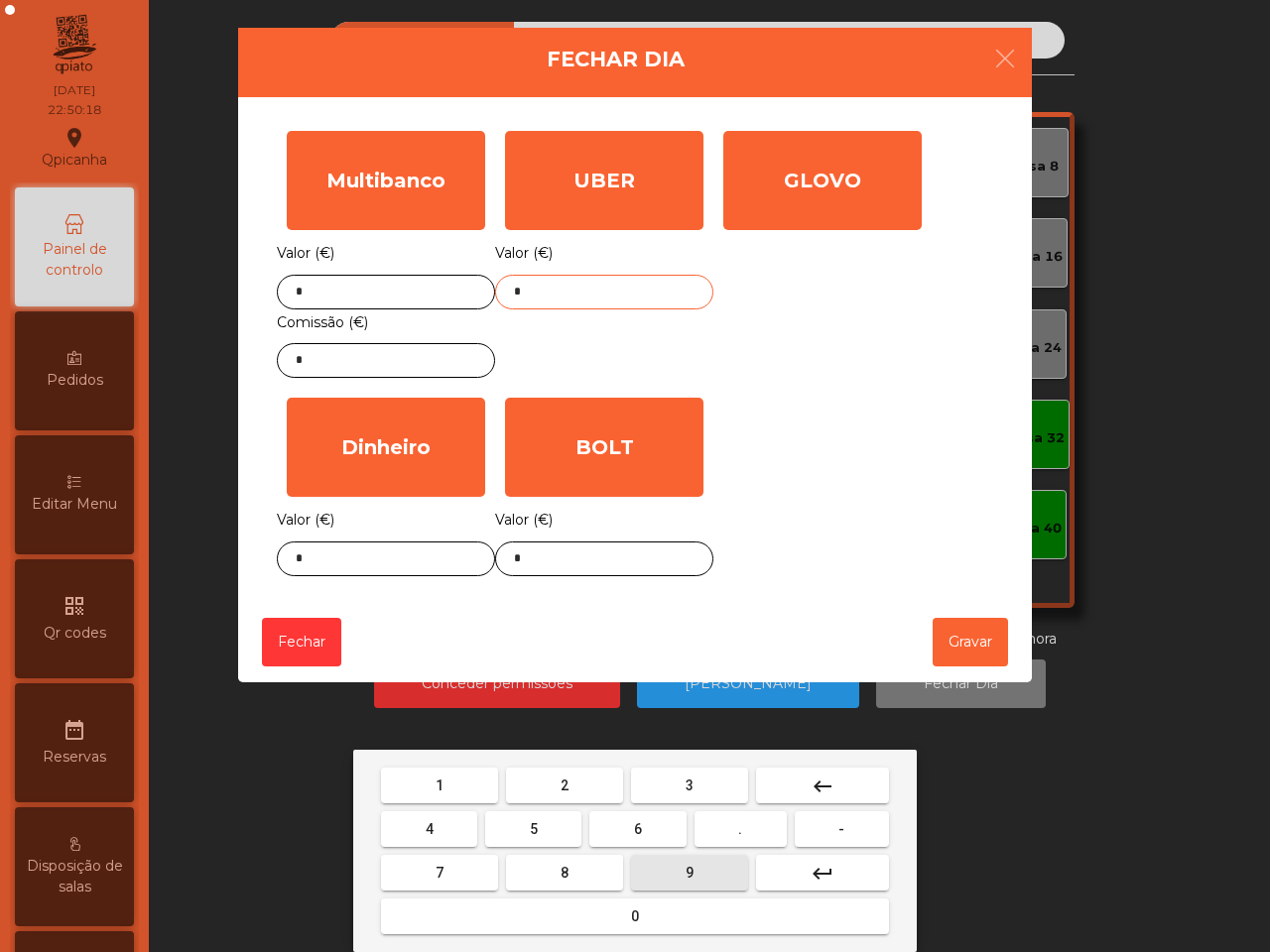 click on "9" at bounding box center (690, 873) 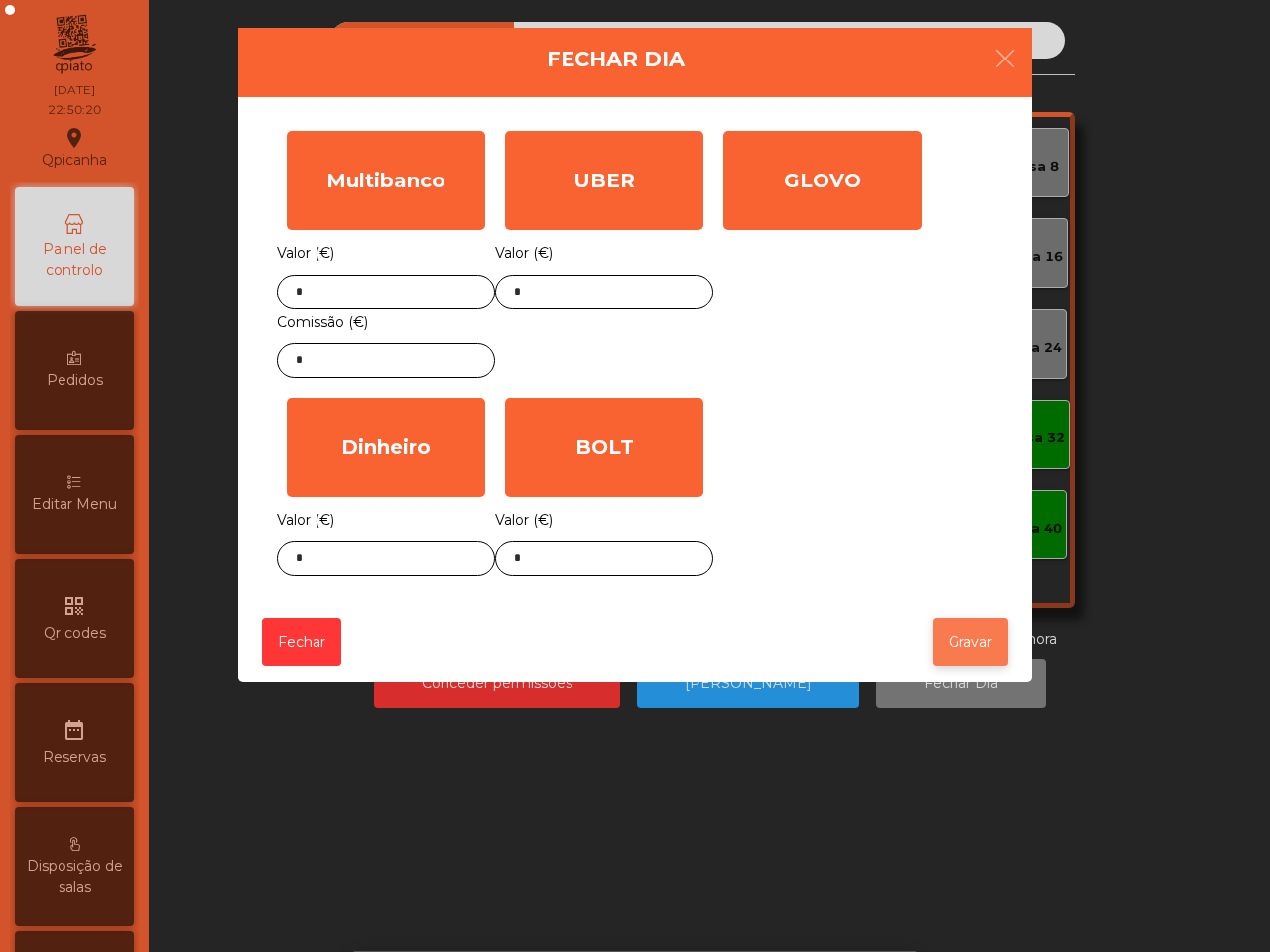 click on "Gravar" 